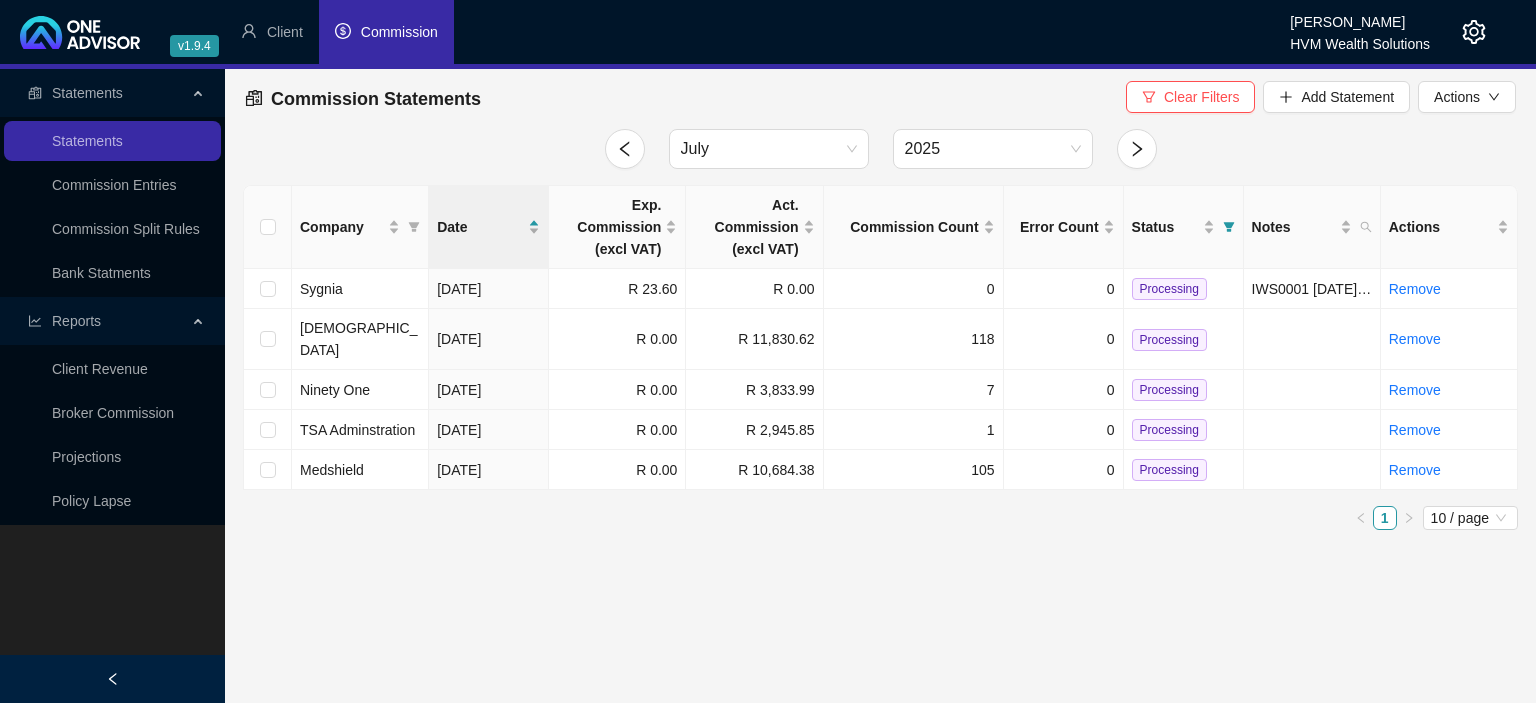 scroll, scrollTop: 0, scrollLeft: 0, axis: both 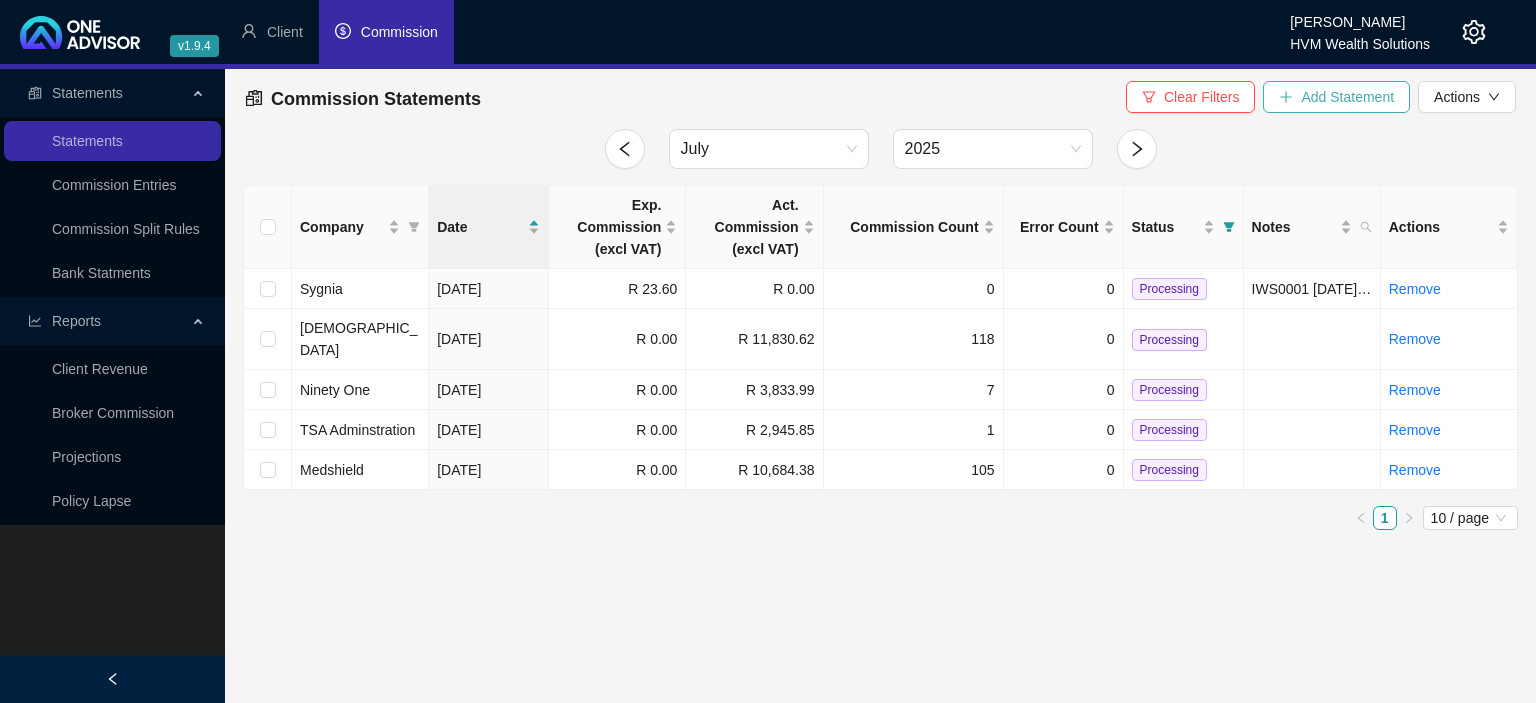 click on "Add Statement" at bounding box center (1347, 97) 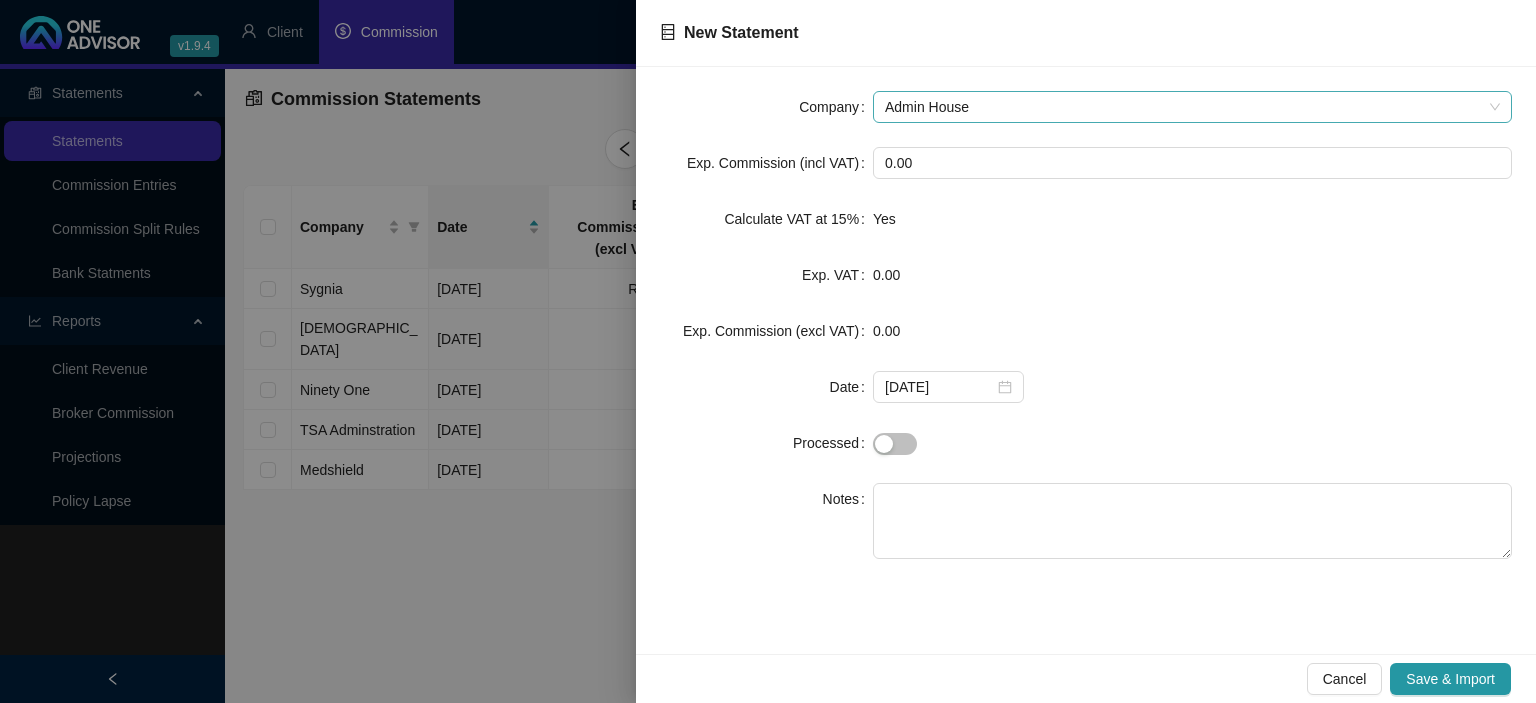 click on "Admin House" at bounding box center [1192, 107] 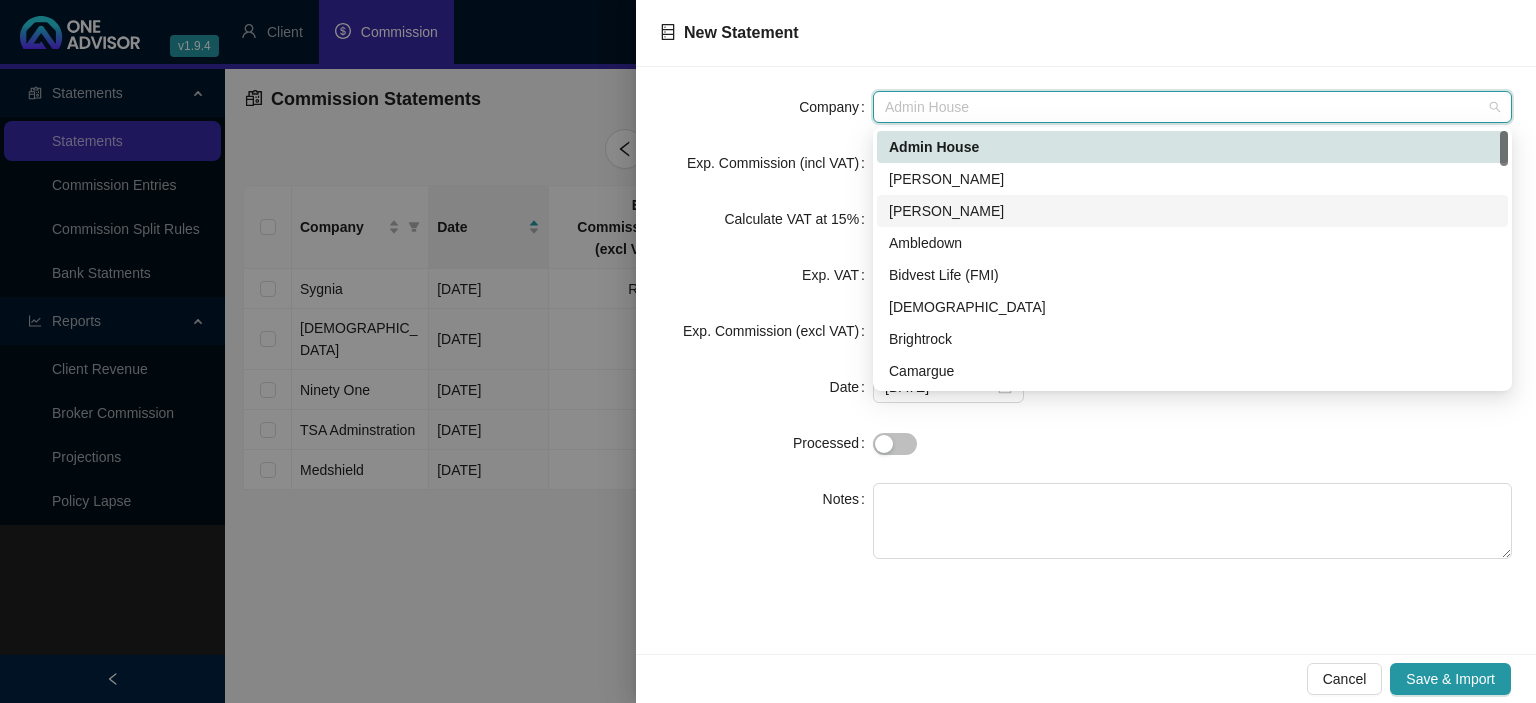 click on "[PERSON_NAME]" at bounding box center [1192, 211] 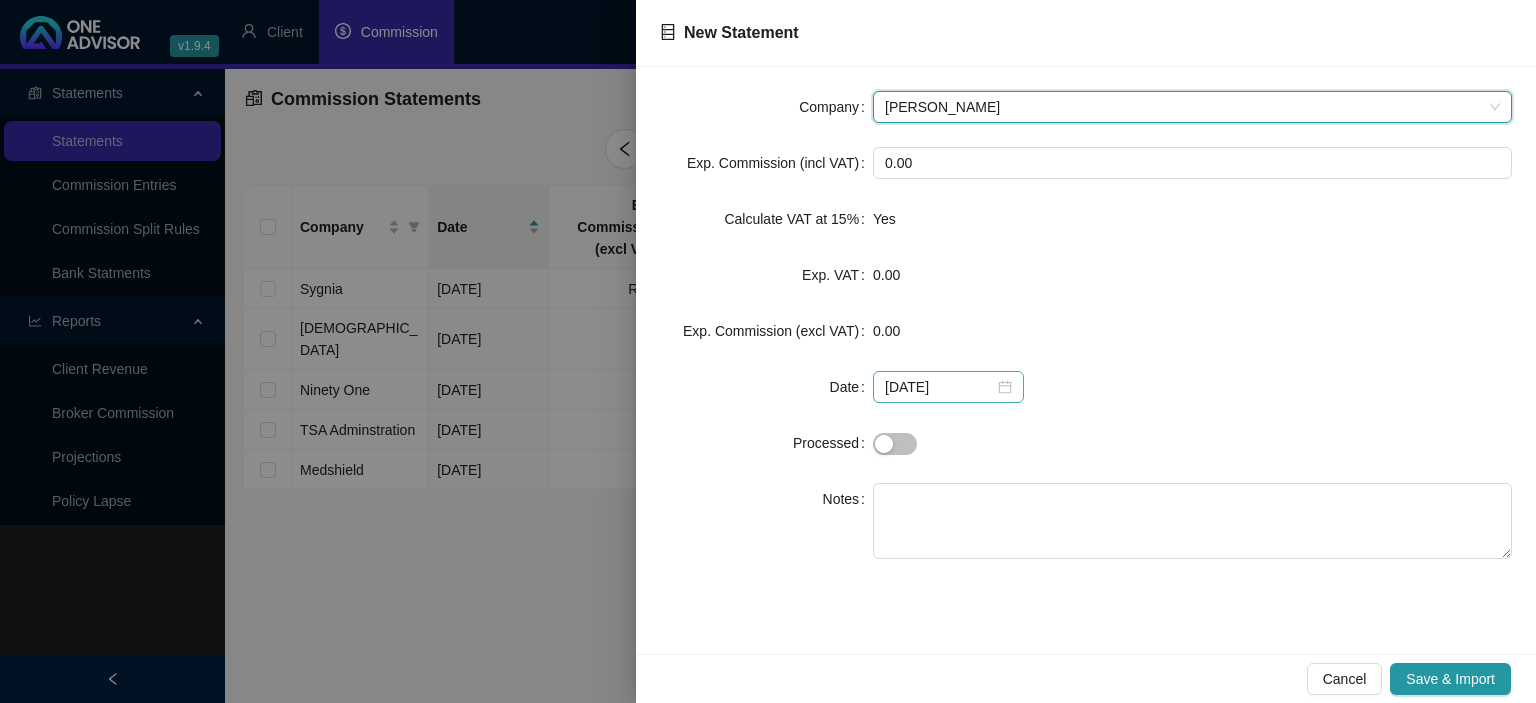 click on "[DATE]" at bounding box center (948, 387) 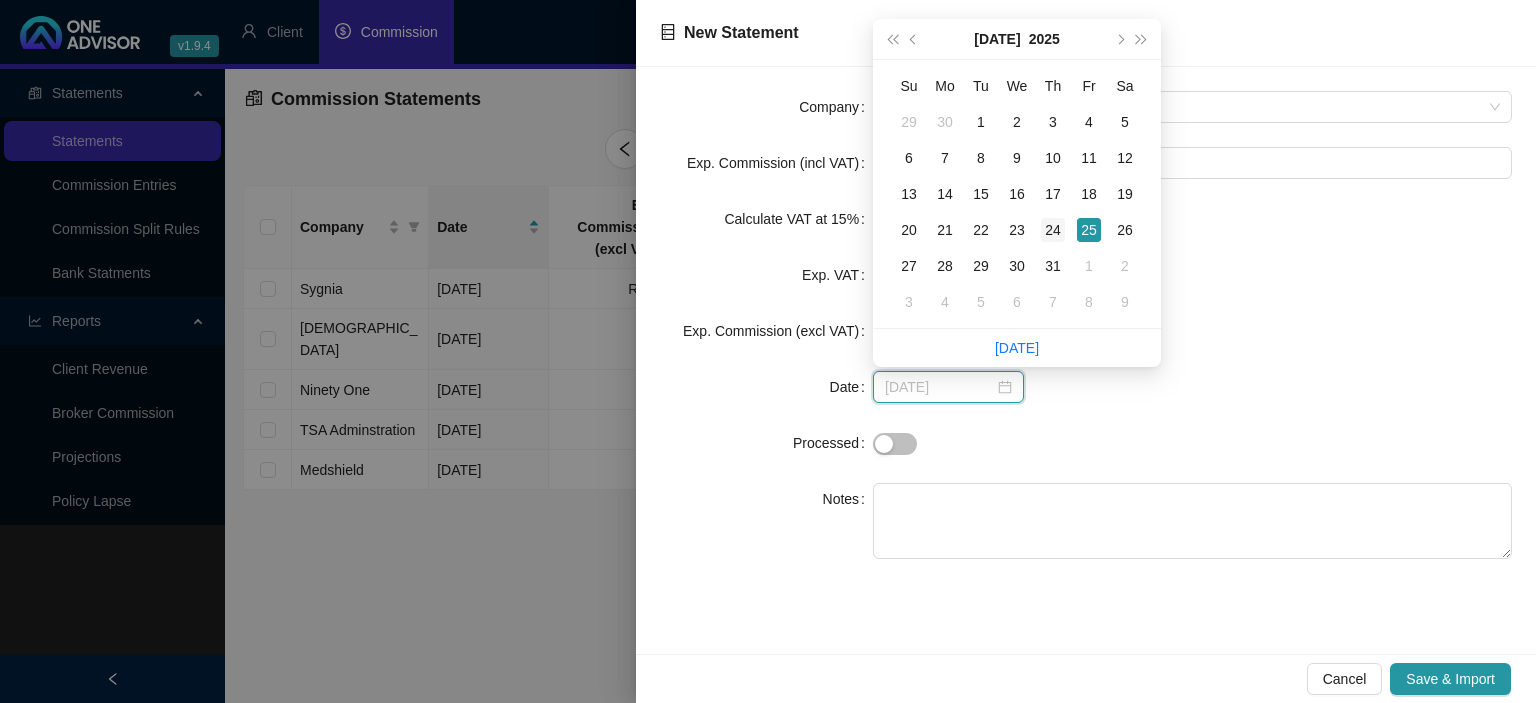 type on "[DATE]" 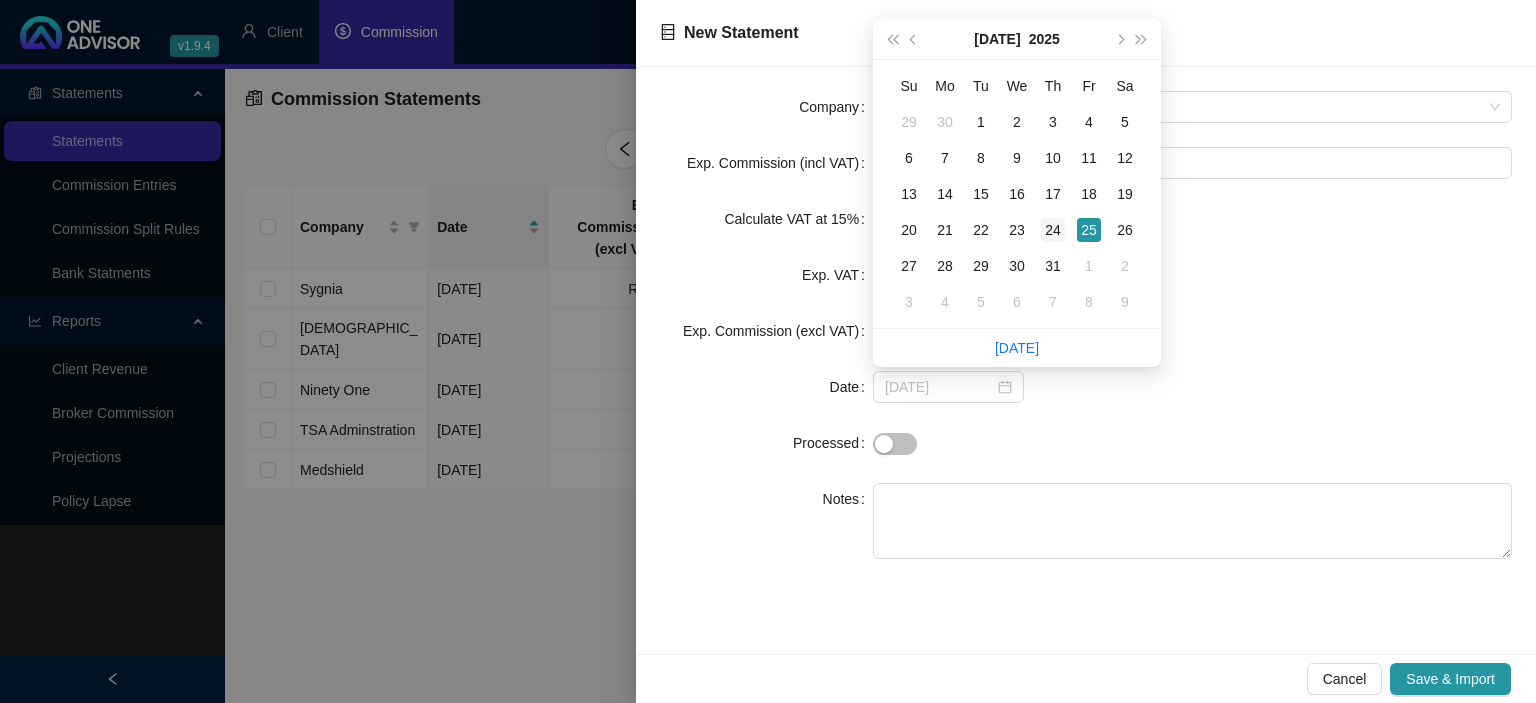 click on "24" at bounding box center [1053, 230] 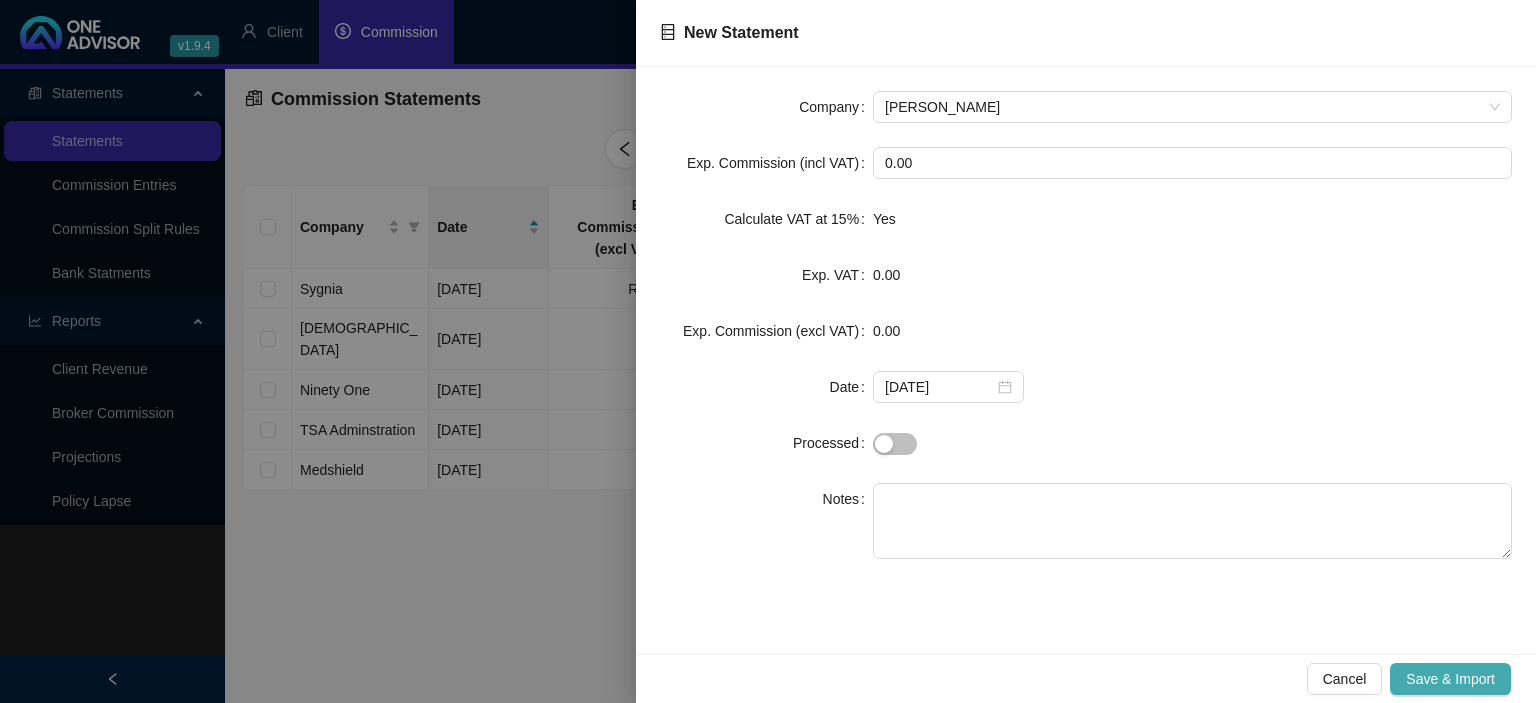 click on "Save & Import" at bounding box center [1450, 679] 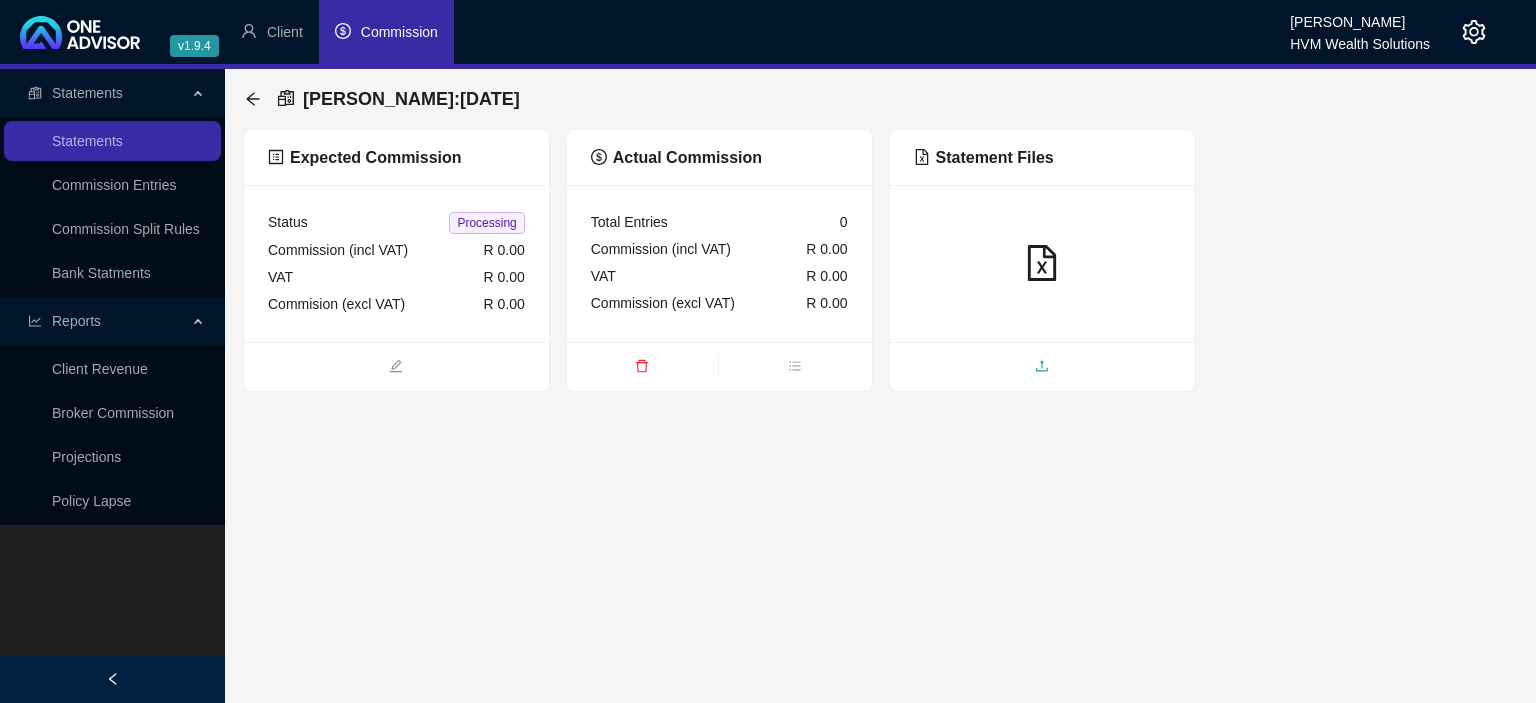 click 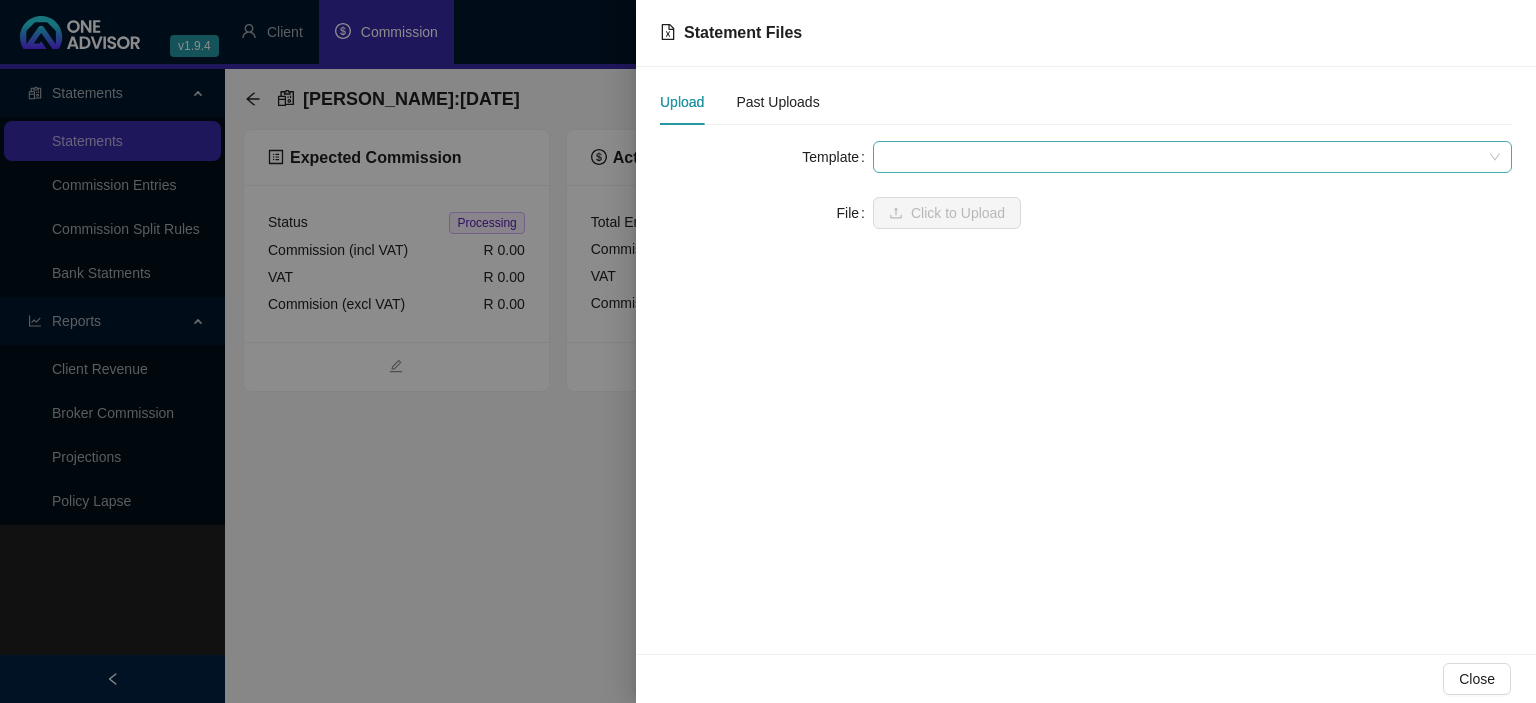click at bounding box center (1192, 157) 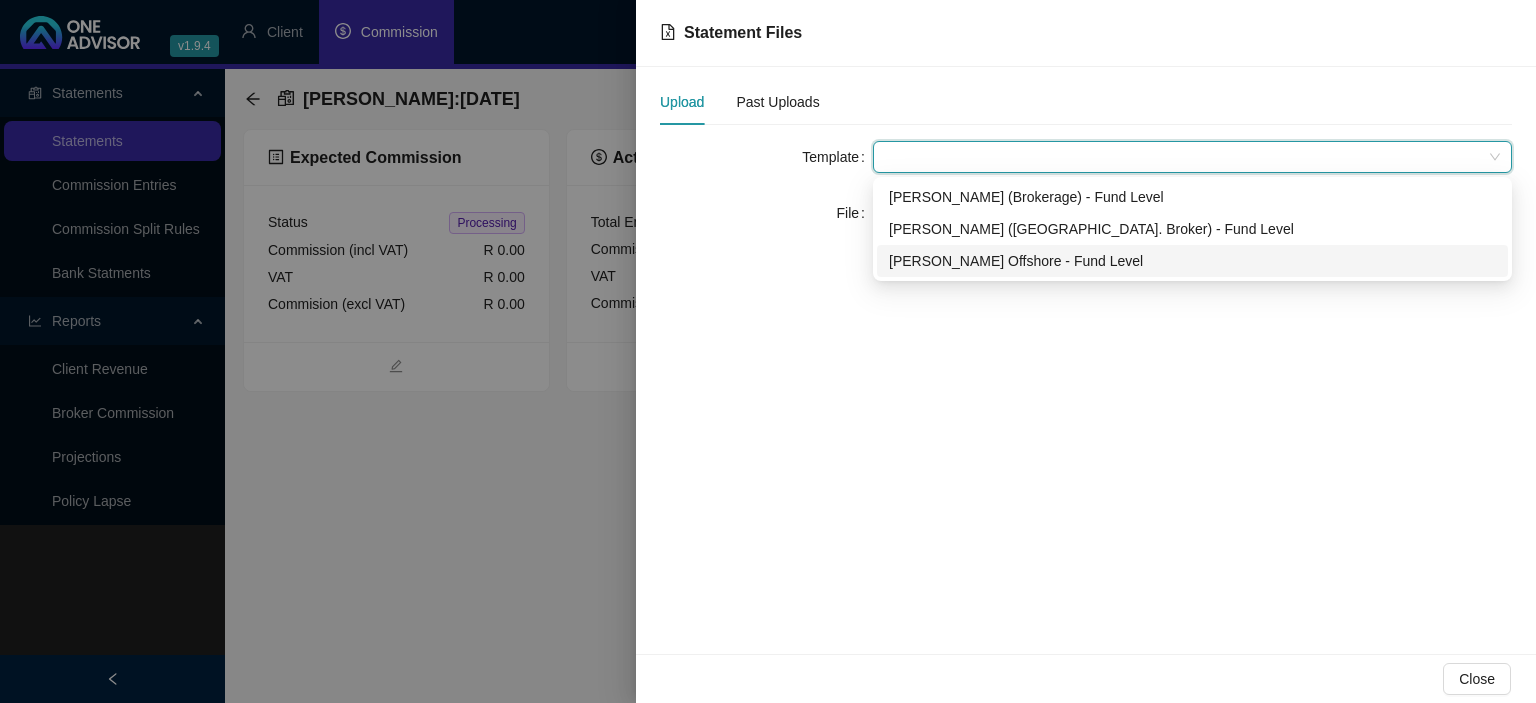 click on "Allan Gray Offshore - Fund Level" at bounding box center [1192, 261] 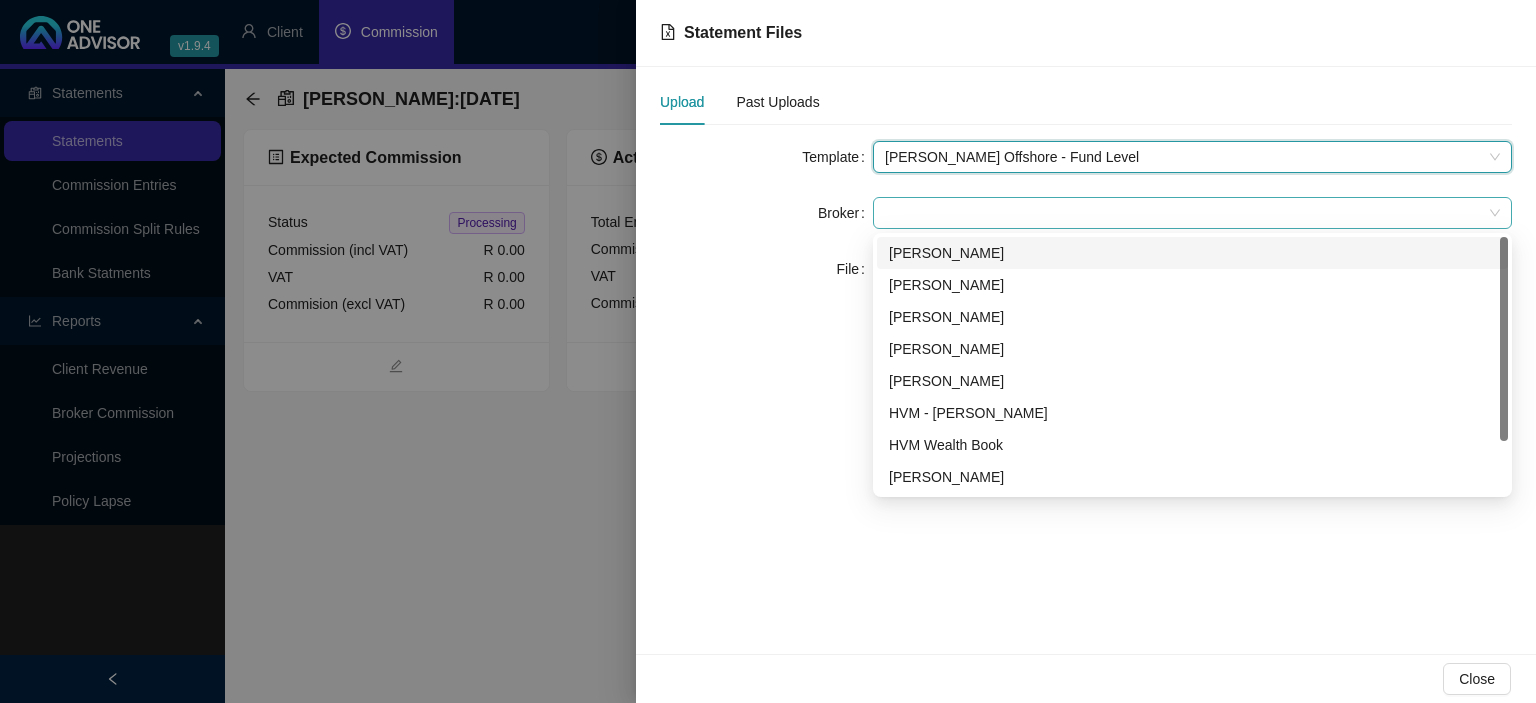click at bounding box center (1192, 213) 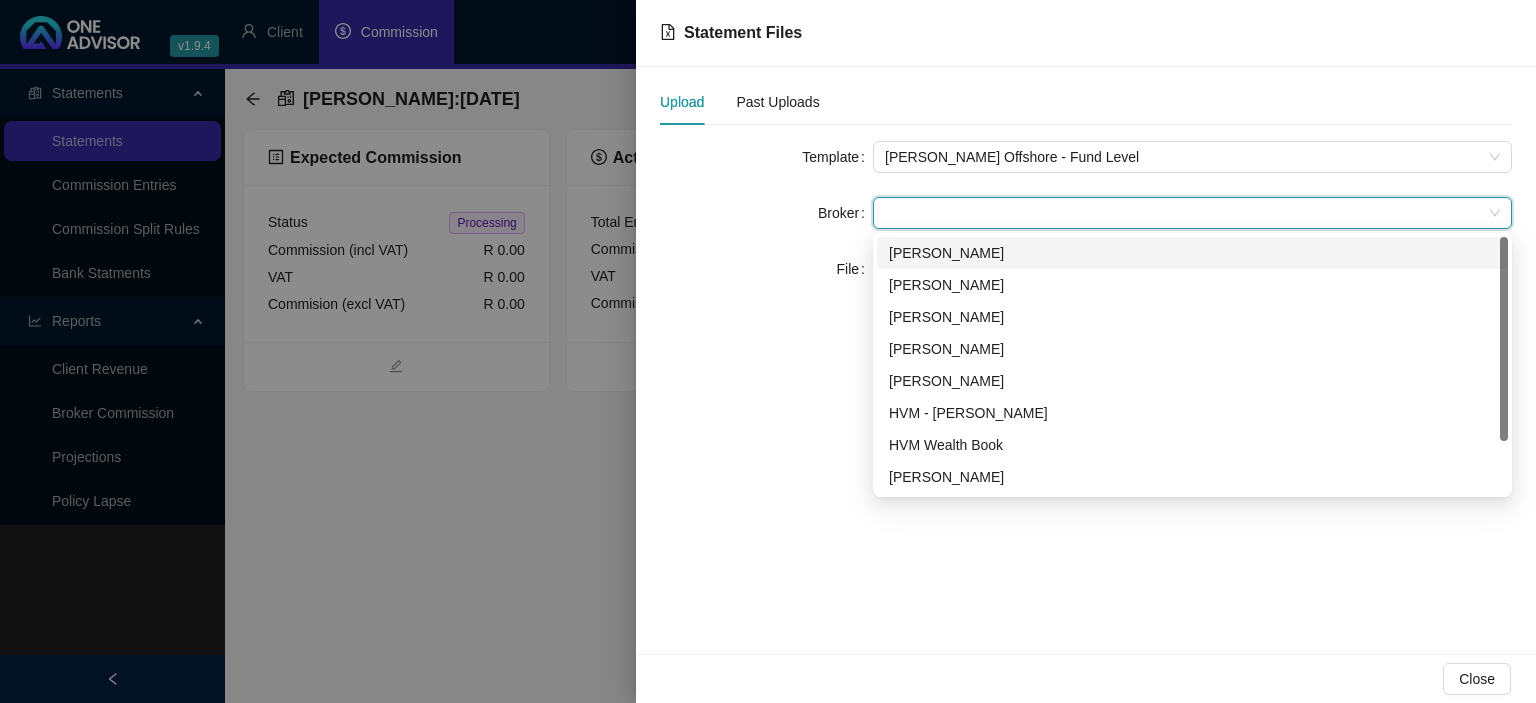 click on "[PERSON_NAME]" at bounding box center [1192, 253] 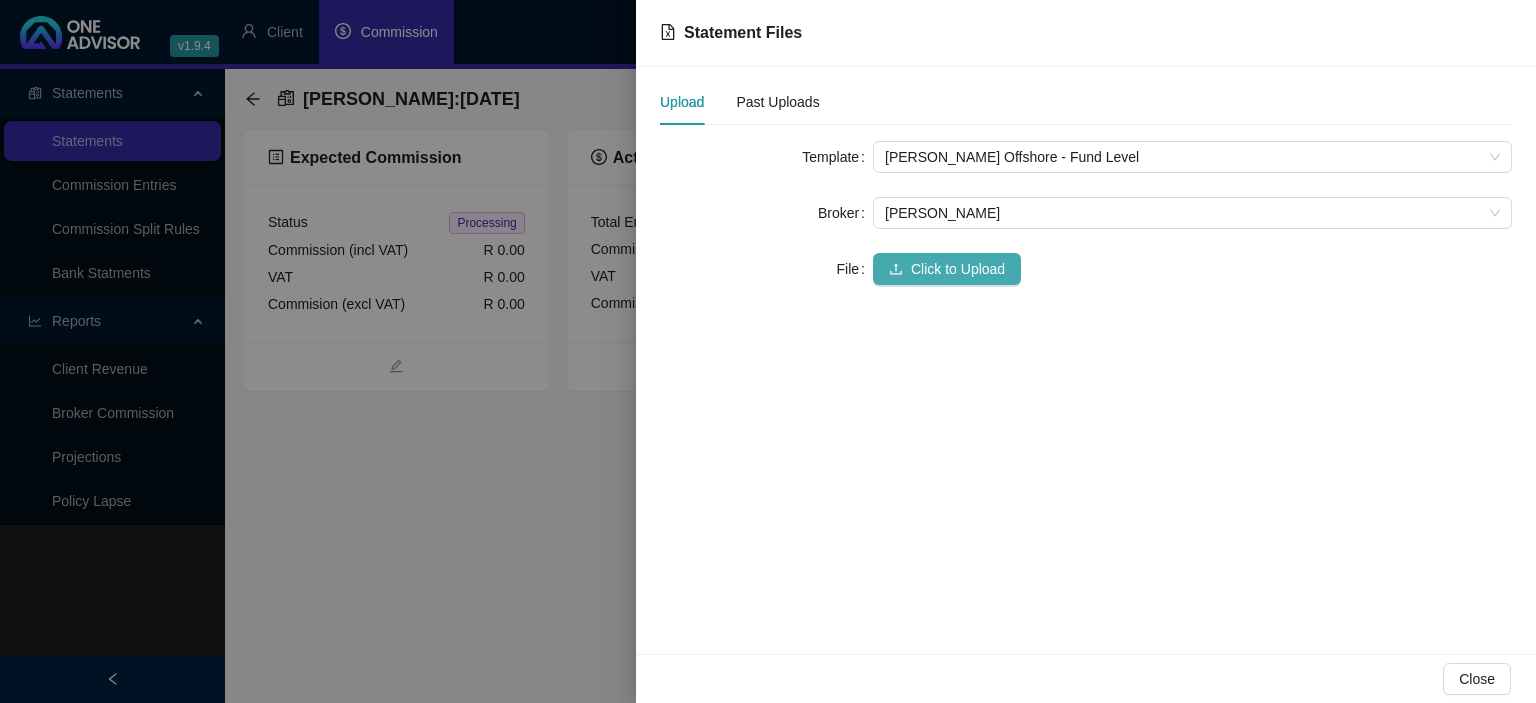 click on "Click to Upload" at bounding box center [947, 269] 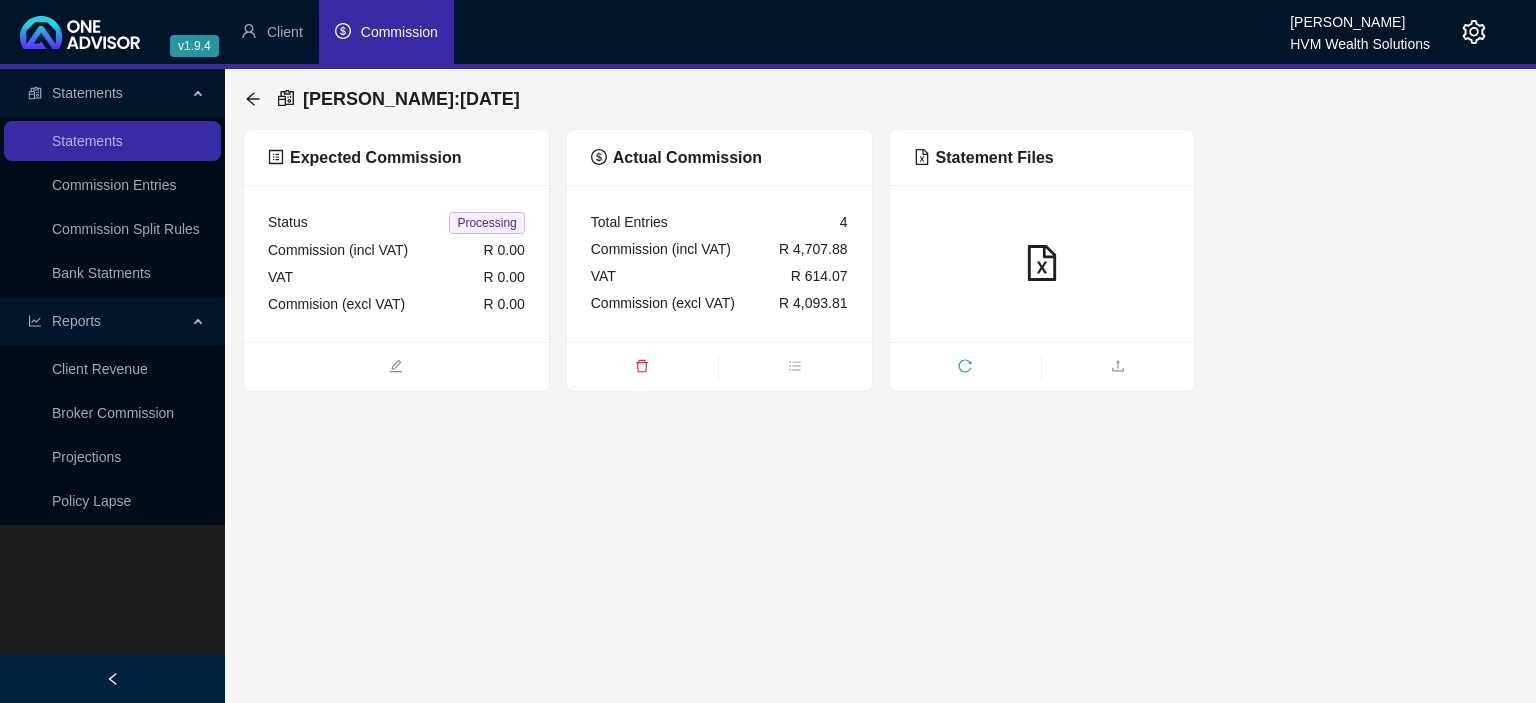 click on "Allan Gray :  2025-07-24" at bounding box center (880, 99) 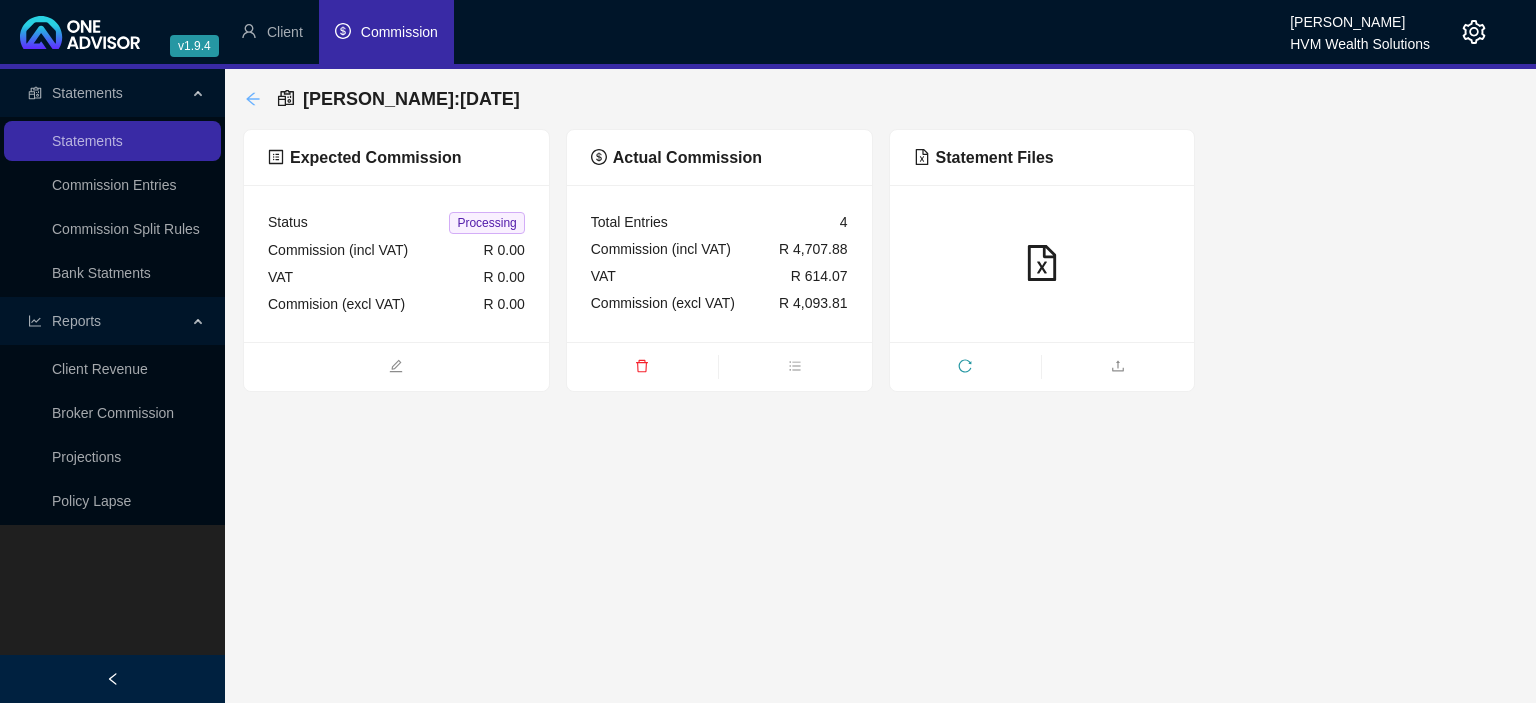click 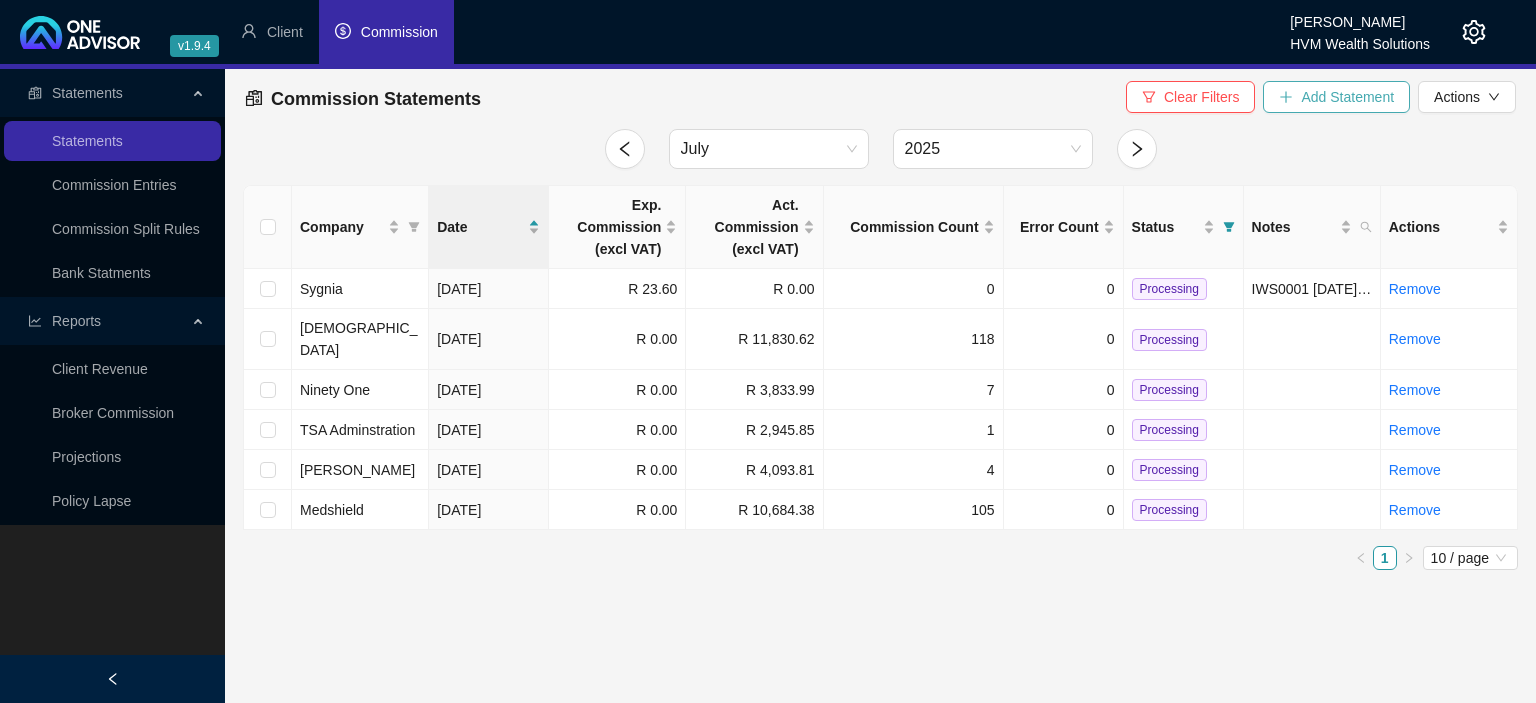 click 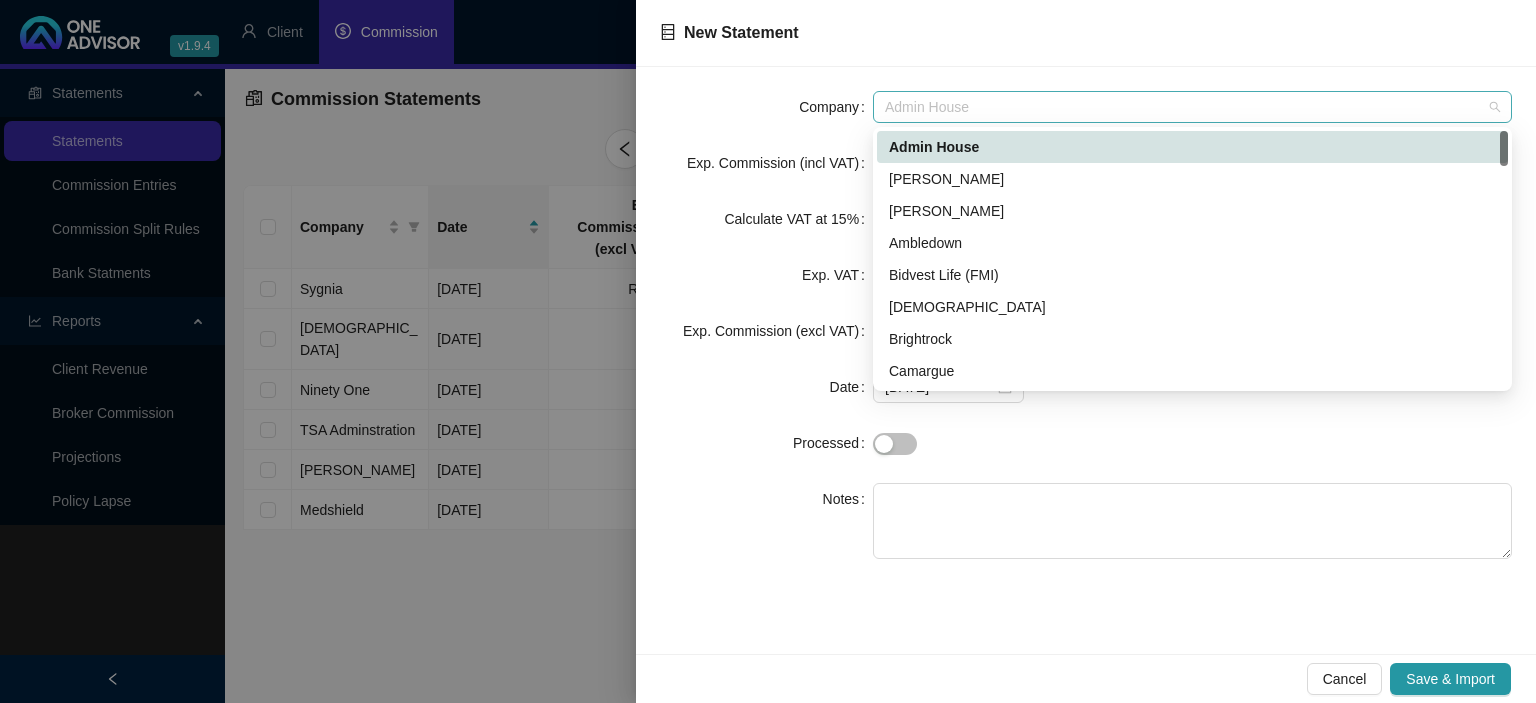 click on "Admin House" at bounding box center [1192, 107] 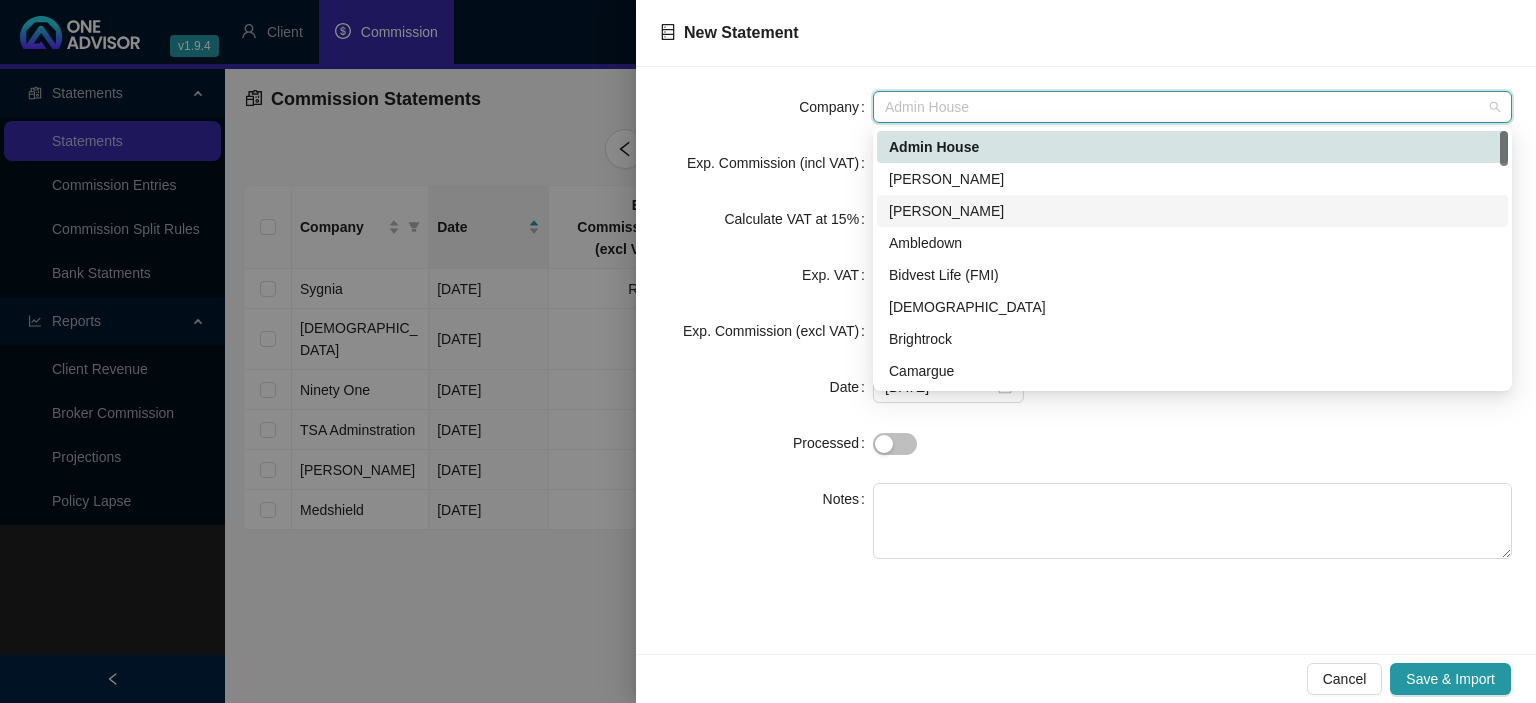click on "[PERSON_NAME]" at bounding box center (1192, 211) 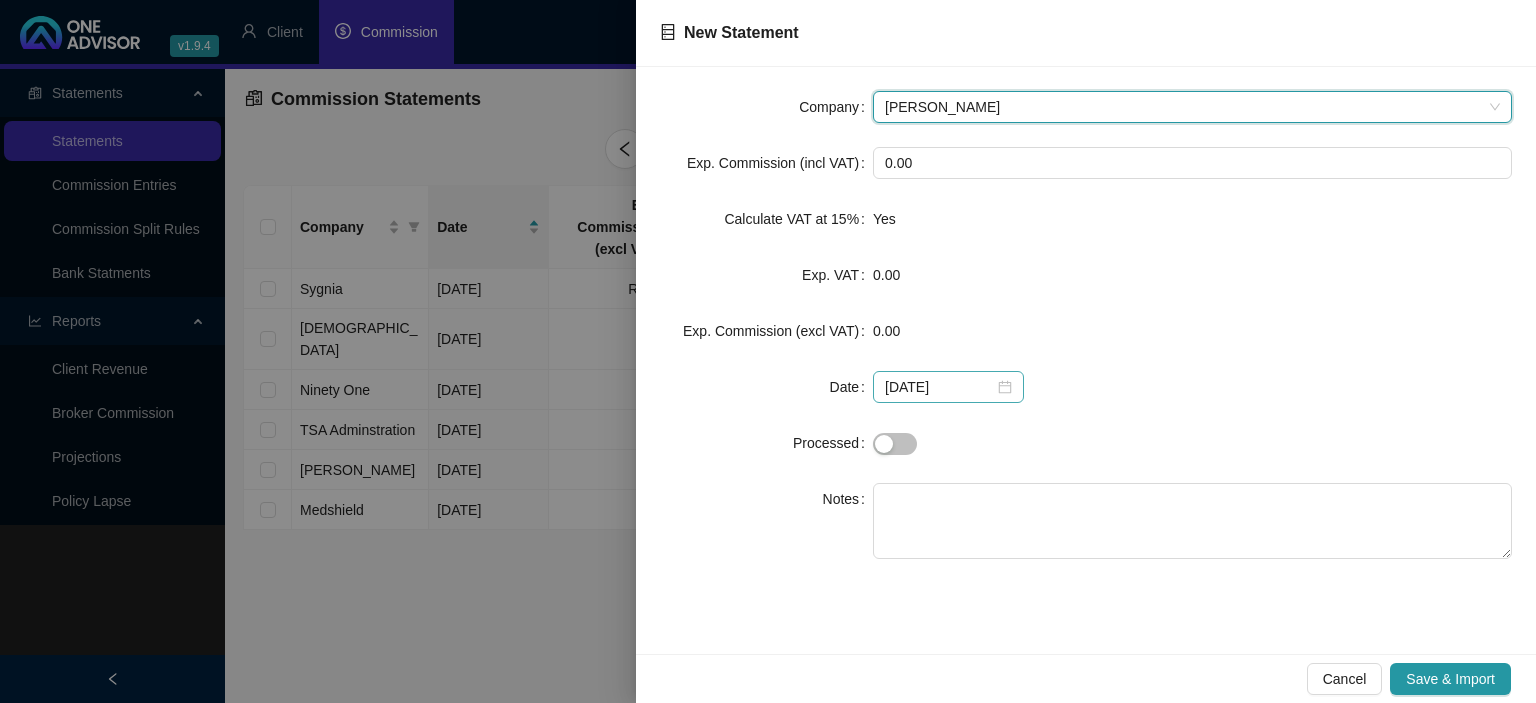 click on "[DATE]" at bounding box center [948, 387] 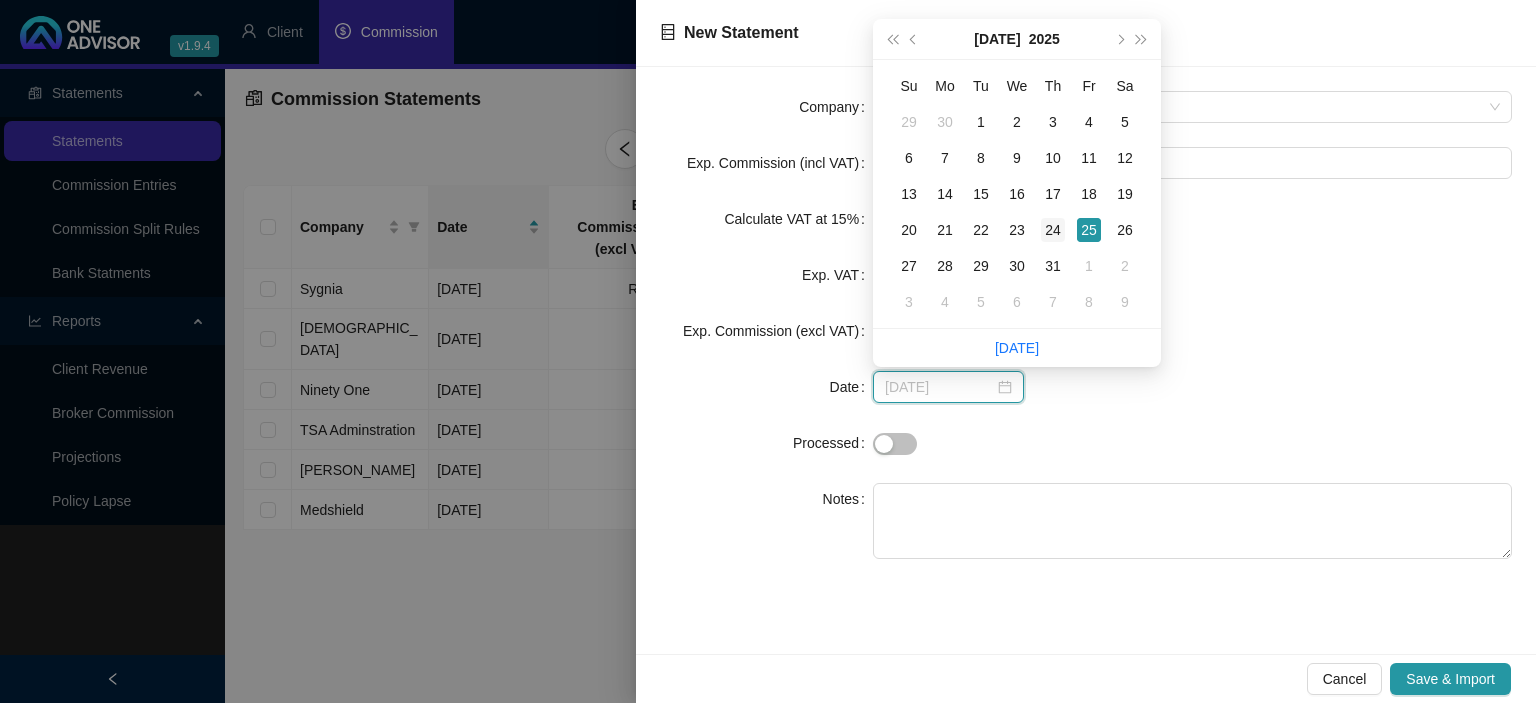 type on "[DATE]" 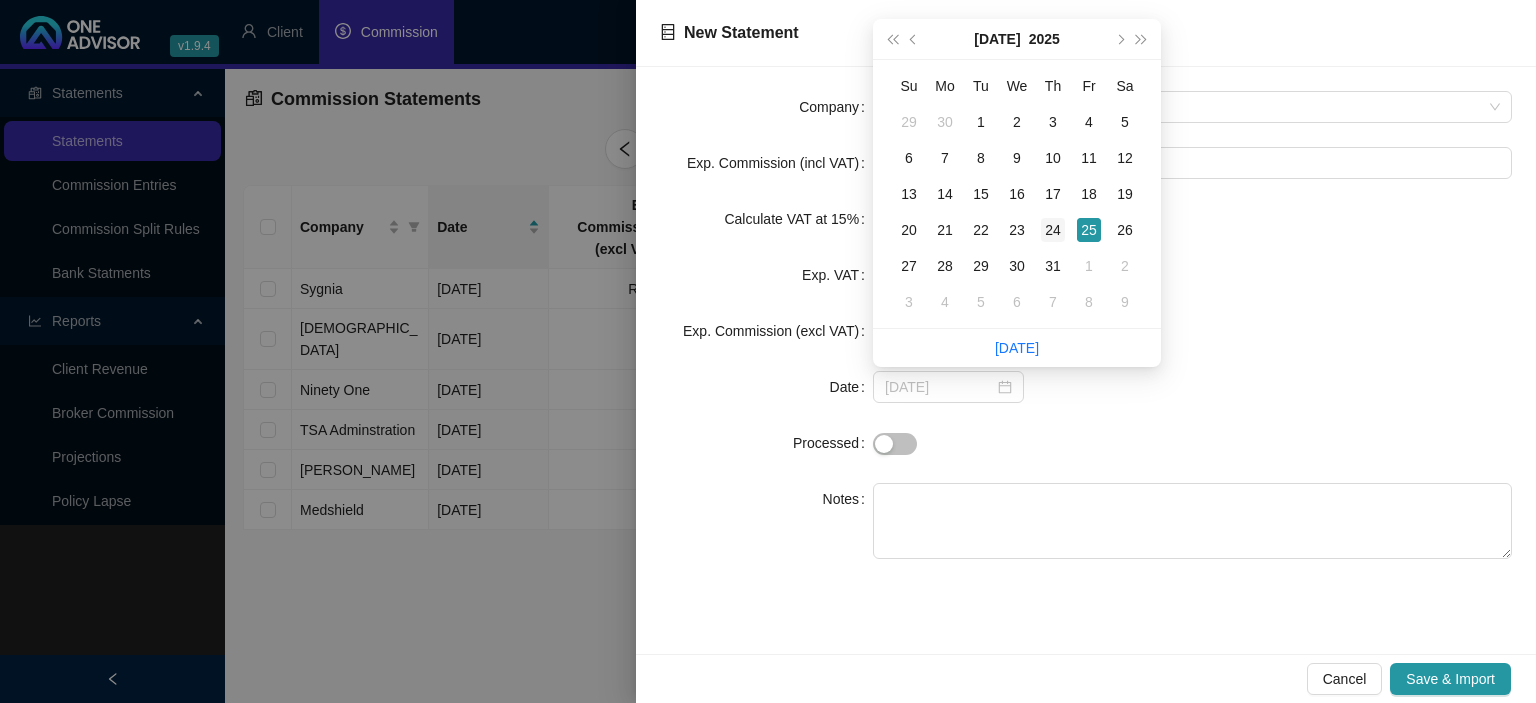click on "24" at bounding box center (1053, 230) 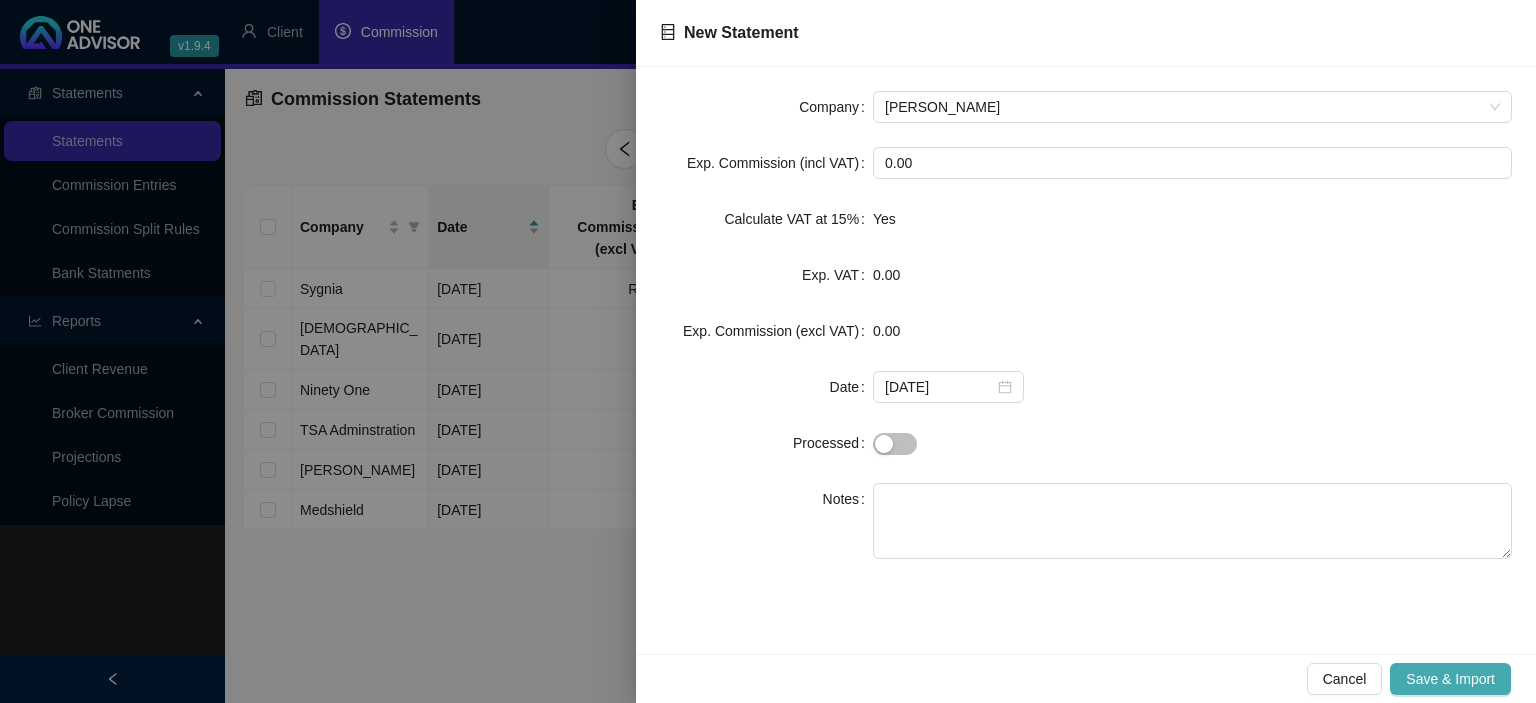 click on "Save & Import" at bounding box center [1450, 679] 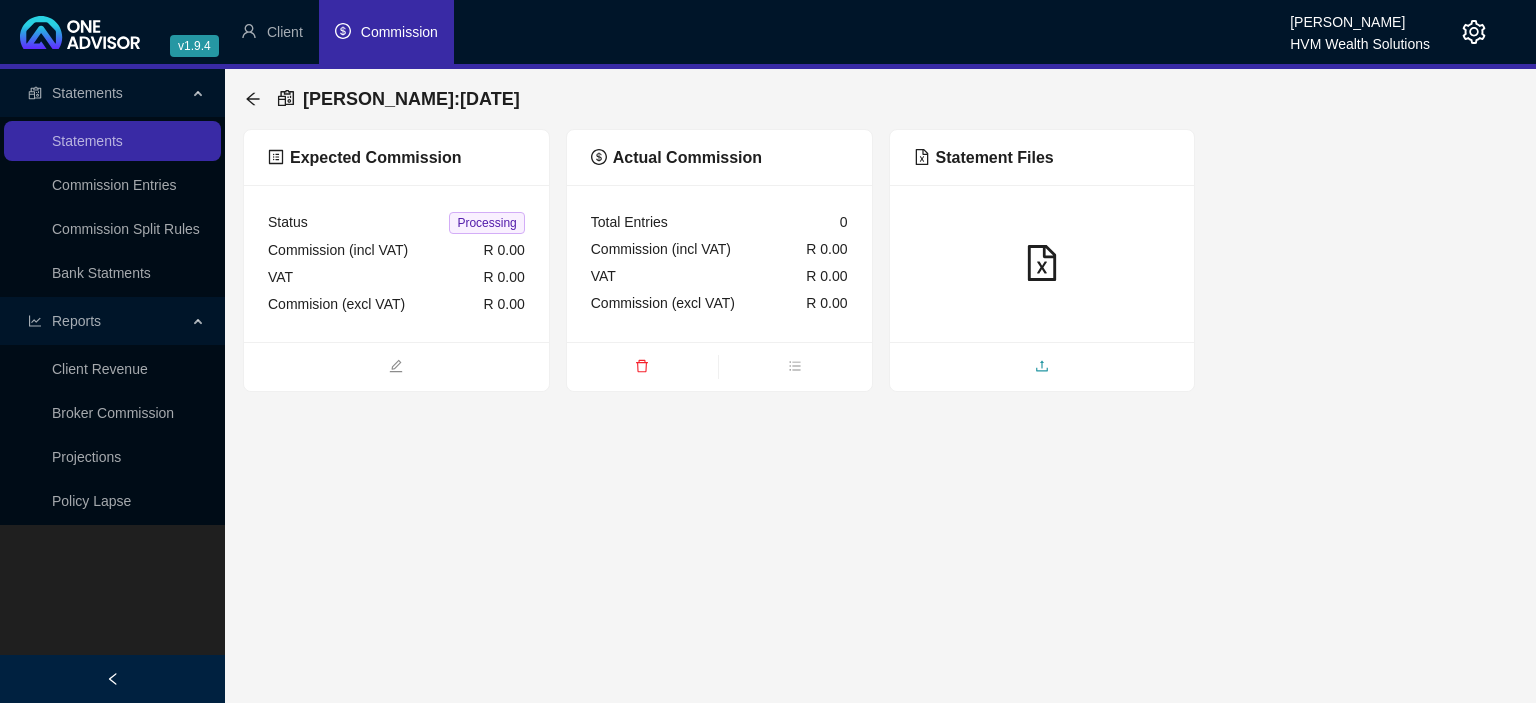 click at bounding box center [1042, 368] 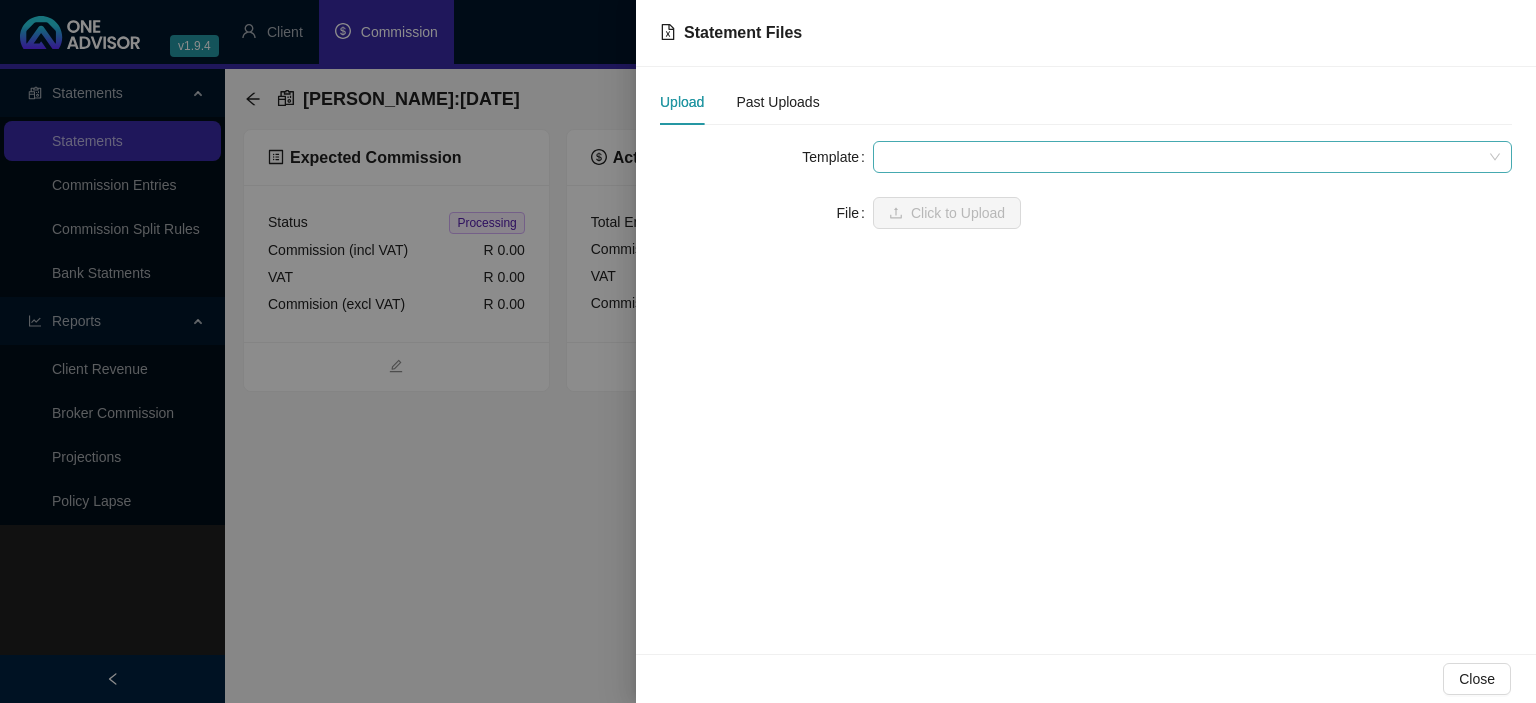 click at bounding box center [1192, 157] 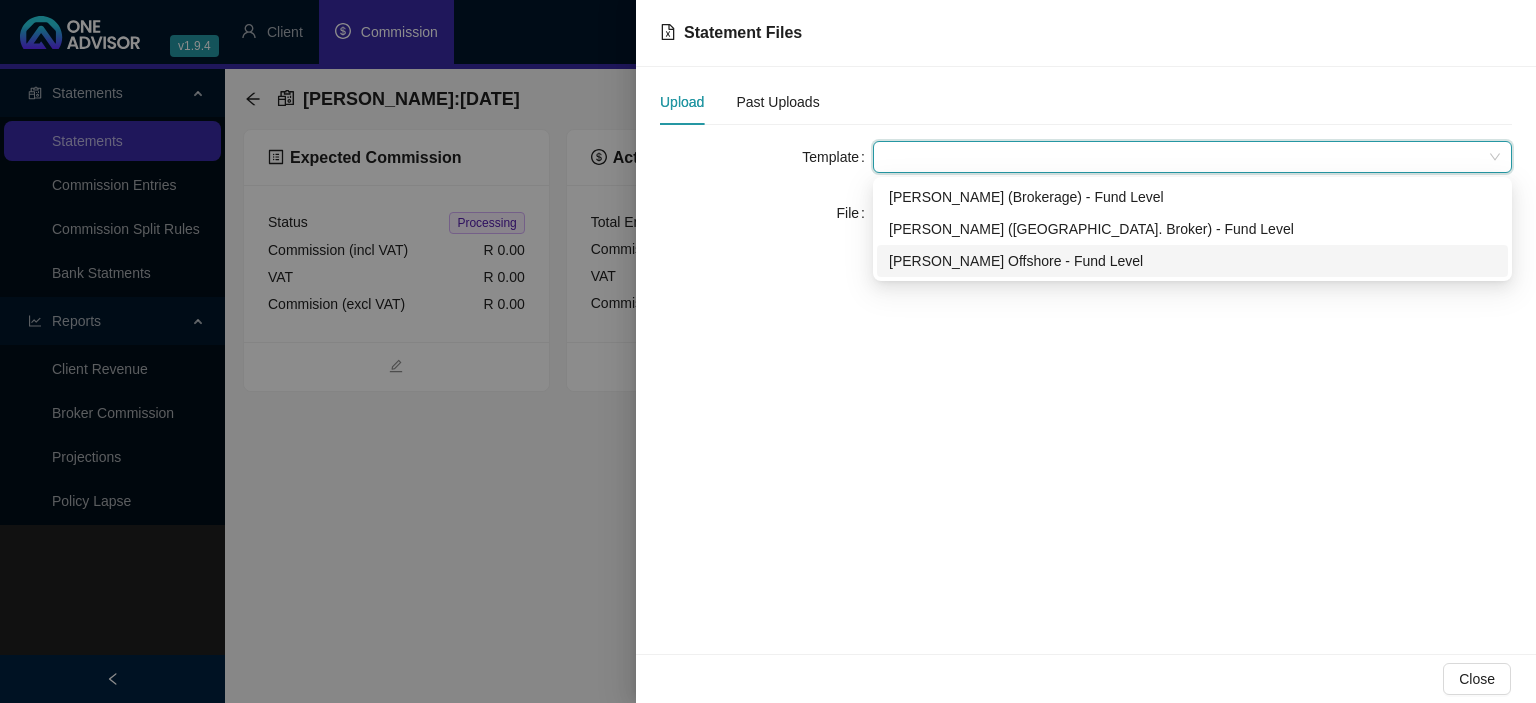 click on "Allan Gray Offshore - Fund Level" at bounding box center (1192, 261) 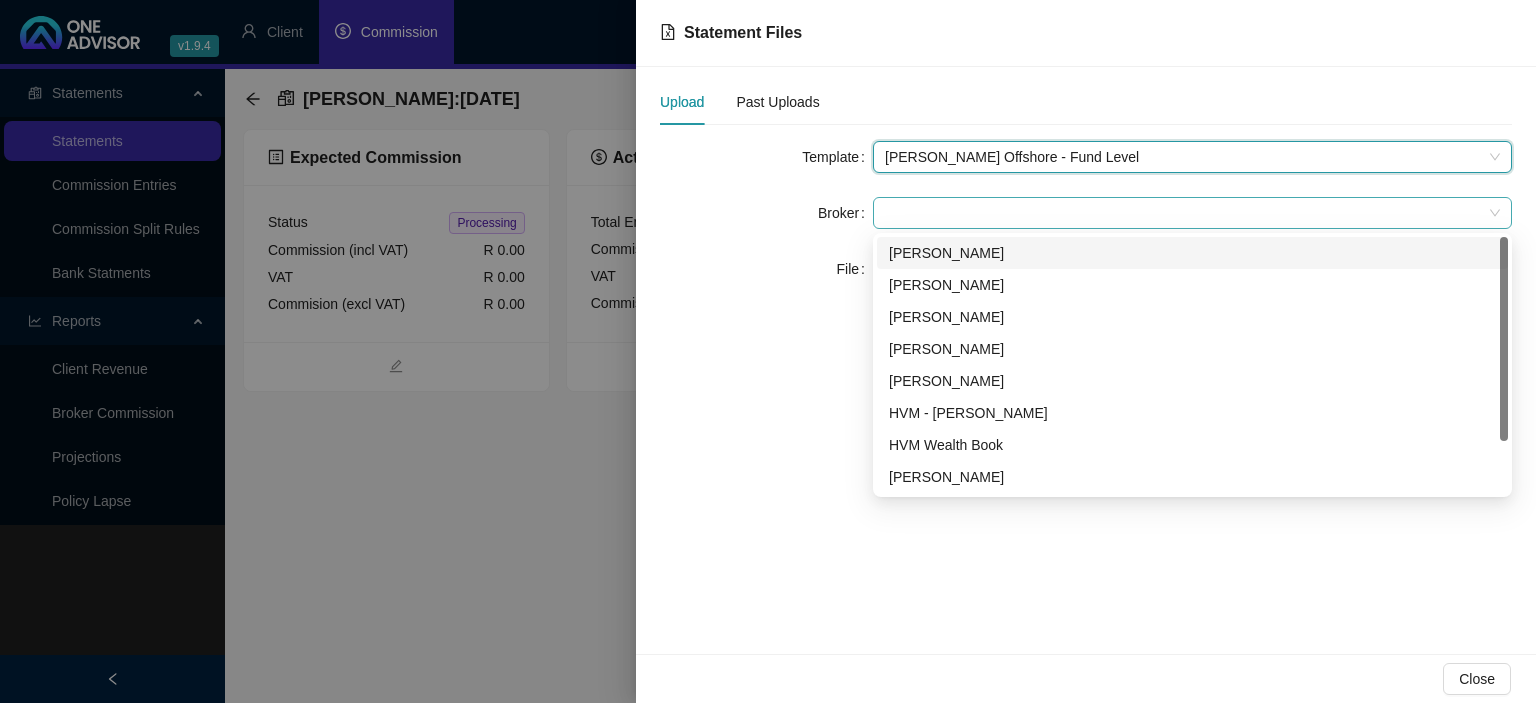 click at bounding box center [1192, 213] 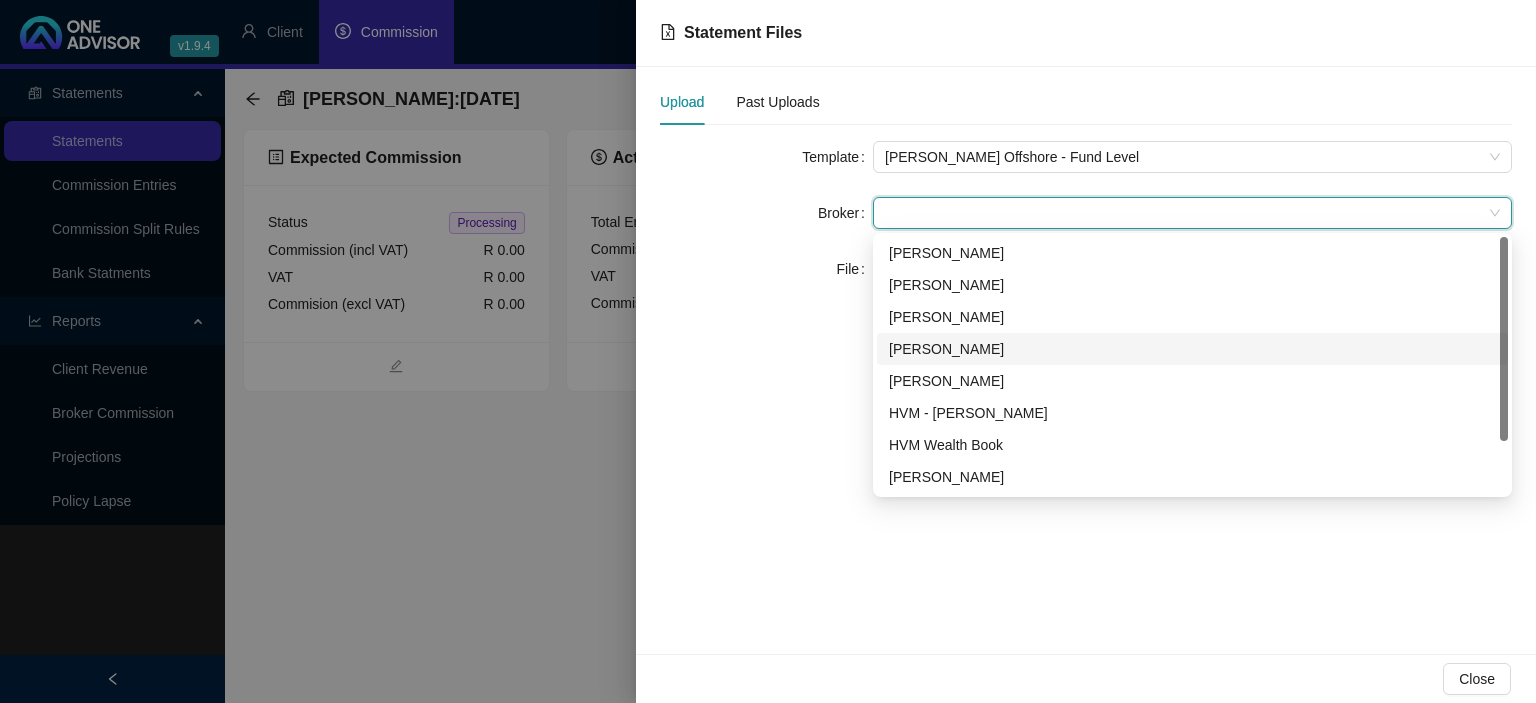 click on "[PERSON_NAME]" at bounding box center (1192, 349) 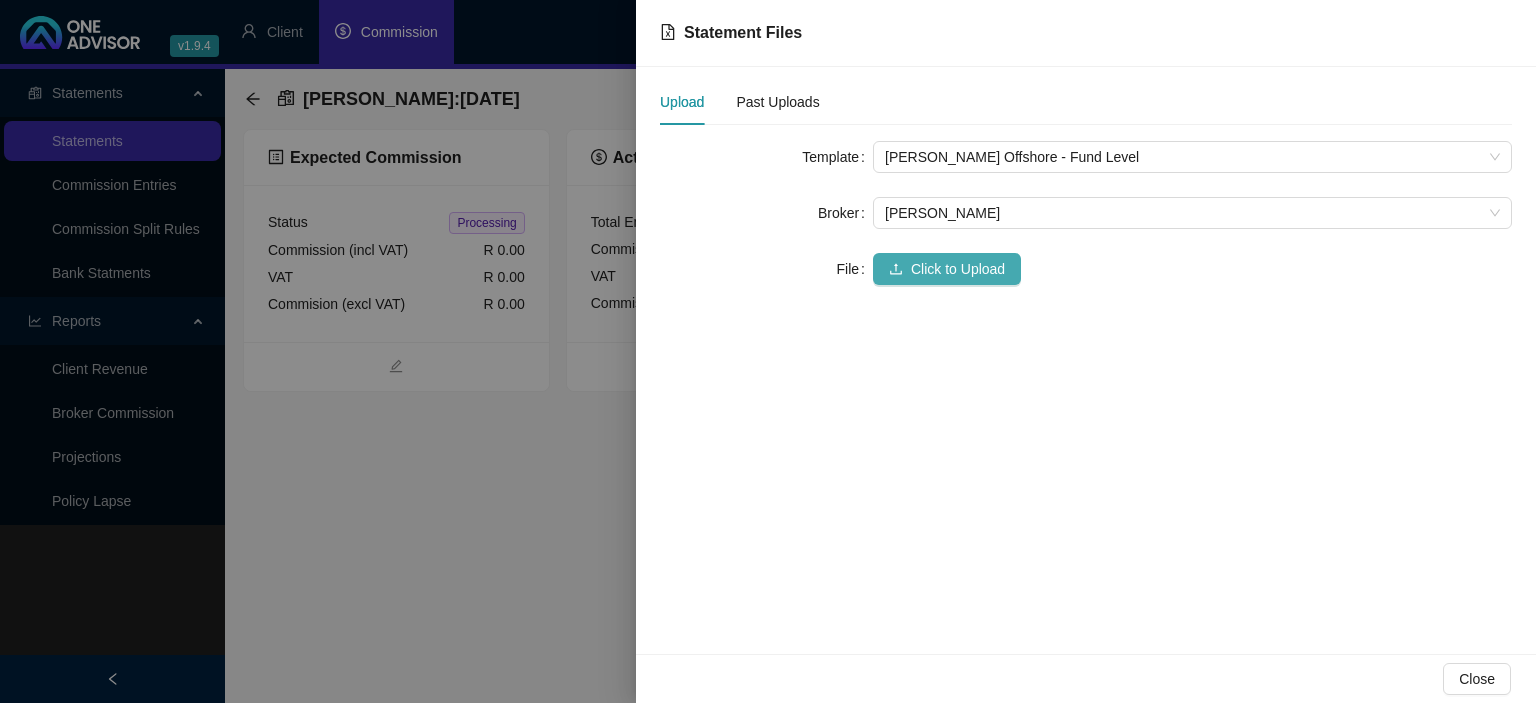 click 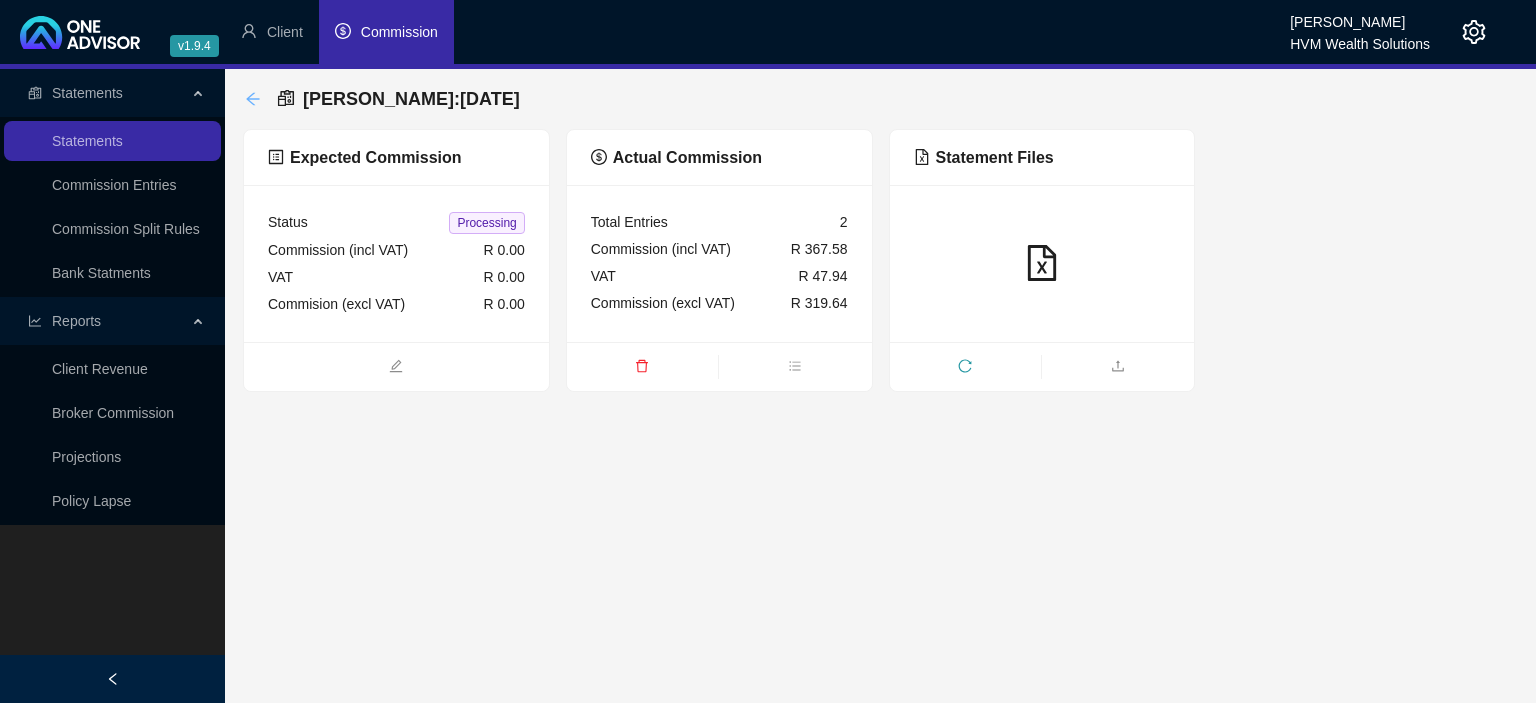 click 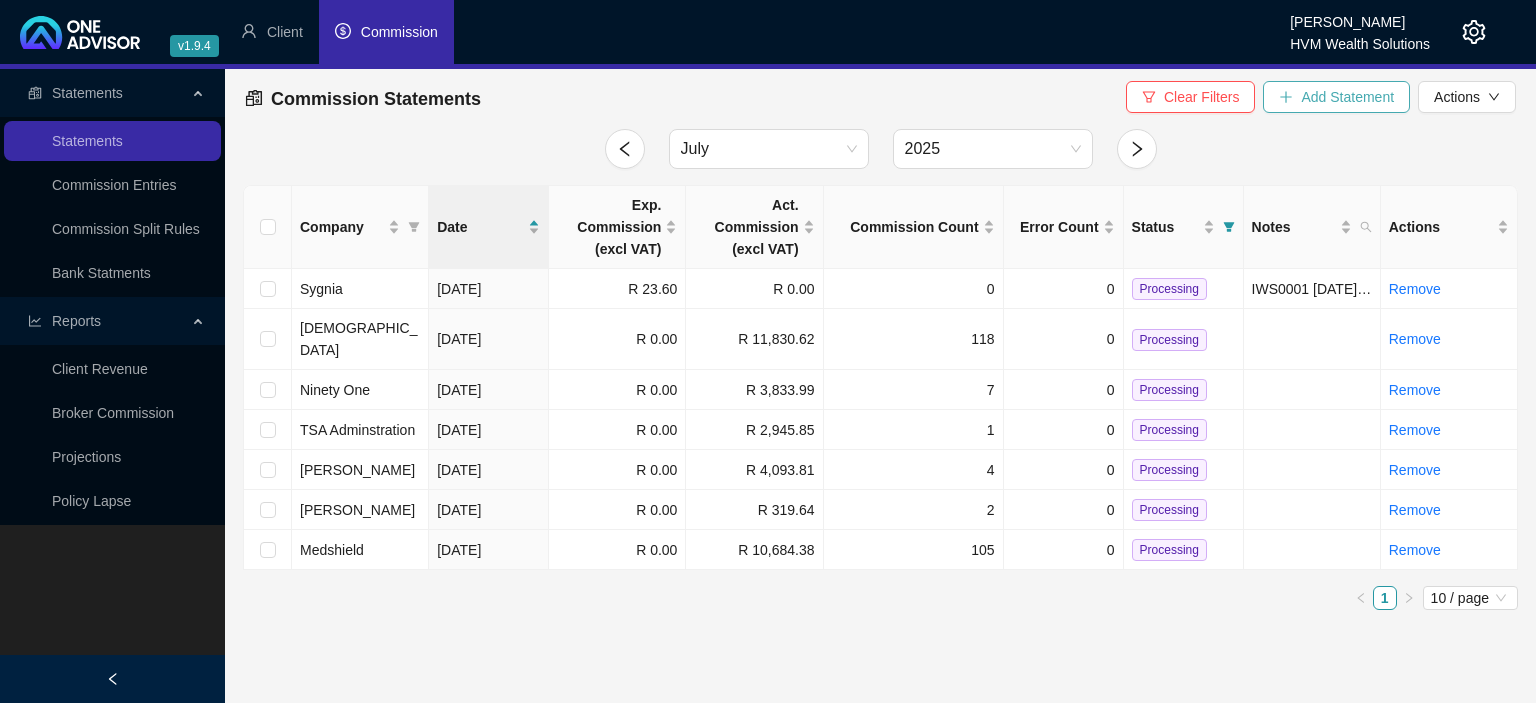 click on "Add Statement" at bounding box center [1347, 97] 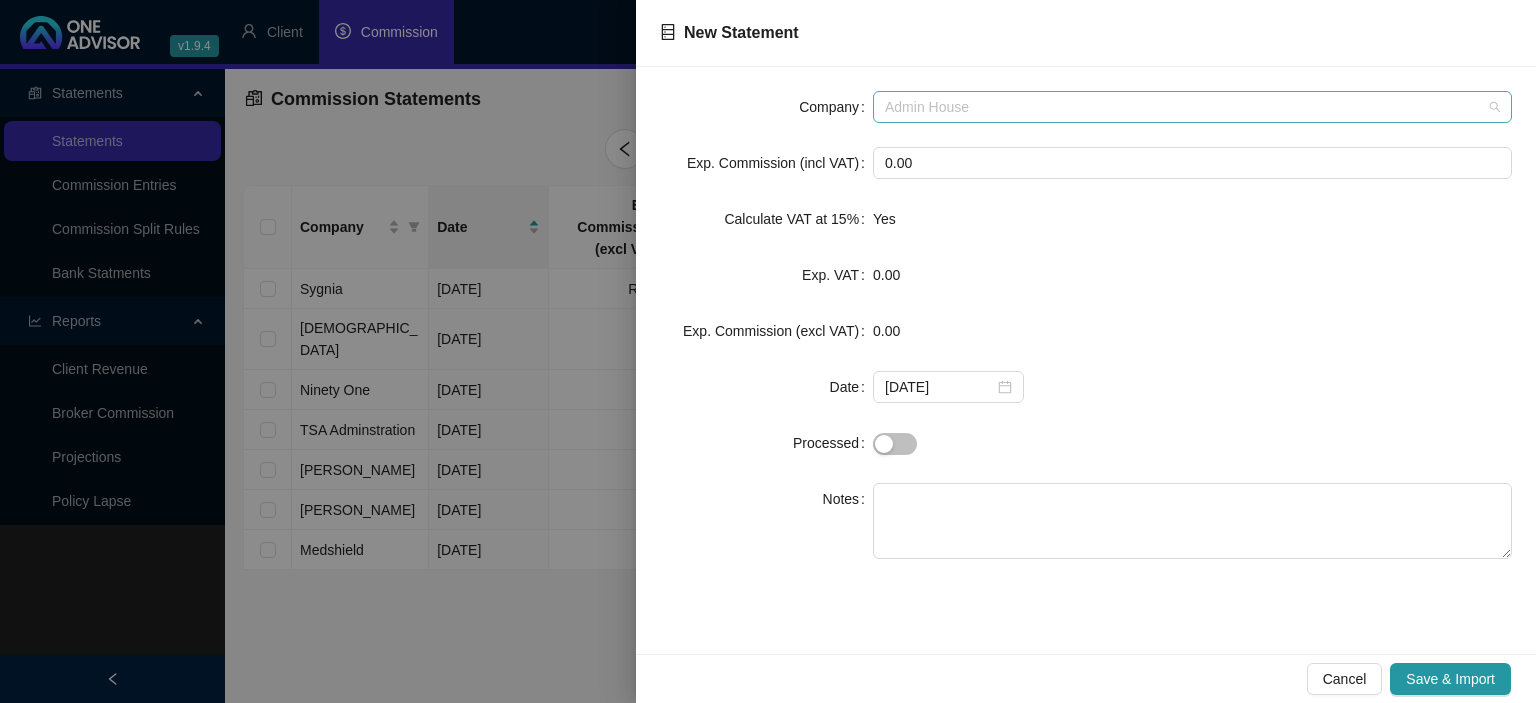 click on "Admin House" at bounding box center [1192, 107] 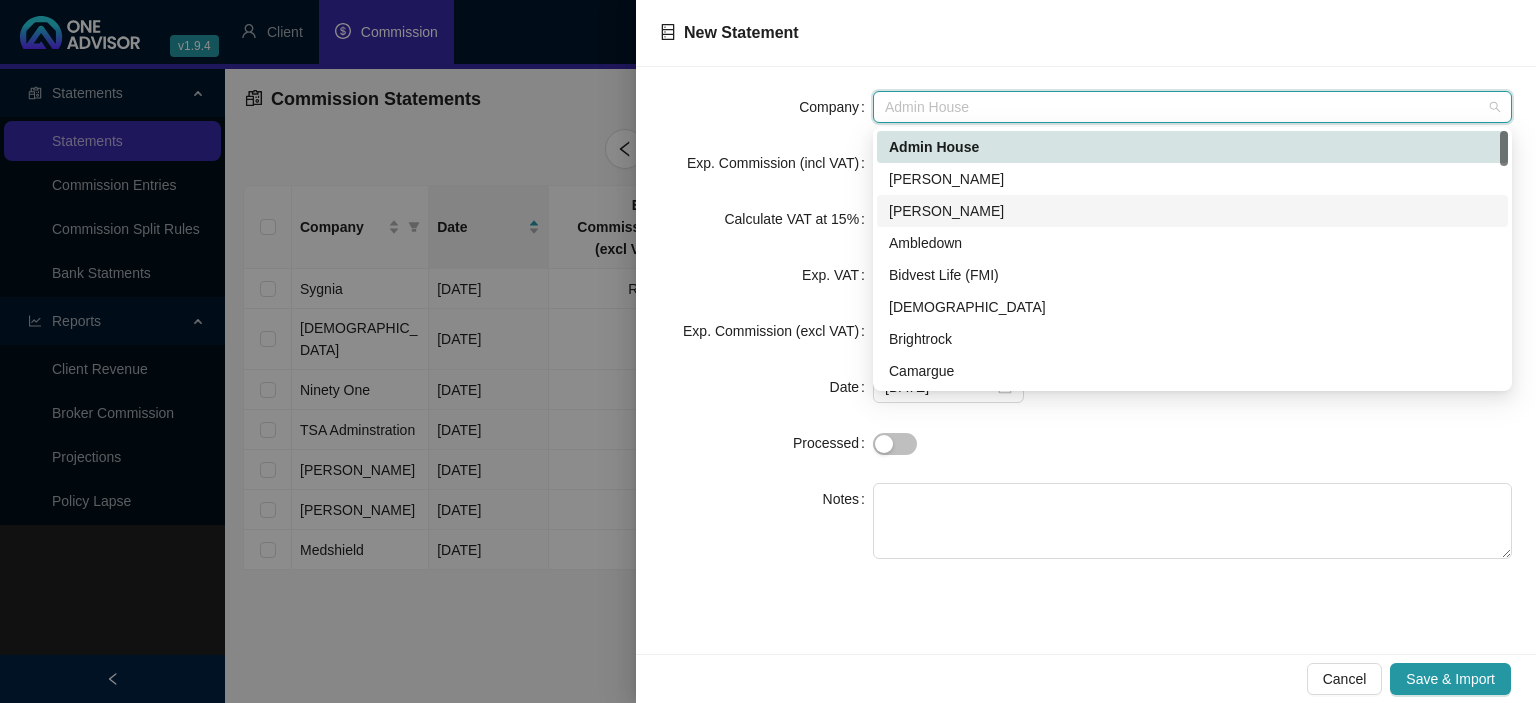 click on "[PERSON_NAME]" at bounding box center [1192, 211] 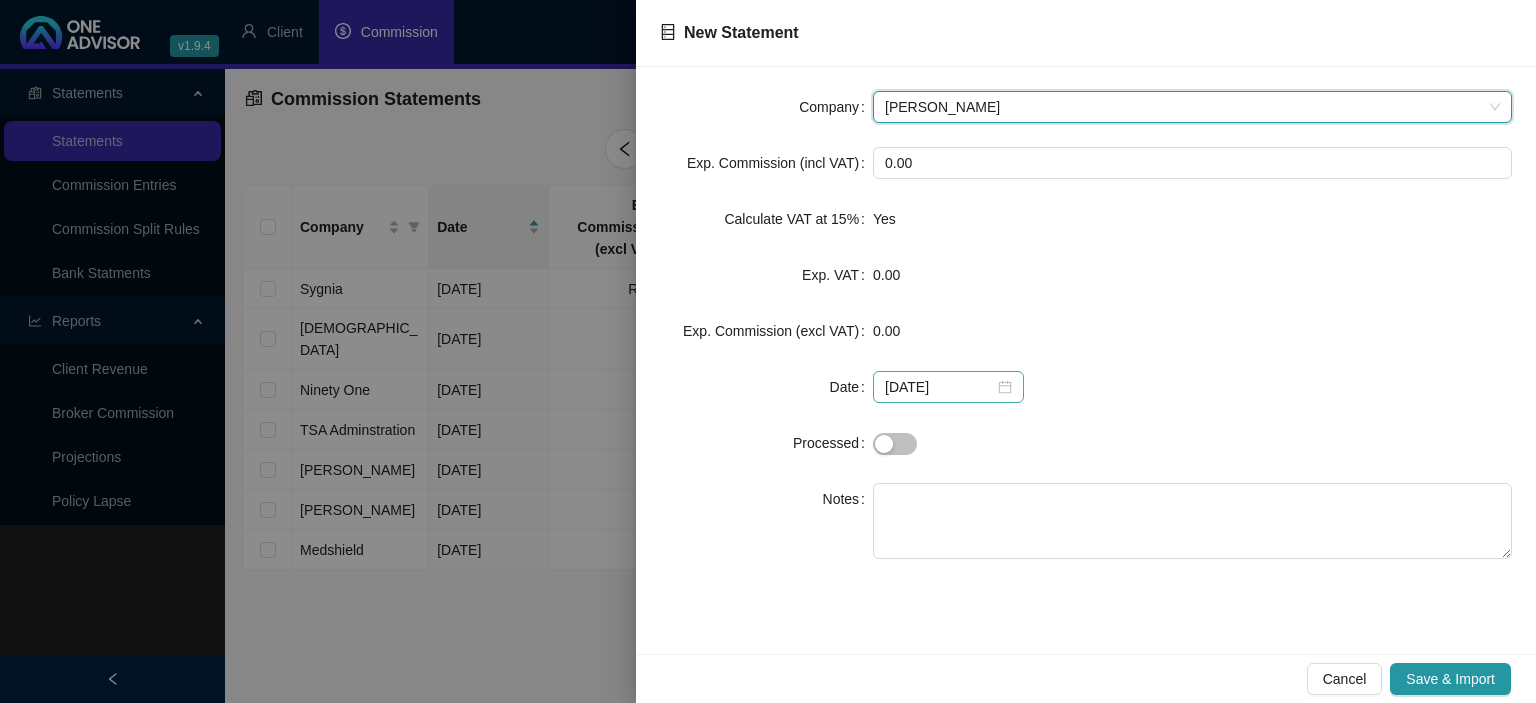 click on "[DATE]" at bounding box center (948, 387) 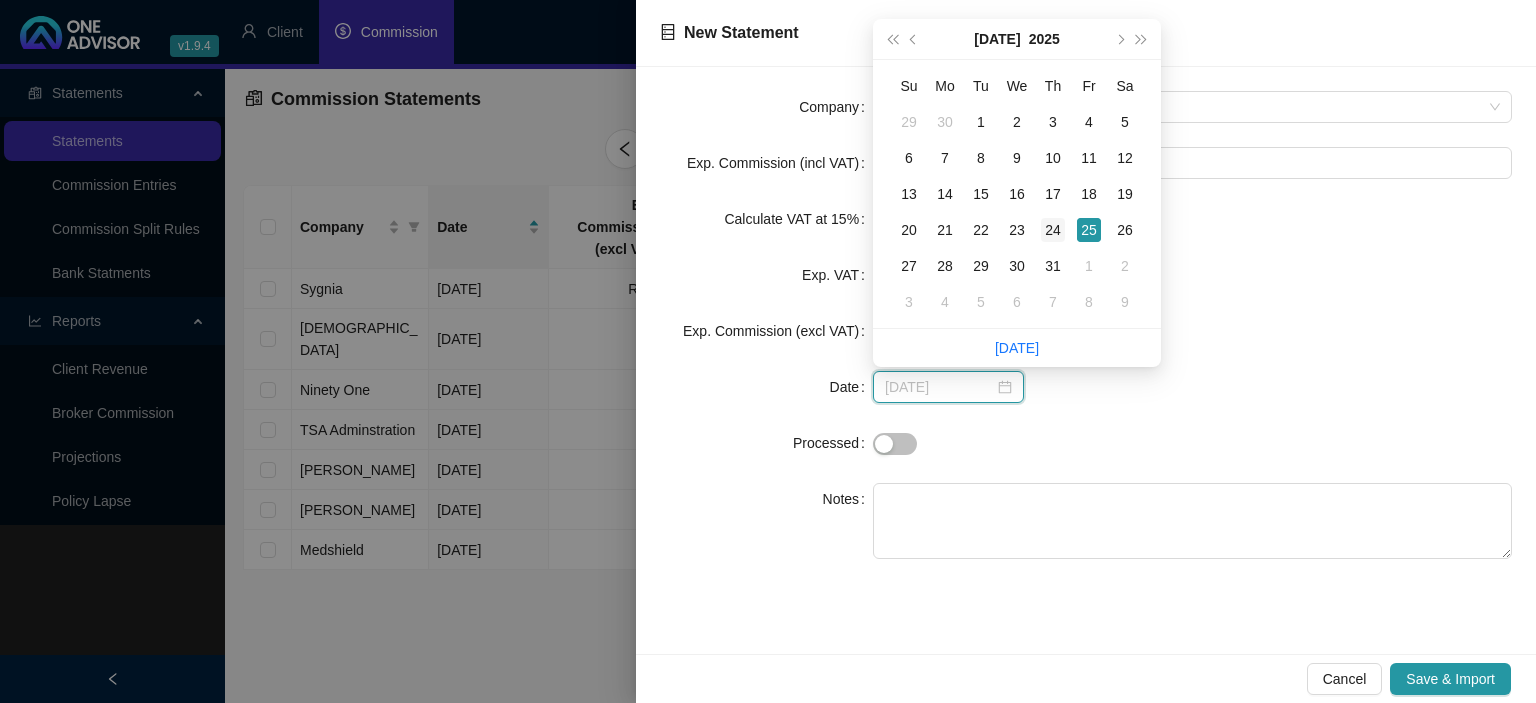 type on "[DATE]" 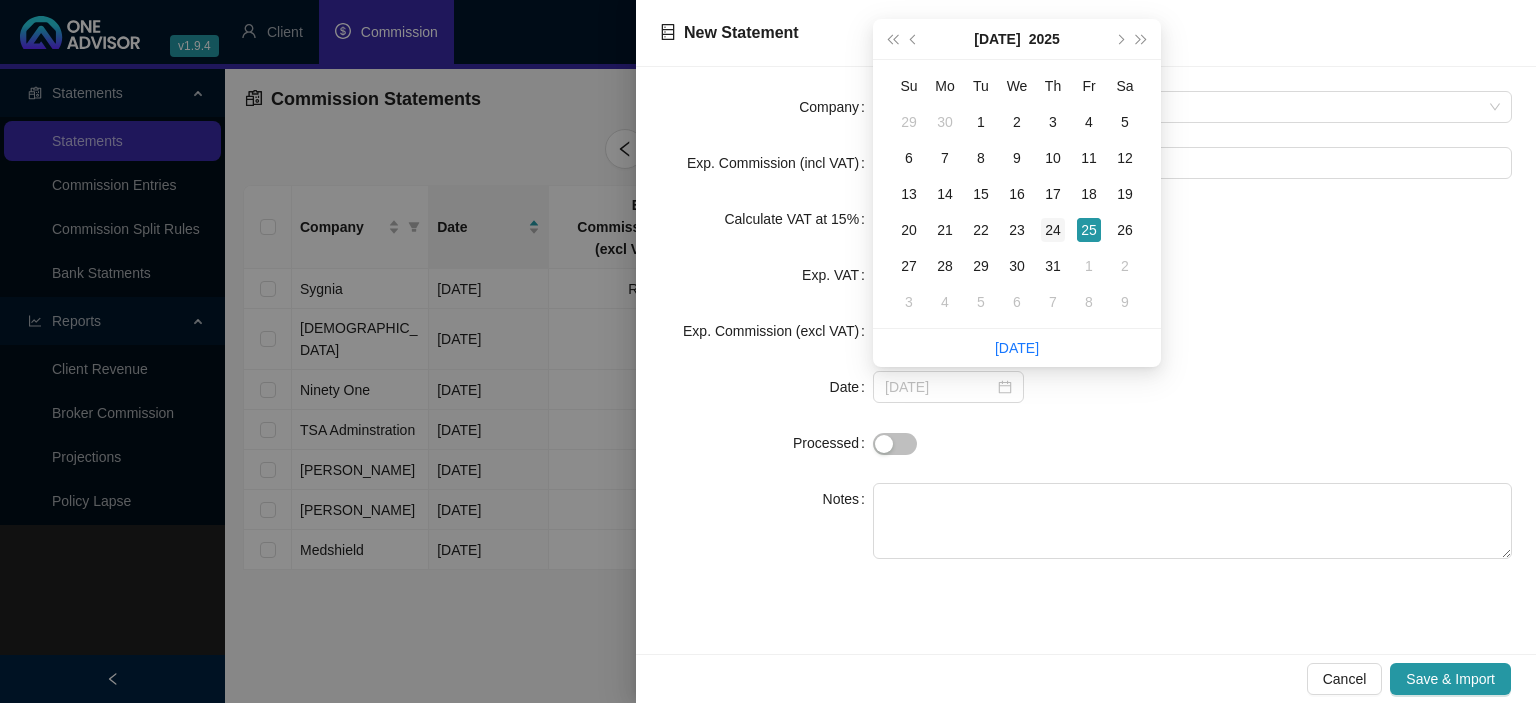 click on "24" at bounding box center [1053, 230] 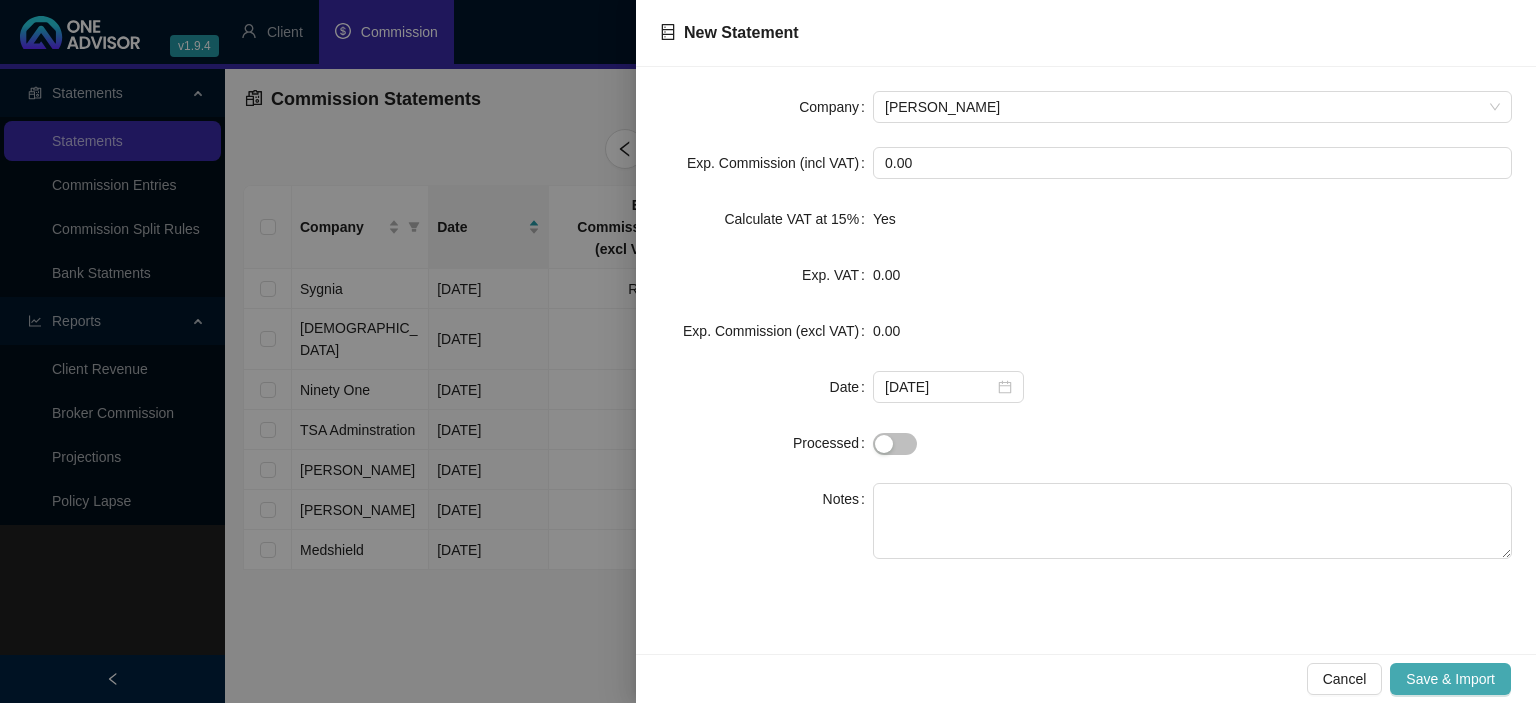 click on "Save & Import" at bounding box center (1450, 679) 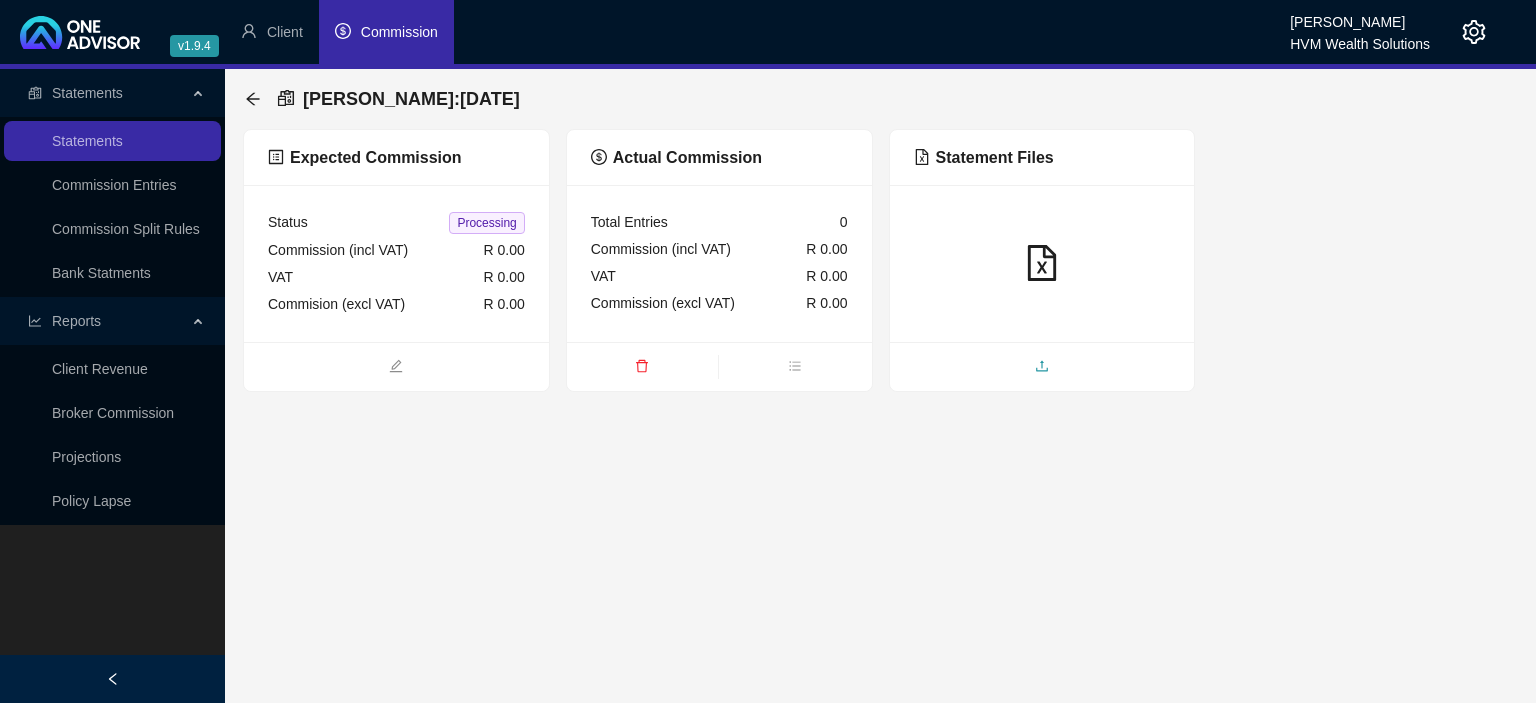 click at bounding box center (1042, 368) 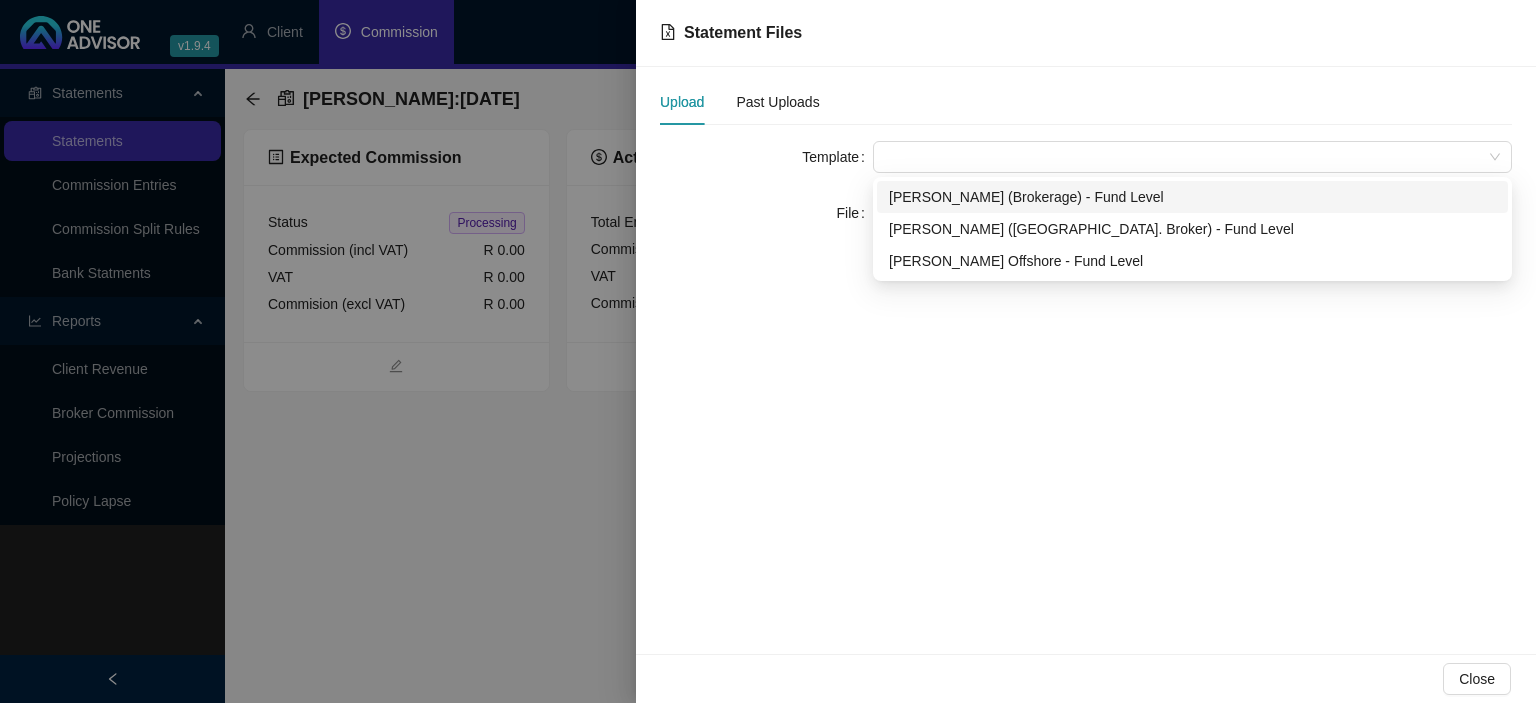 click at bounding box center (1192, 157) 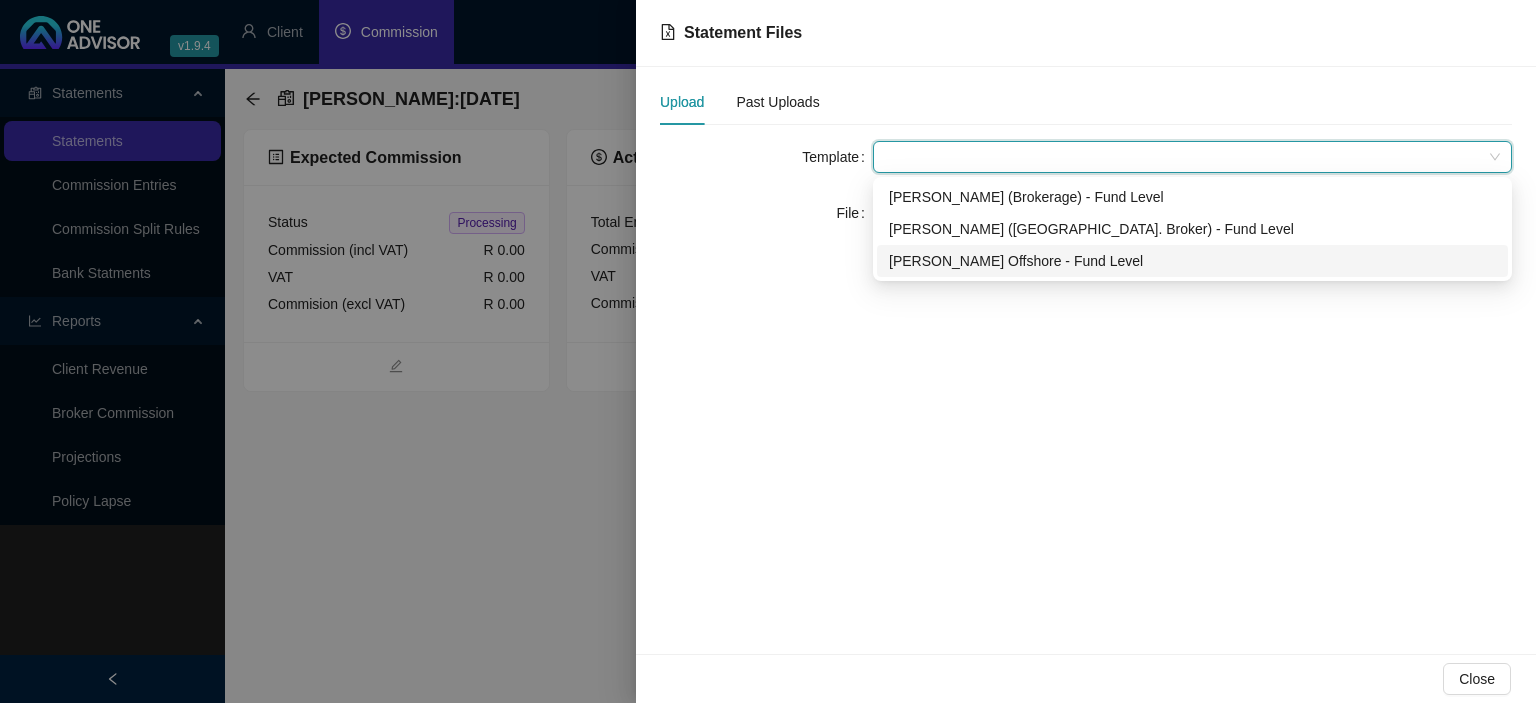 click on "Allan Gray Offshore - Fund Level" at bounding box center (1192, 261) 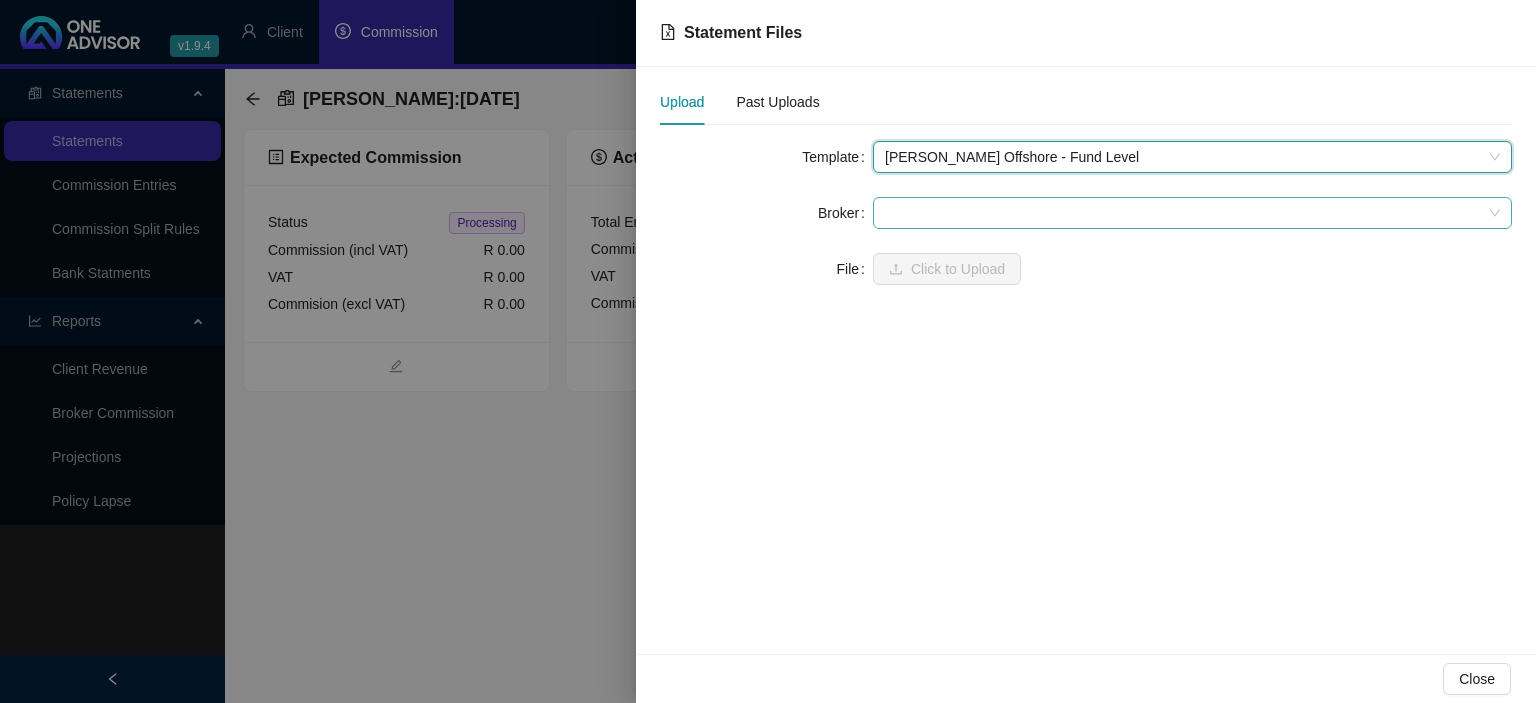 click at bounding box center (1192, 213) 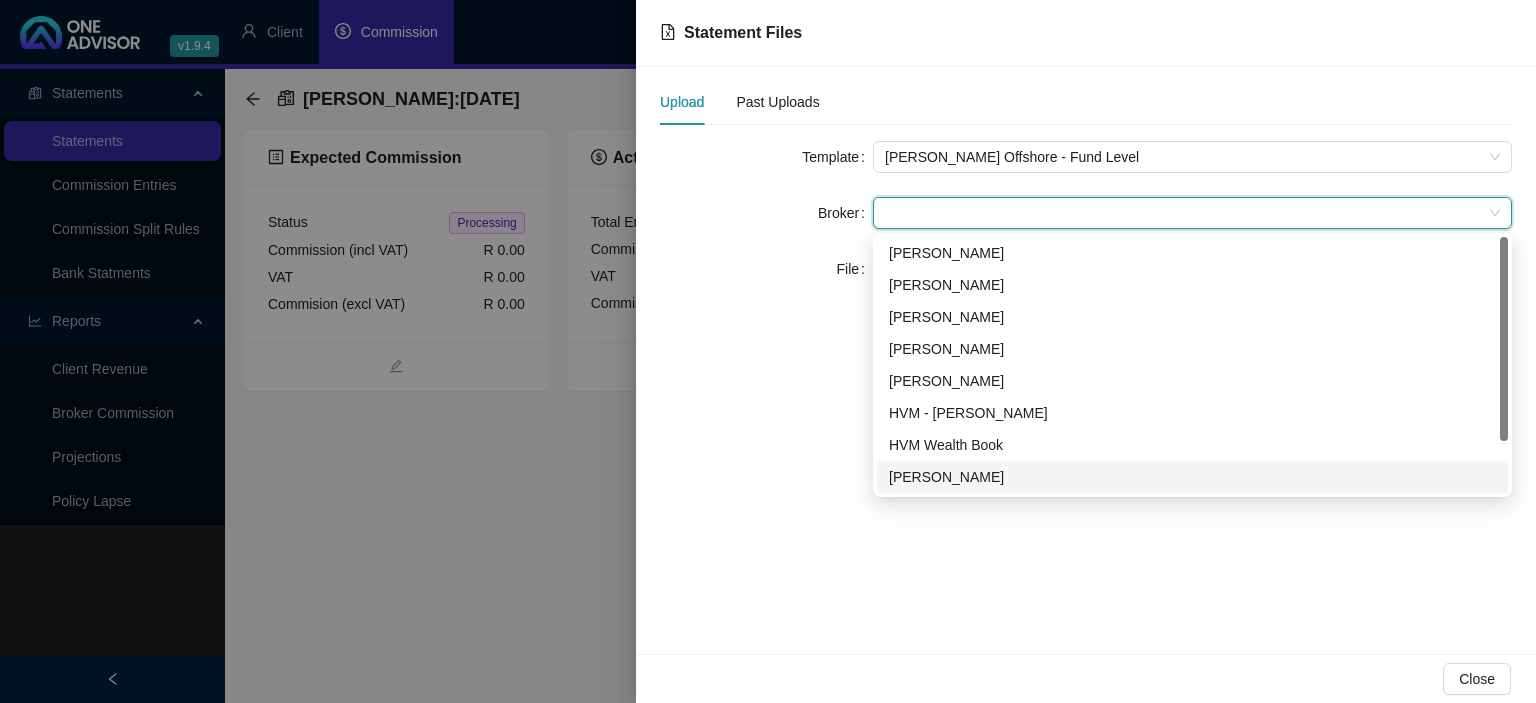 click on "[PERSON_NAME]" at bounding box center [1192, 477] 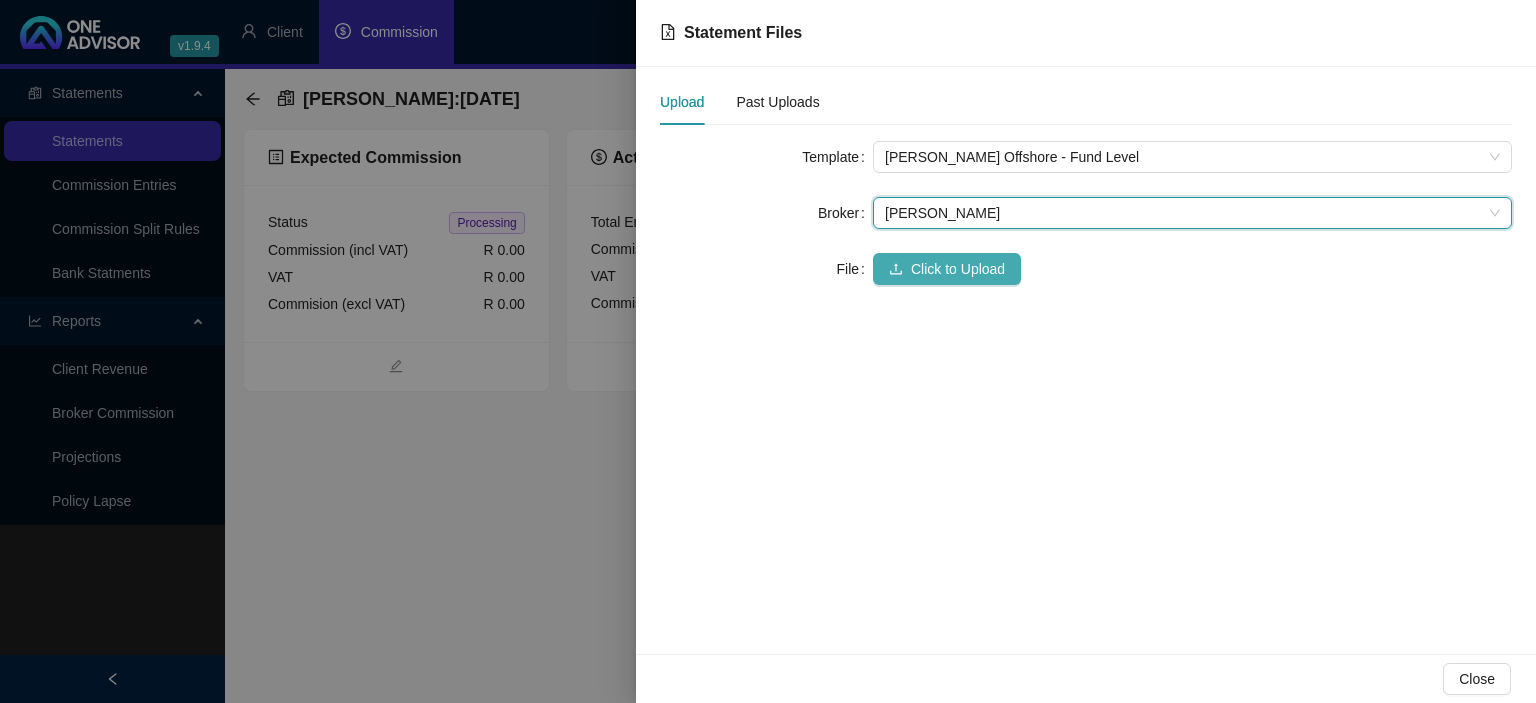 click on "Click to Upload" at bounding box center [947, 269] 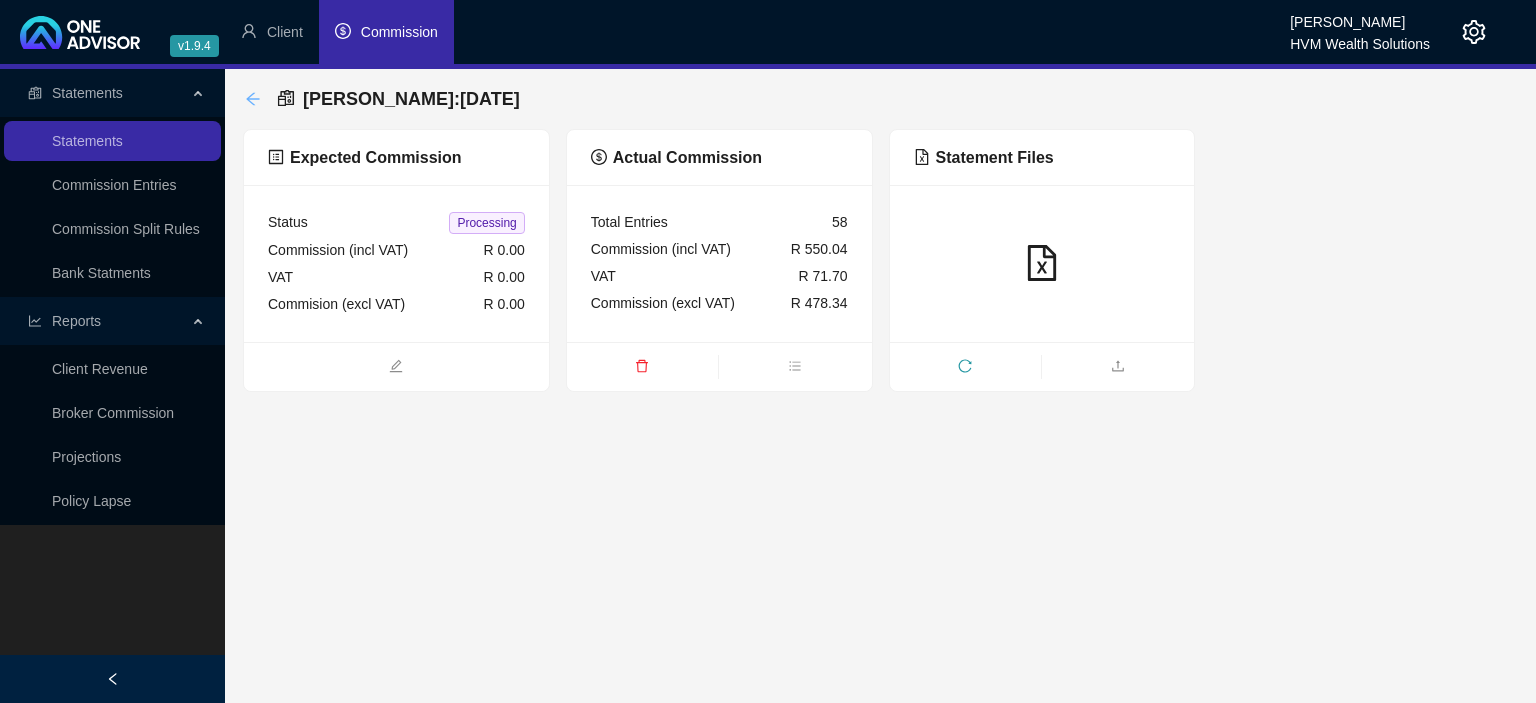 click 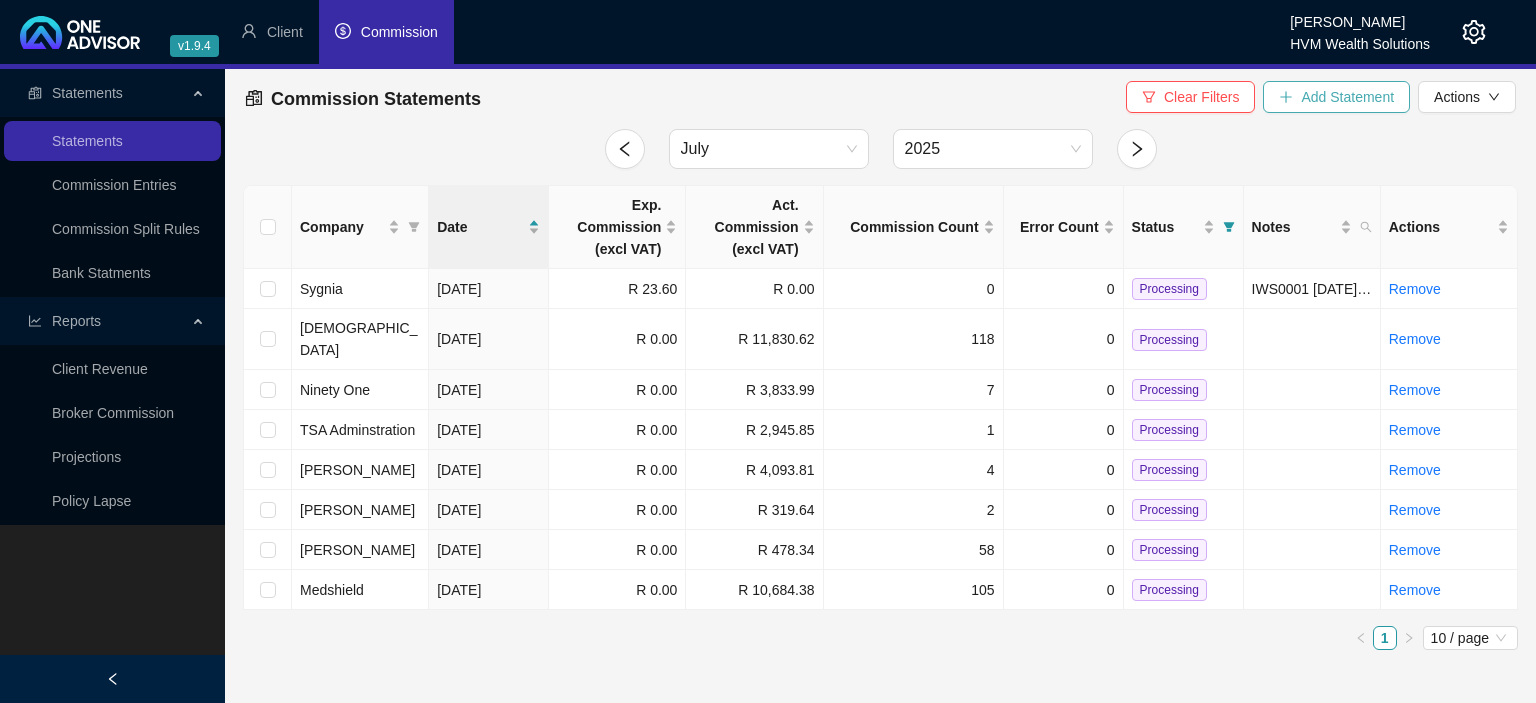click 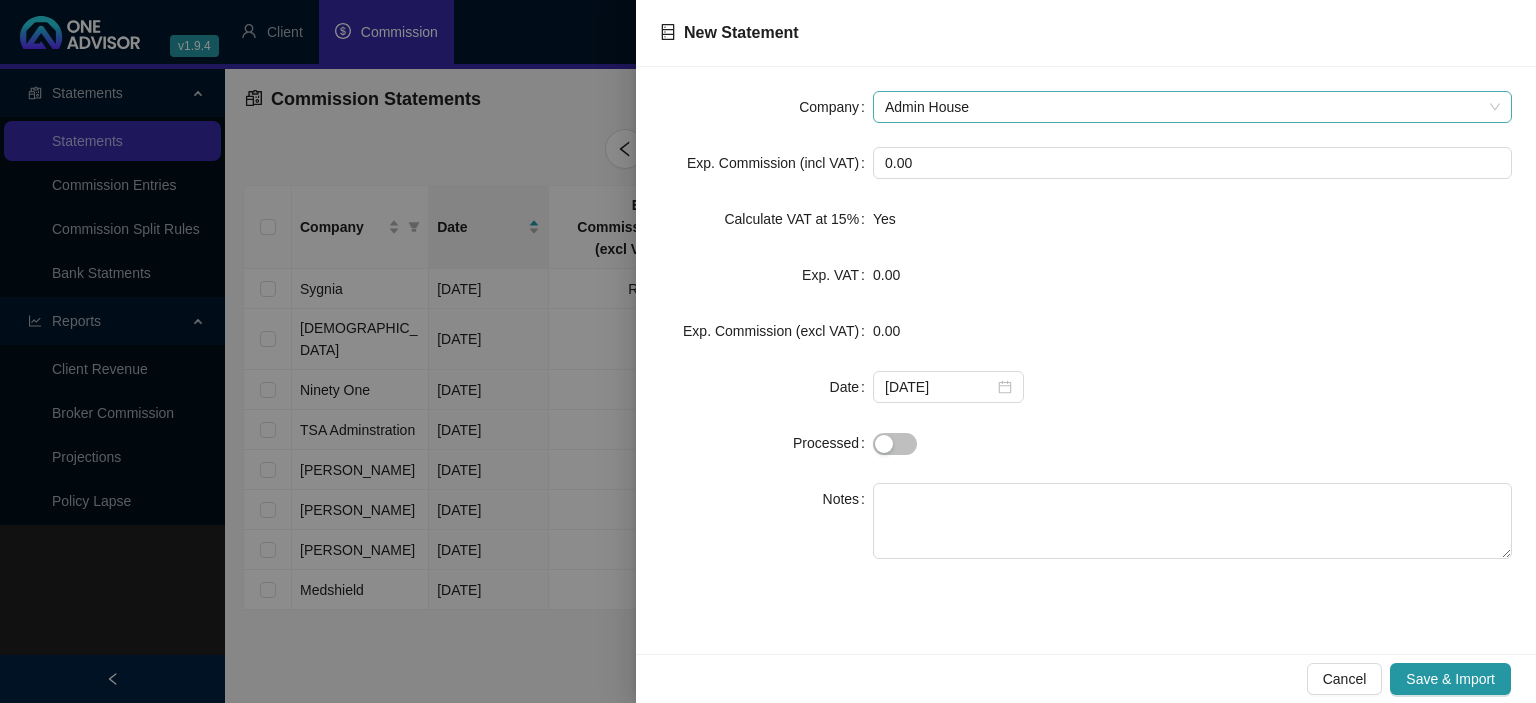 click on "Admin House" at bounding box center [1192, 107] 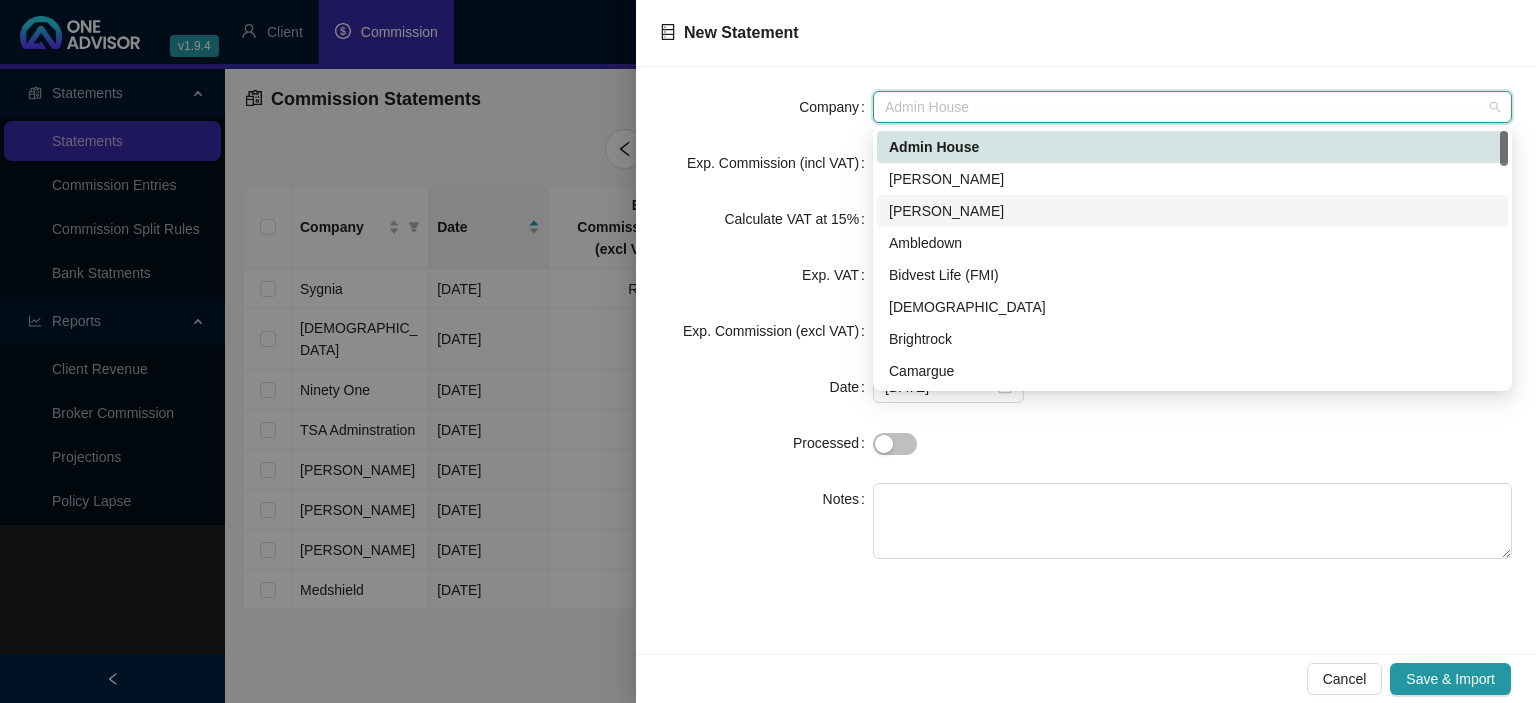click on "[PERSON_NAME]" at bounding box center (1192, 211) 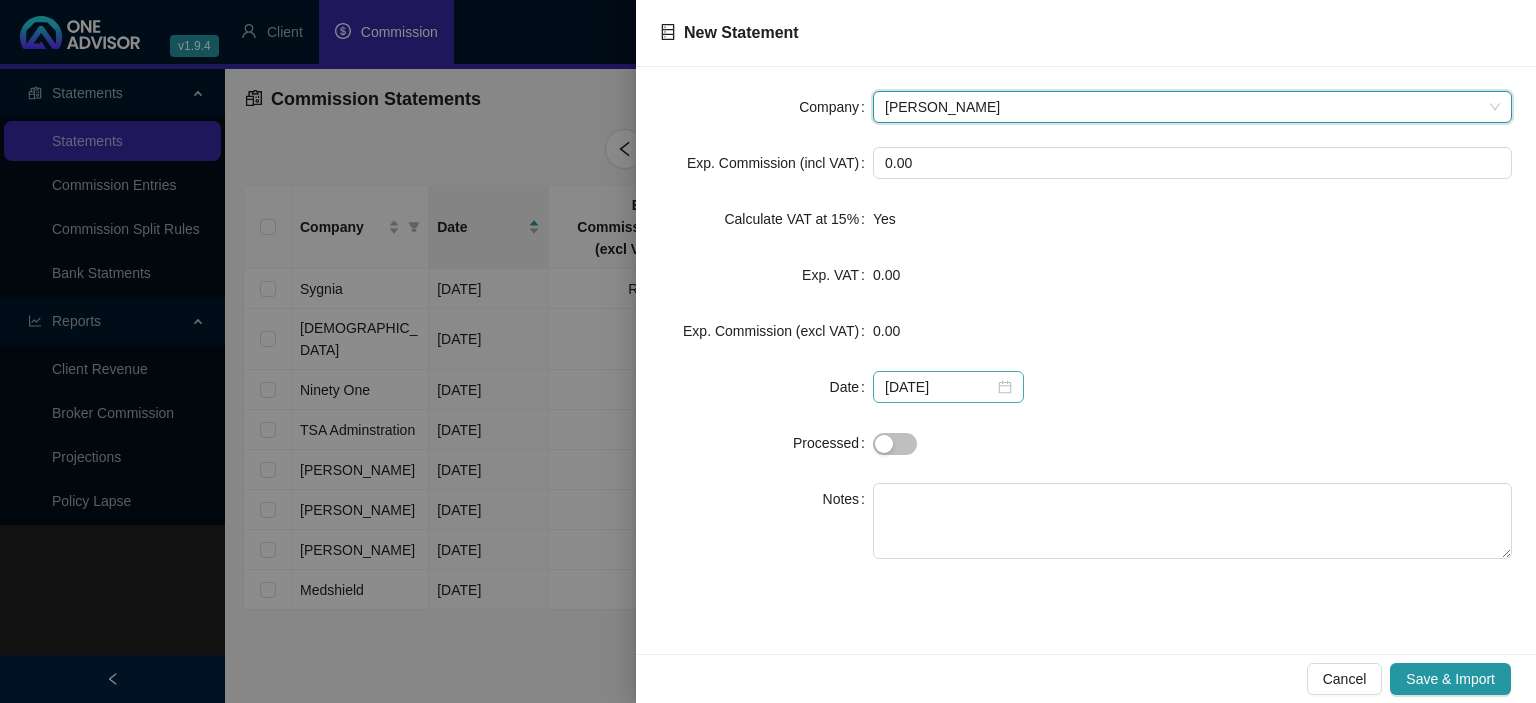 click on "[DATE]" at bounding box center (948, 387) 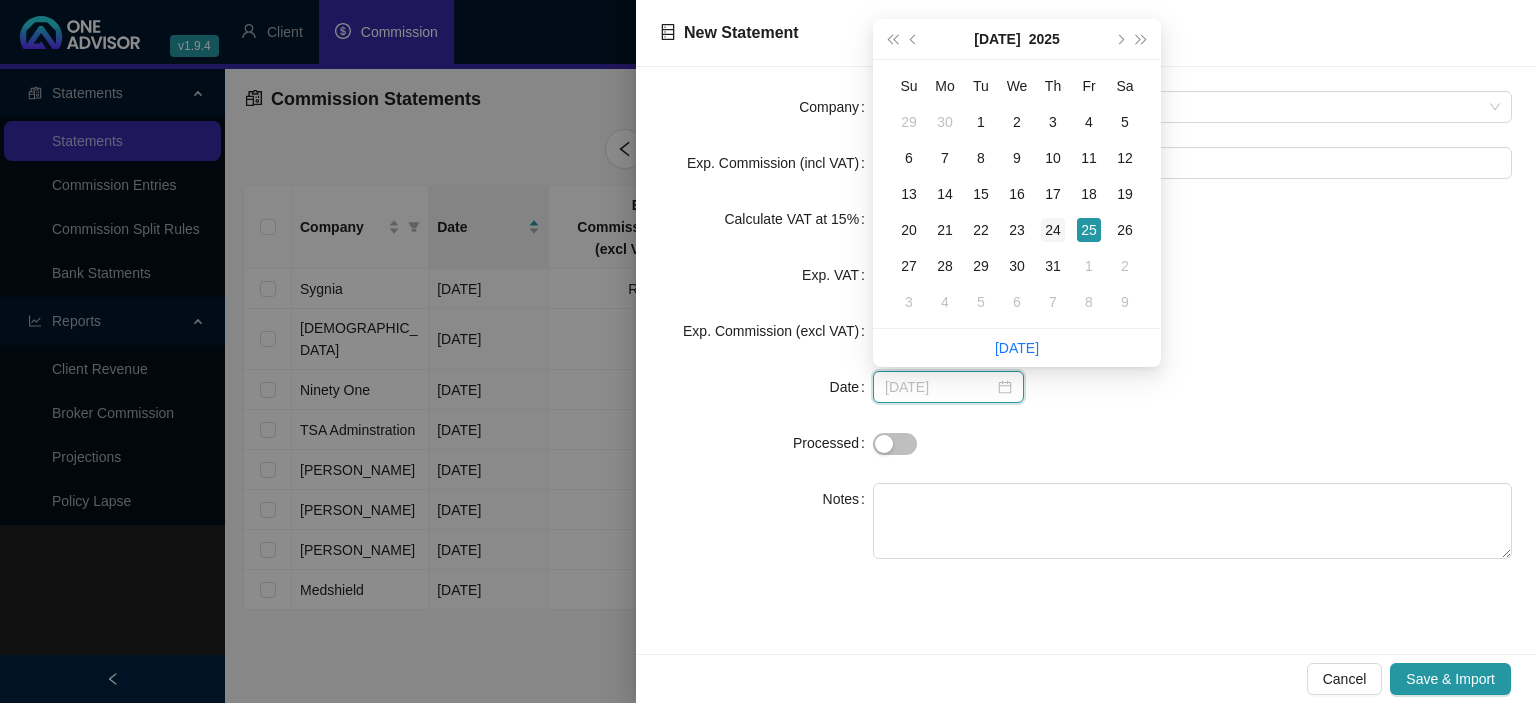 type on "[DATE]" 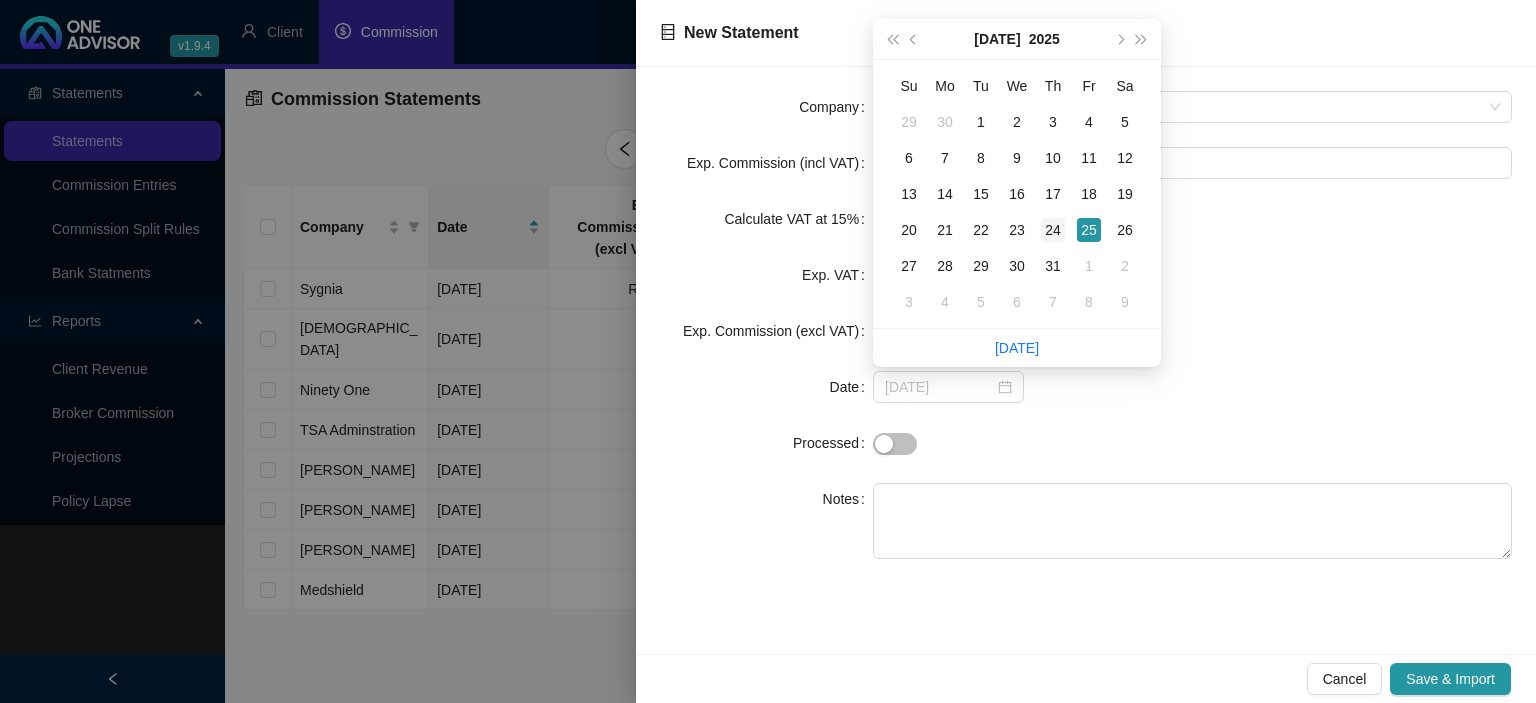 click on "24" at bounding box center [1053, 230] 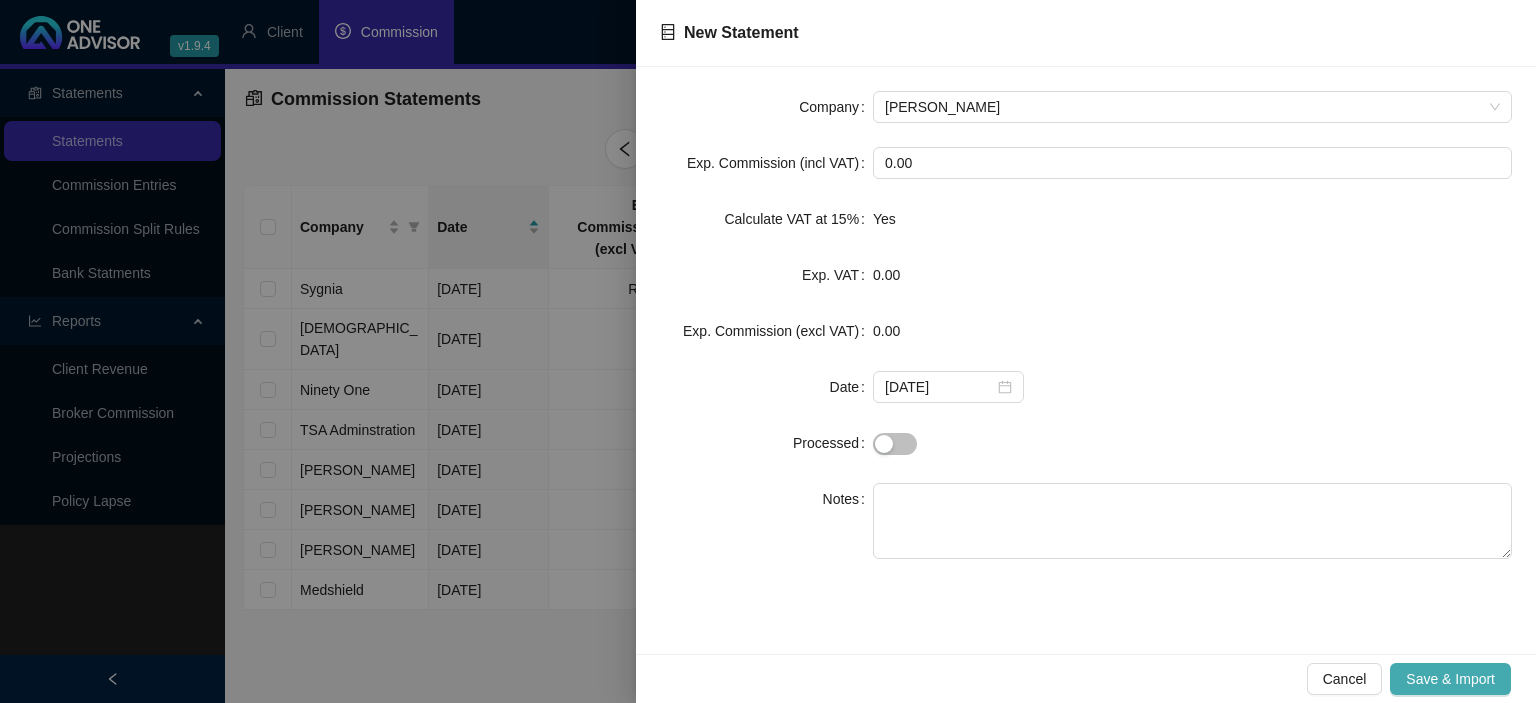 click on "Save & Import" at bounding box center [1450, 679] 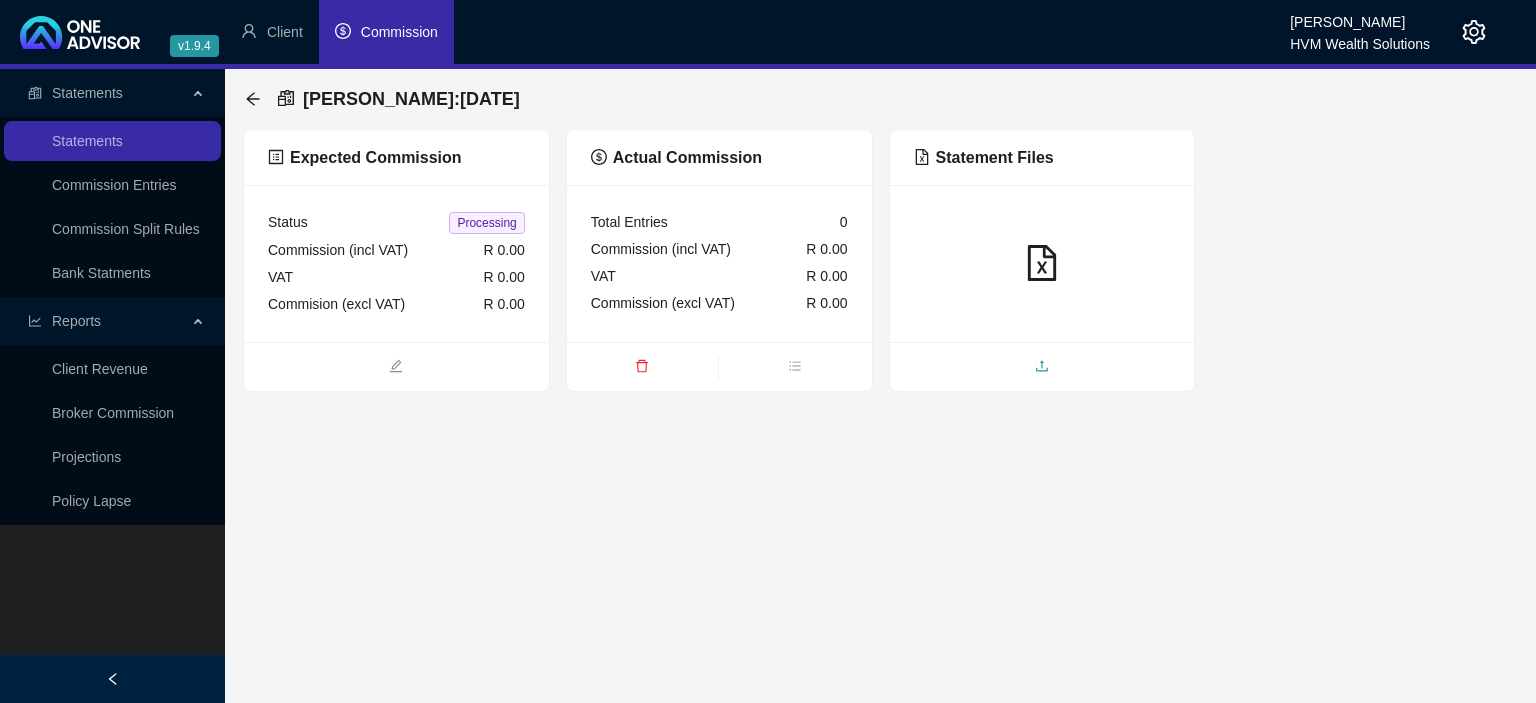 click at bounding box center (1042, 368) 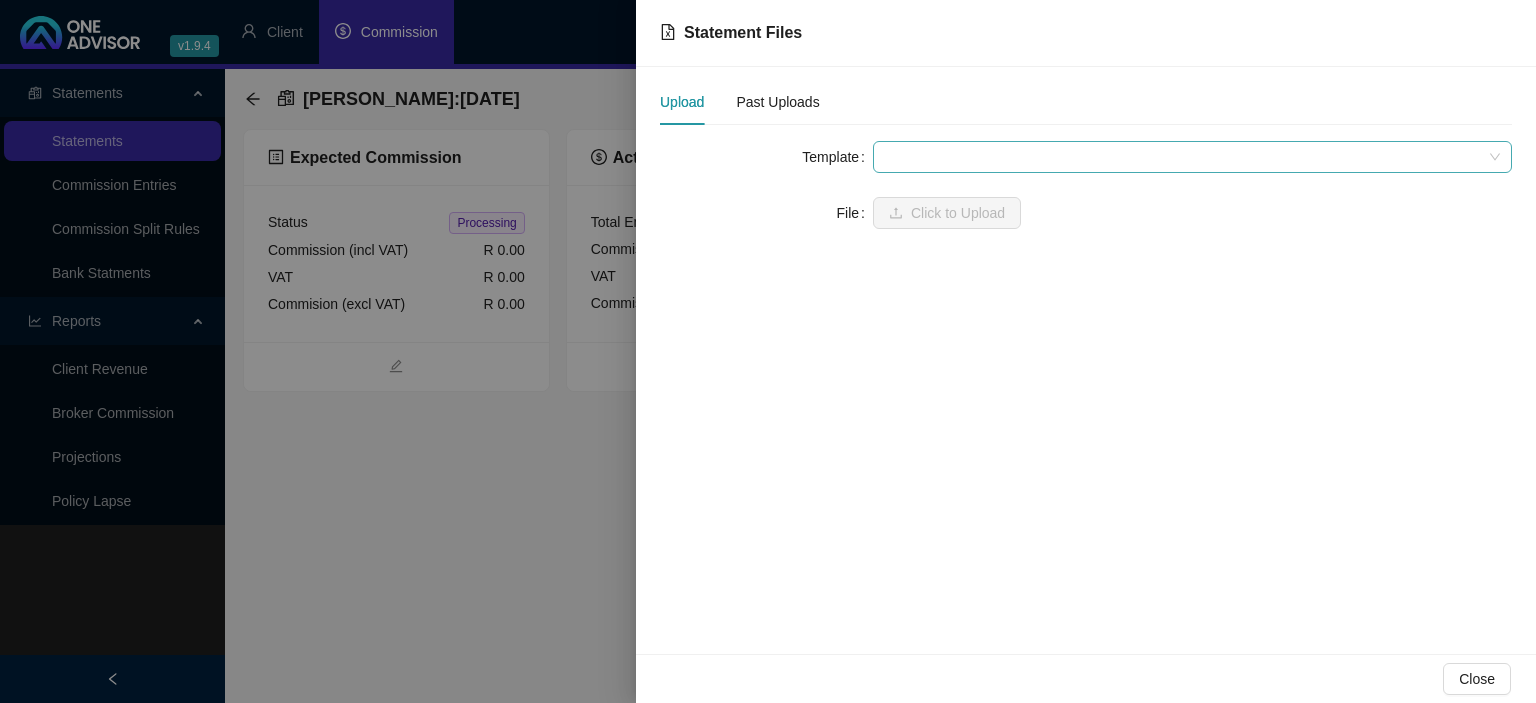 click at bounding box center [1192, 157] 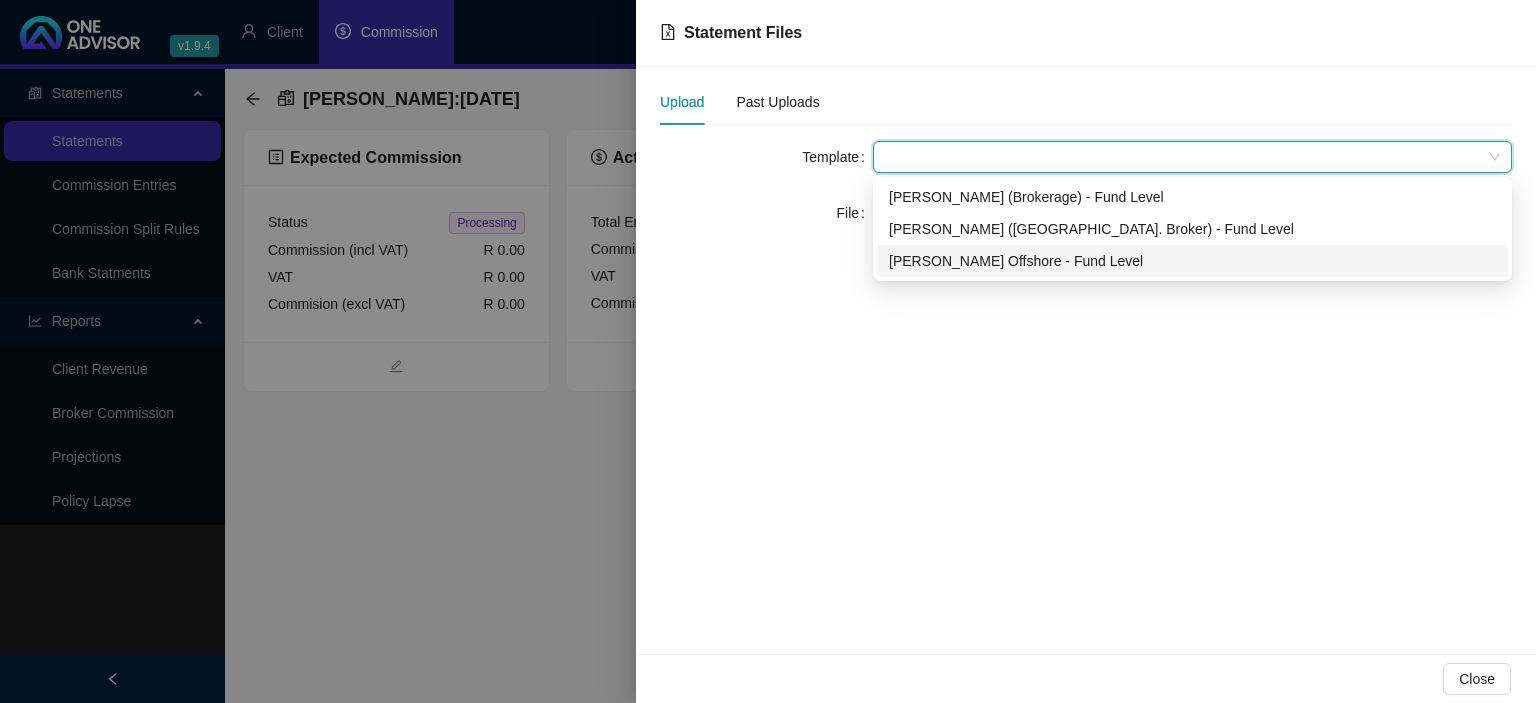 click on "Allan Gray Offshore - Fund Level" at bounding box center [1192, 261] 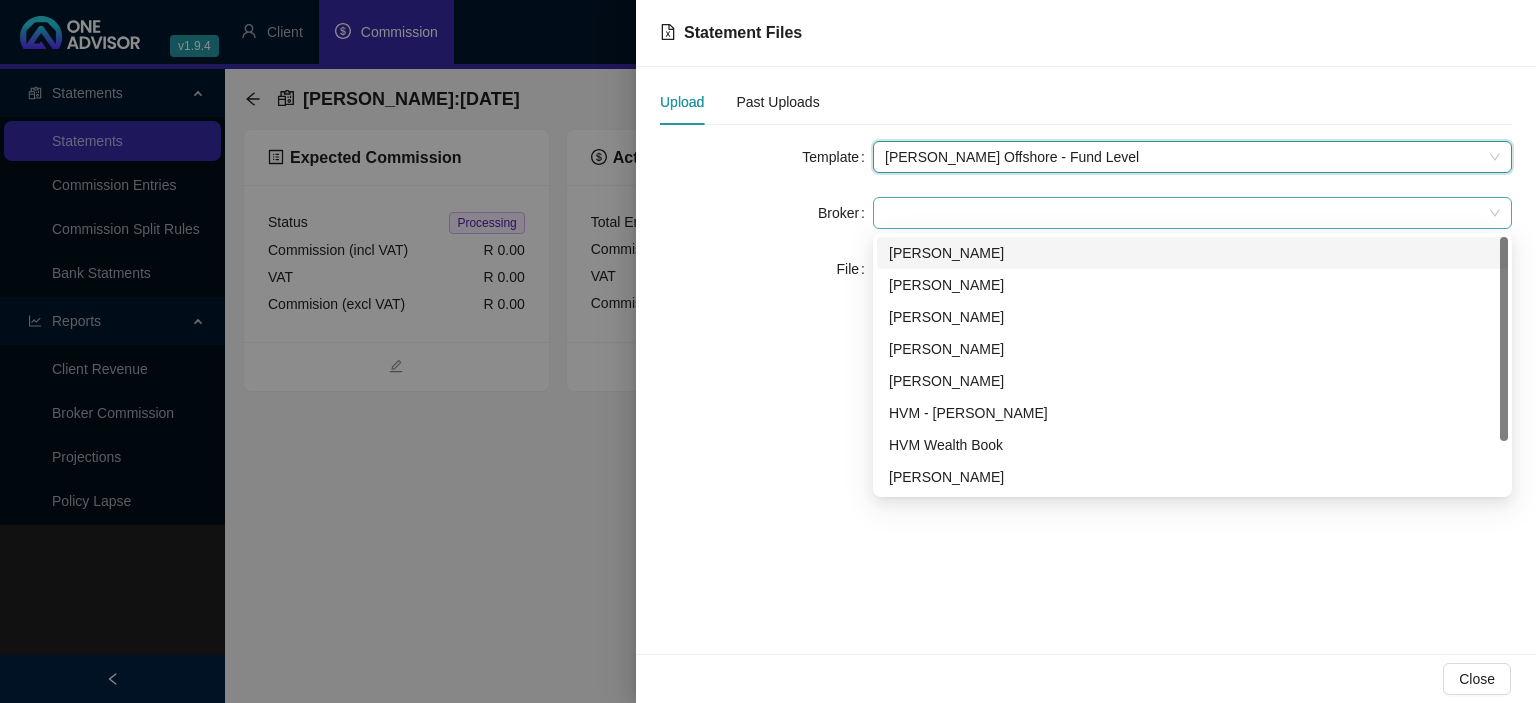 click at bounding box center [1192, 213] 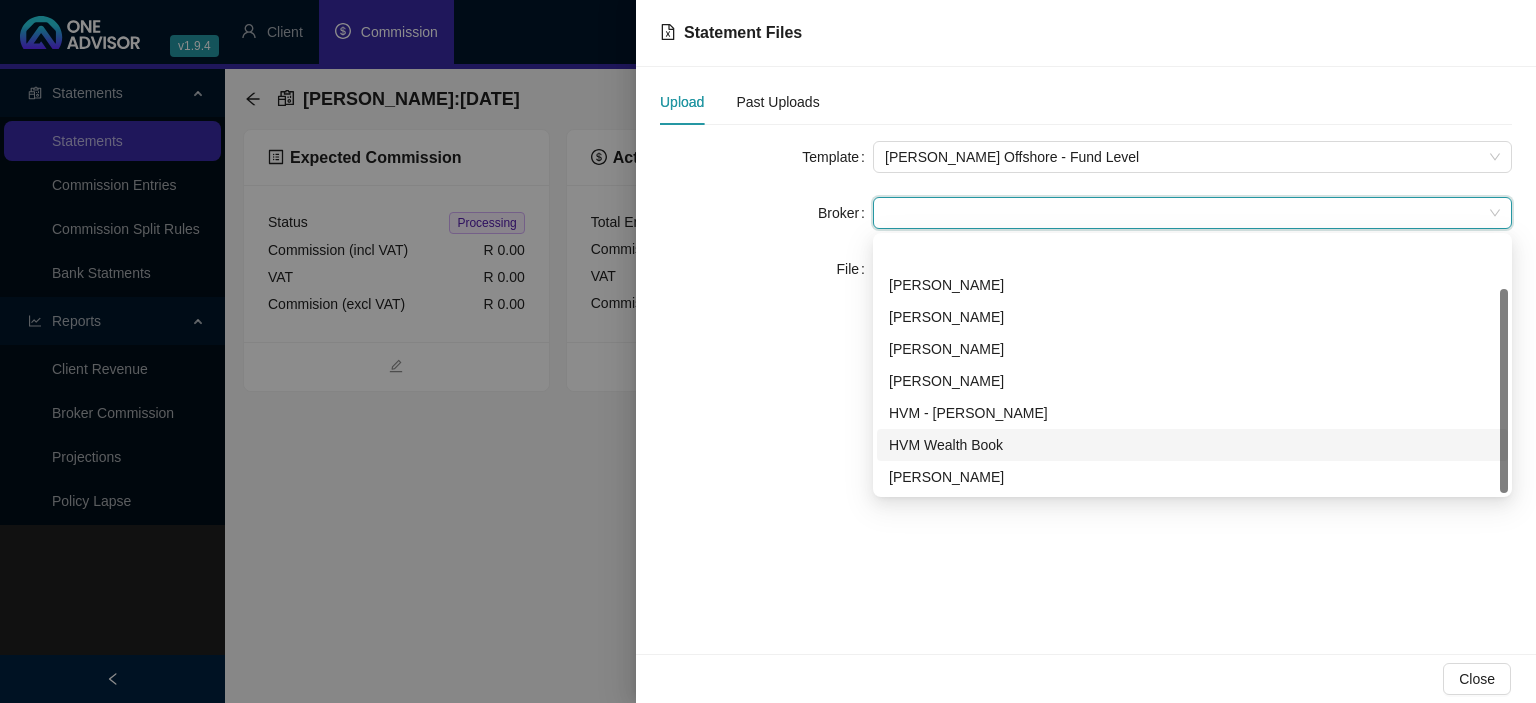 scroll, scrollTop: 64, scrollLeft: 0, axis: vertical 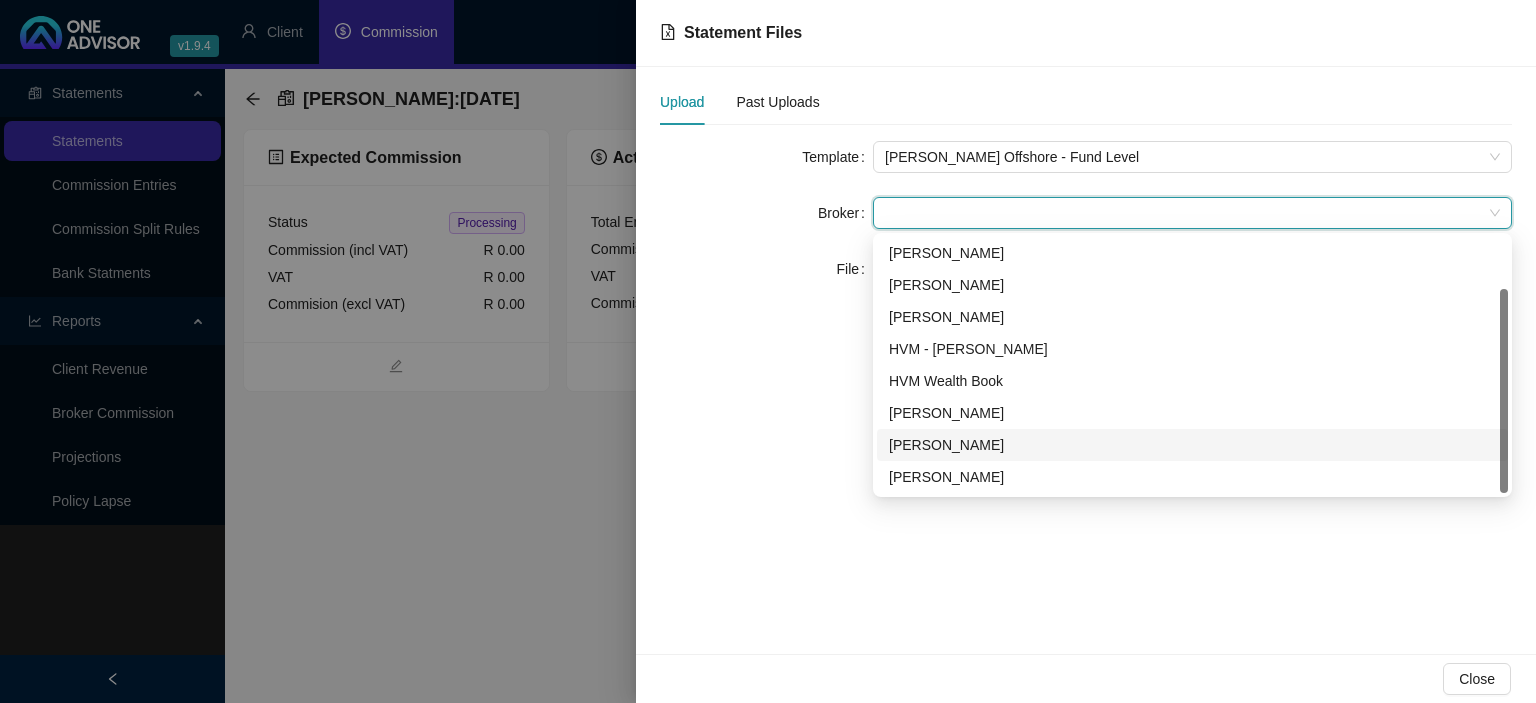 click on "[PERSON_NAME]" at bounding box center [1192, 445] 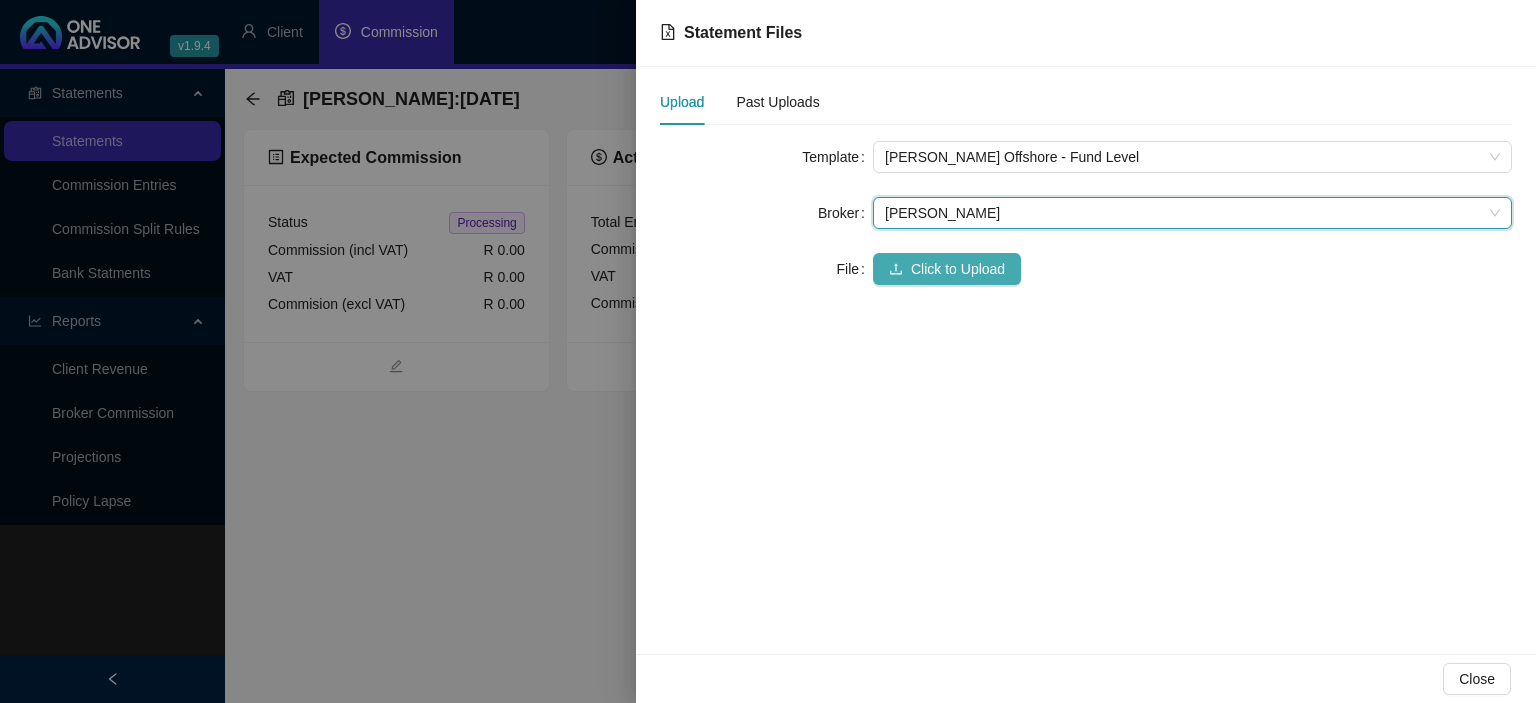 click on "Click to Upload" at bounding box center (947, 269) 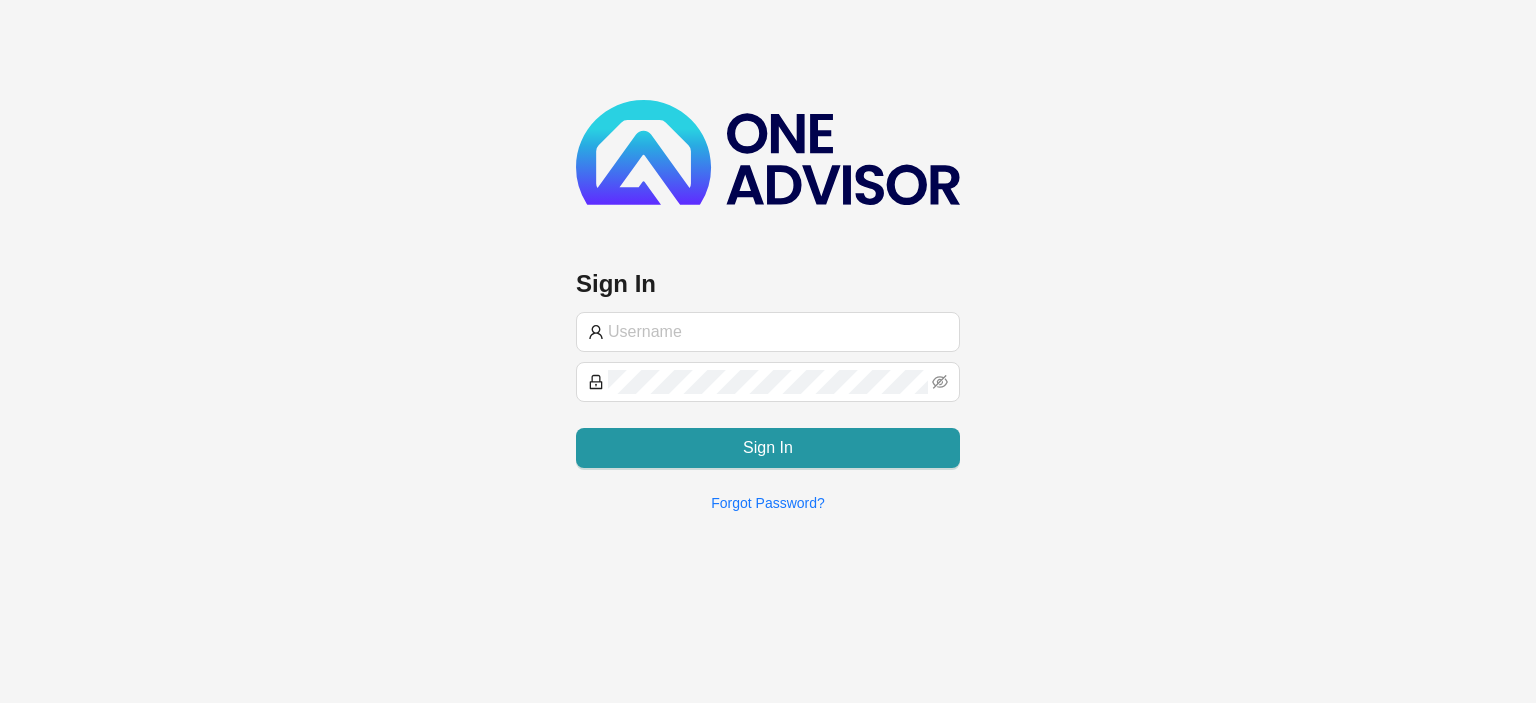 scroll, scrollTop: 0, scrollLeft: 0, axis: both 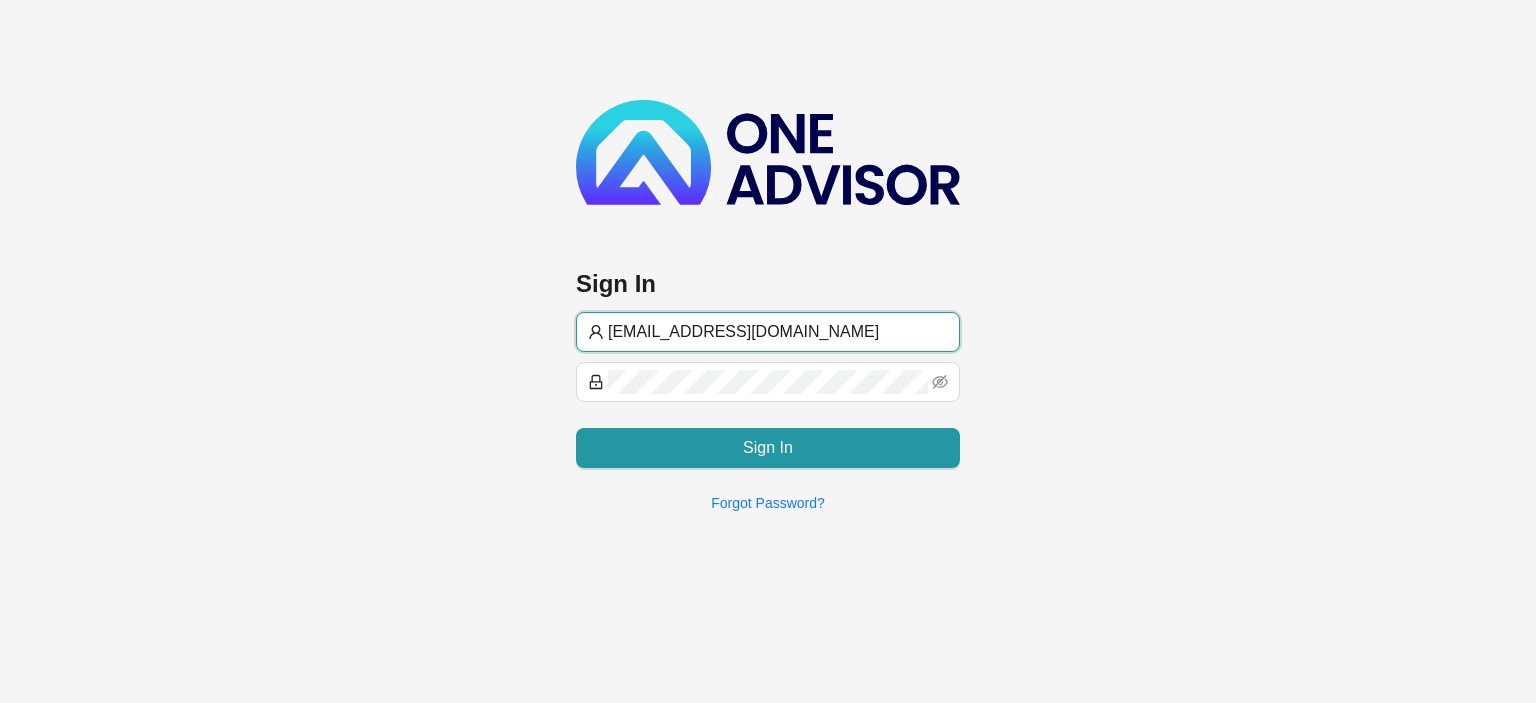 type on "[EMAIL_ADDRESS][DOMAIN_NAME]" 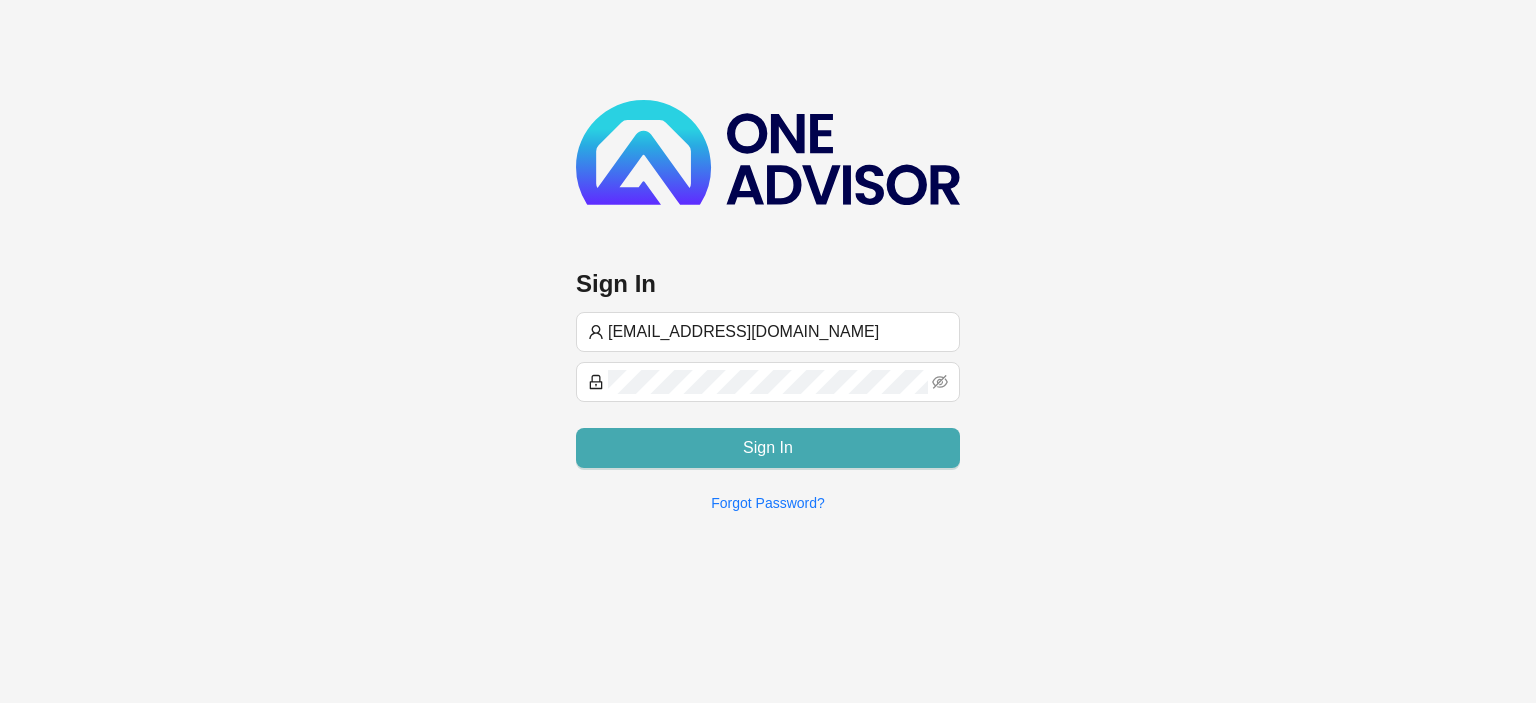 click on "Sign In" at bounding box center (768, 448) 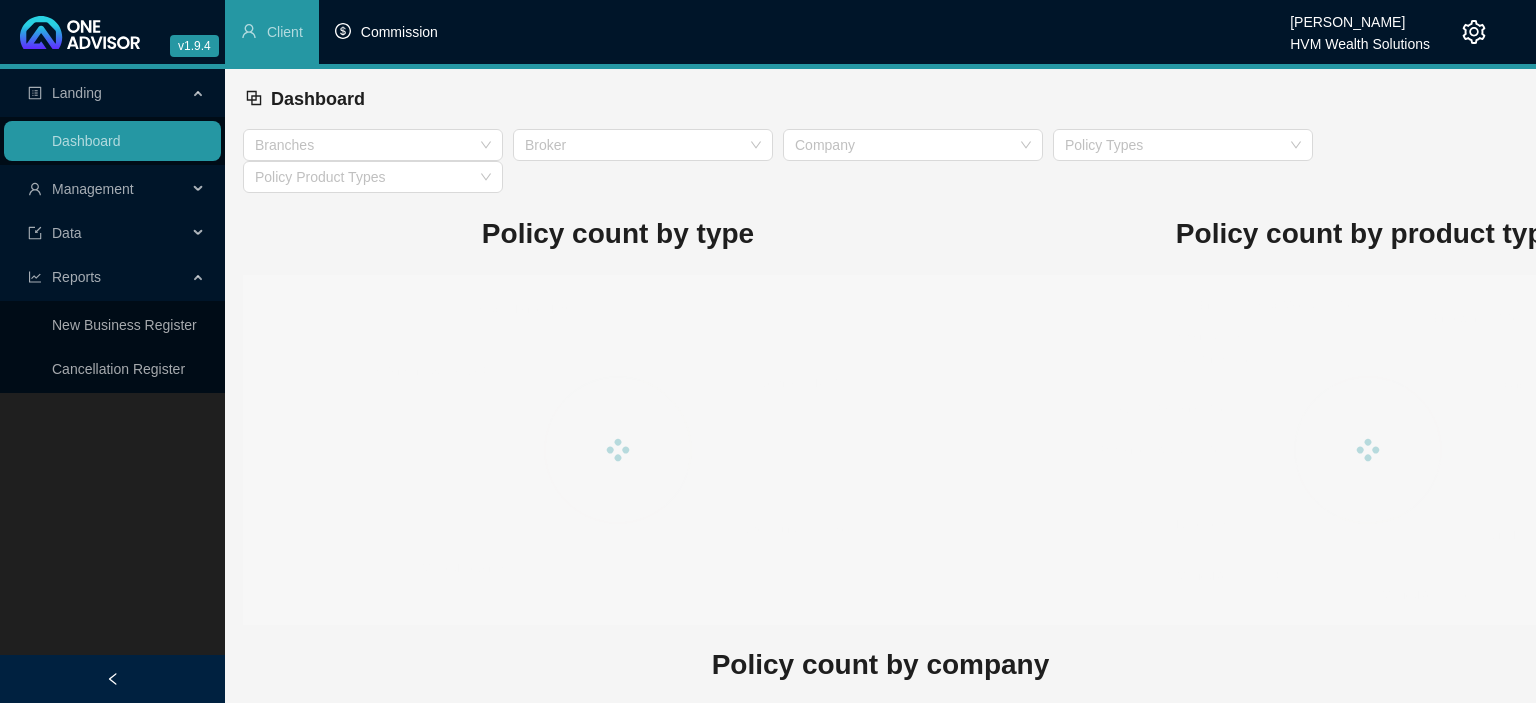 click on "Commission" at bounding box center [399, 32] 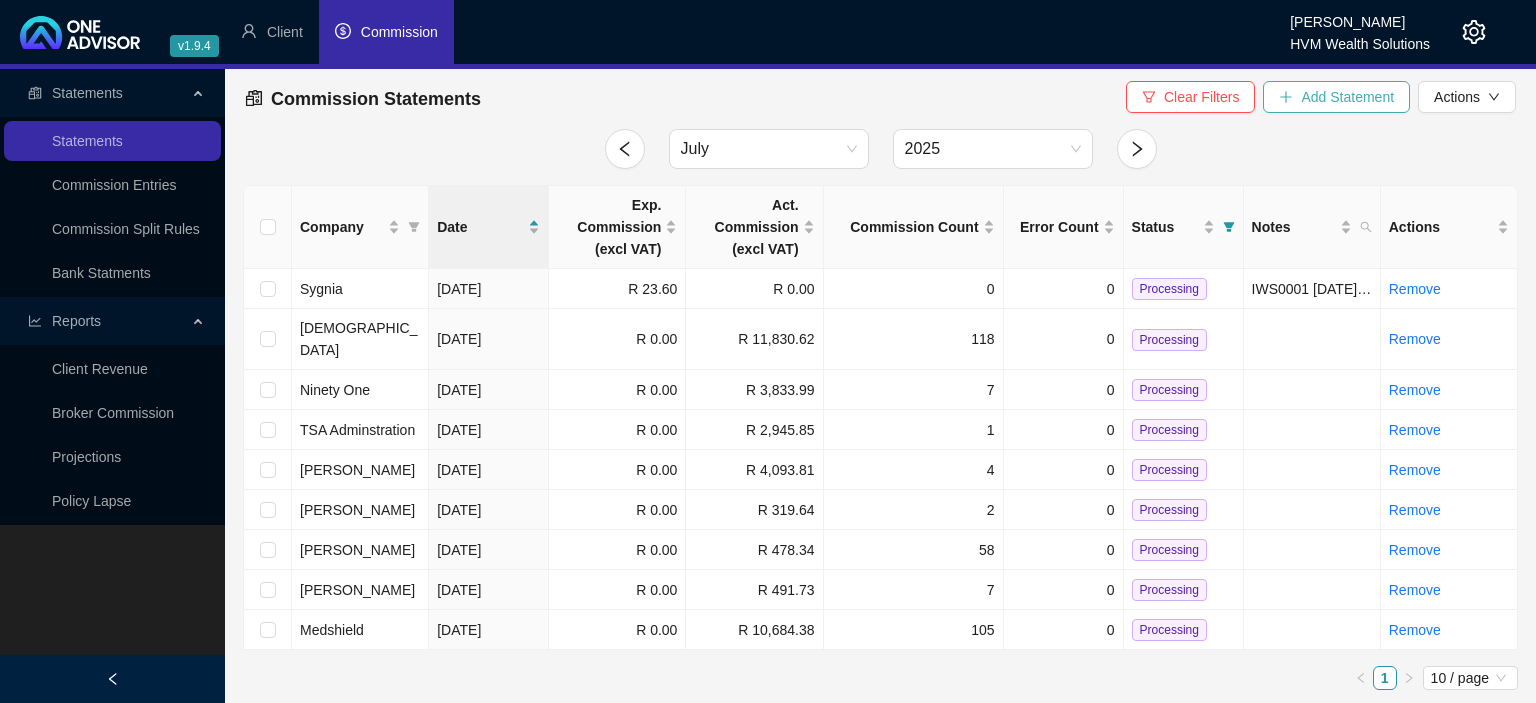 click on "Add Statement" at bounding box center (1347, 97) 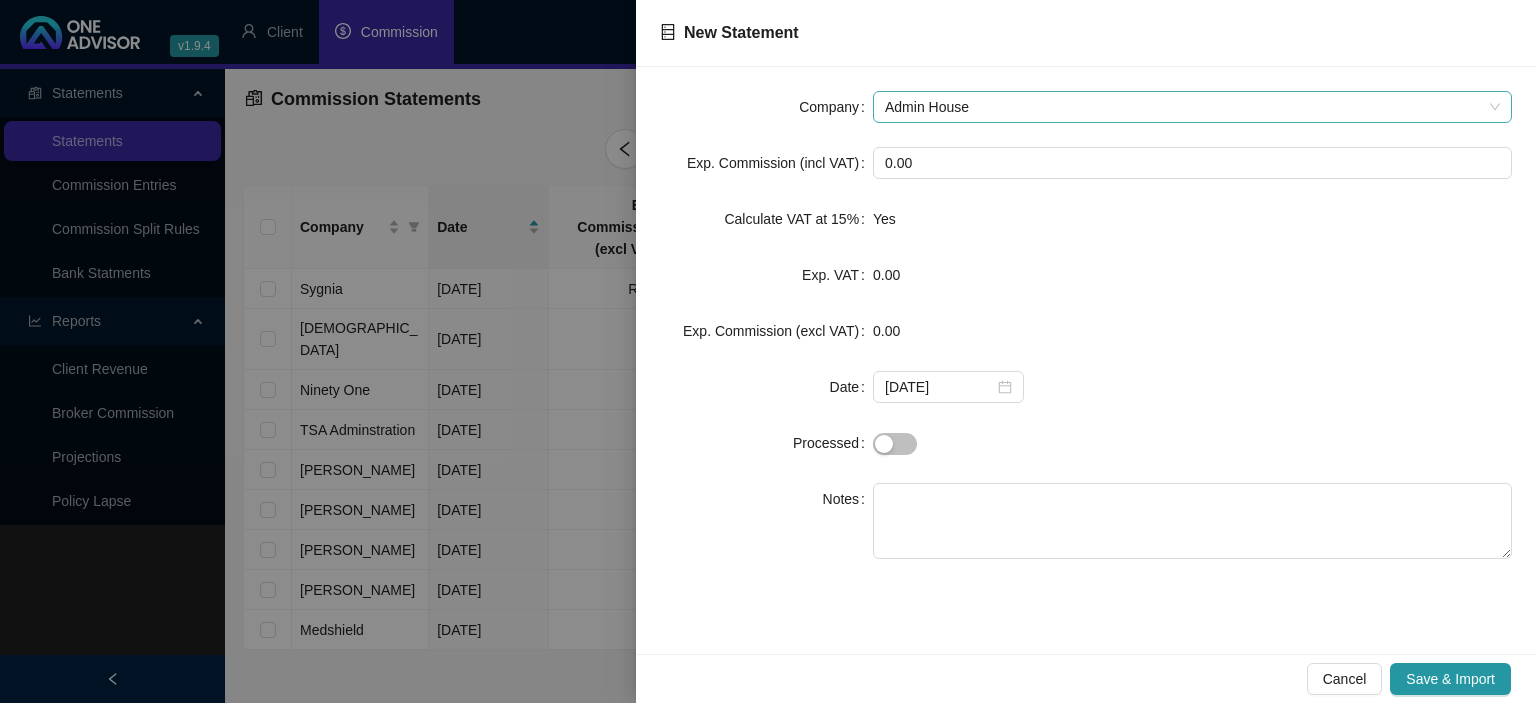 click on "Admin House" at bounding box center (1192, 107) 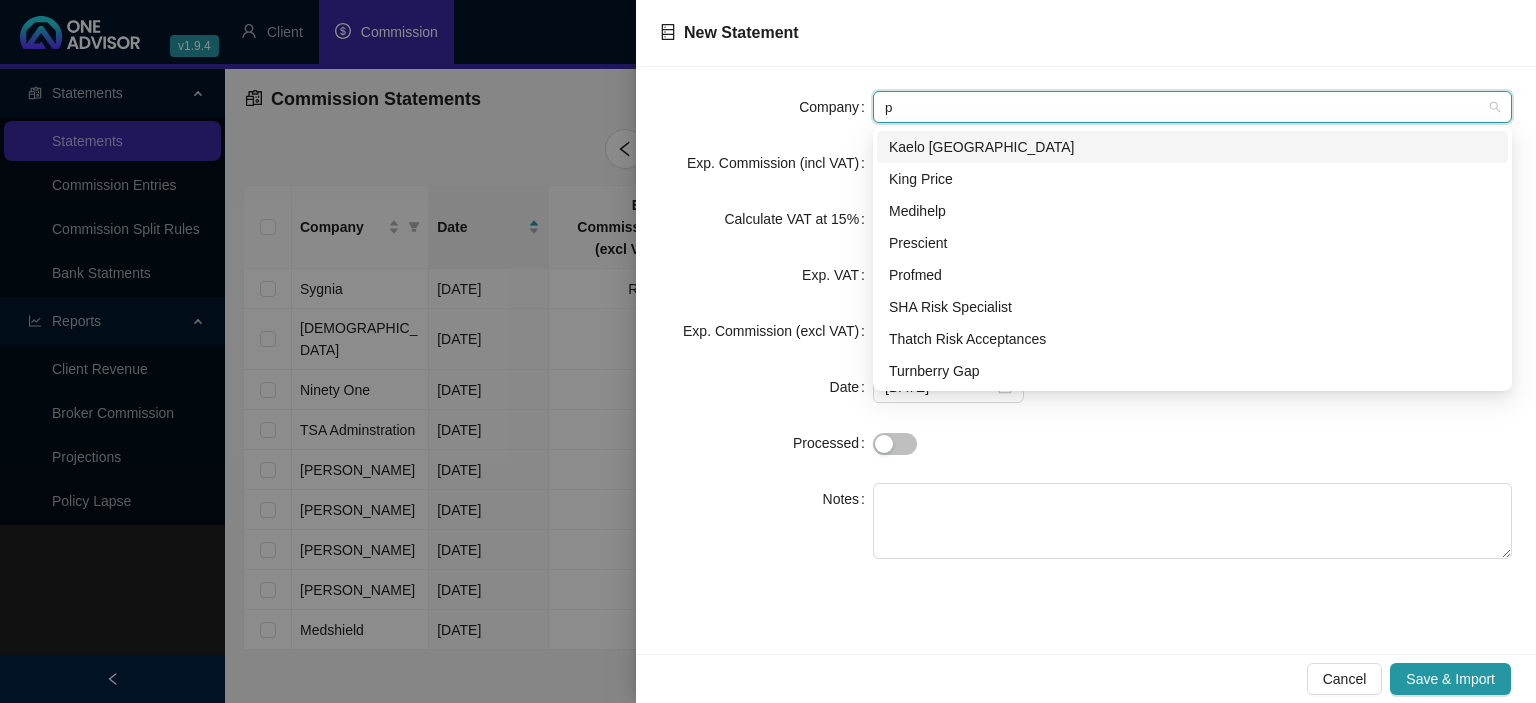 type on "pr" 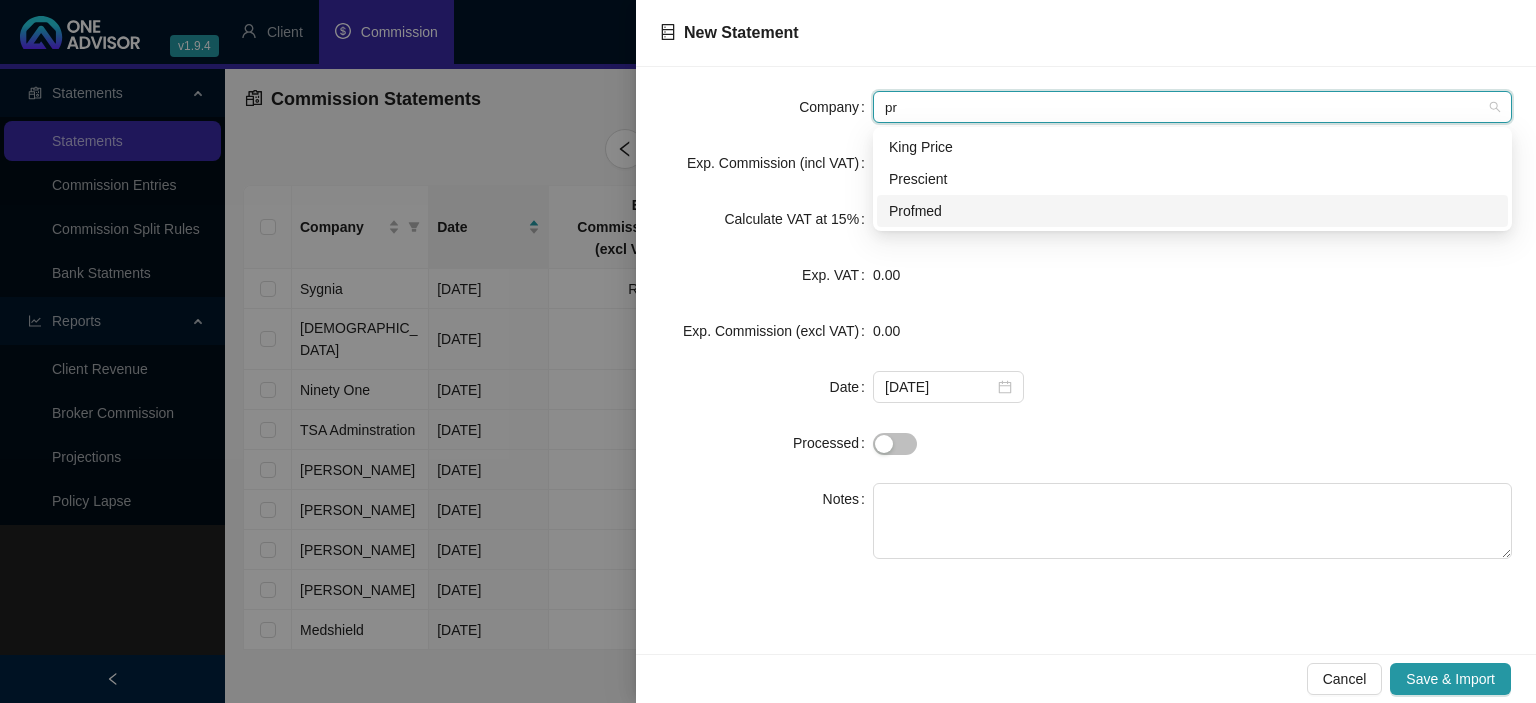 click on "Profmed" at bounding box center [1192, 211] 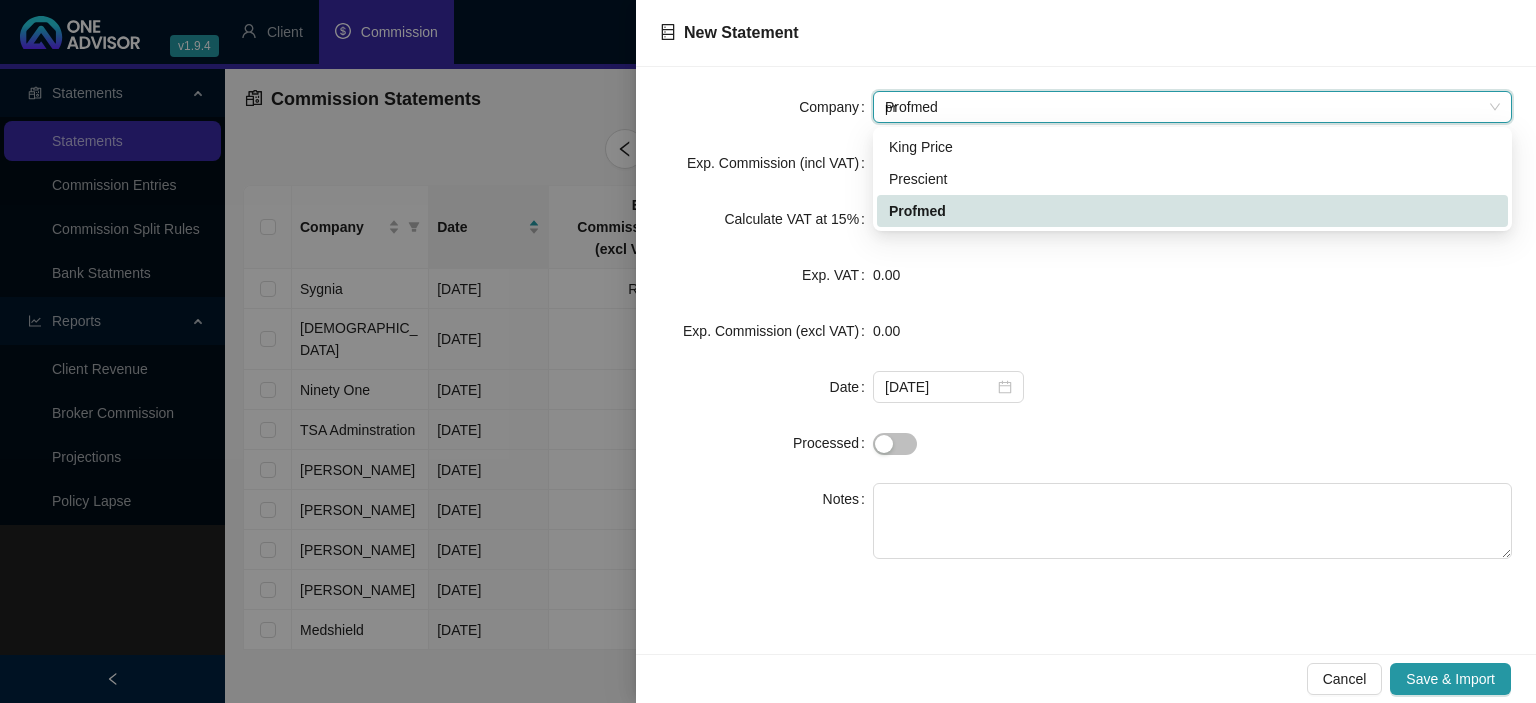 type 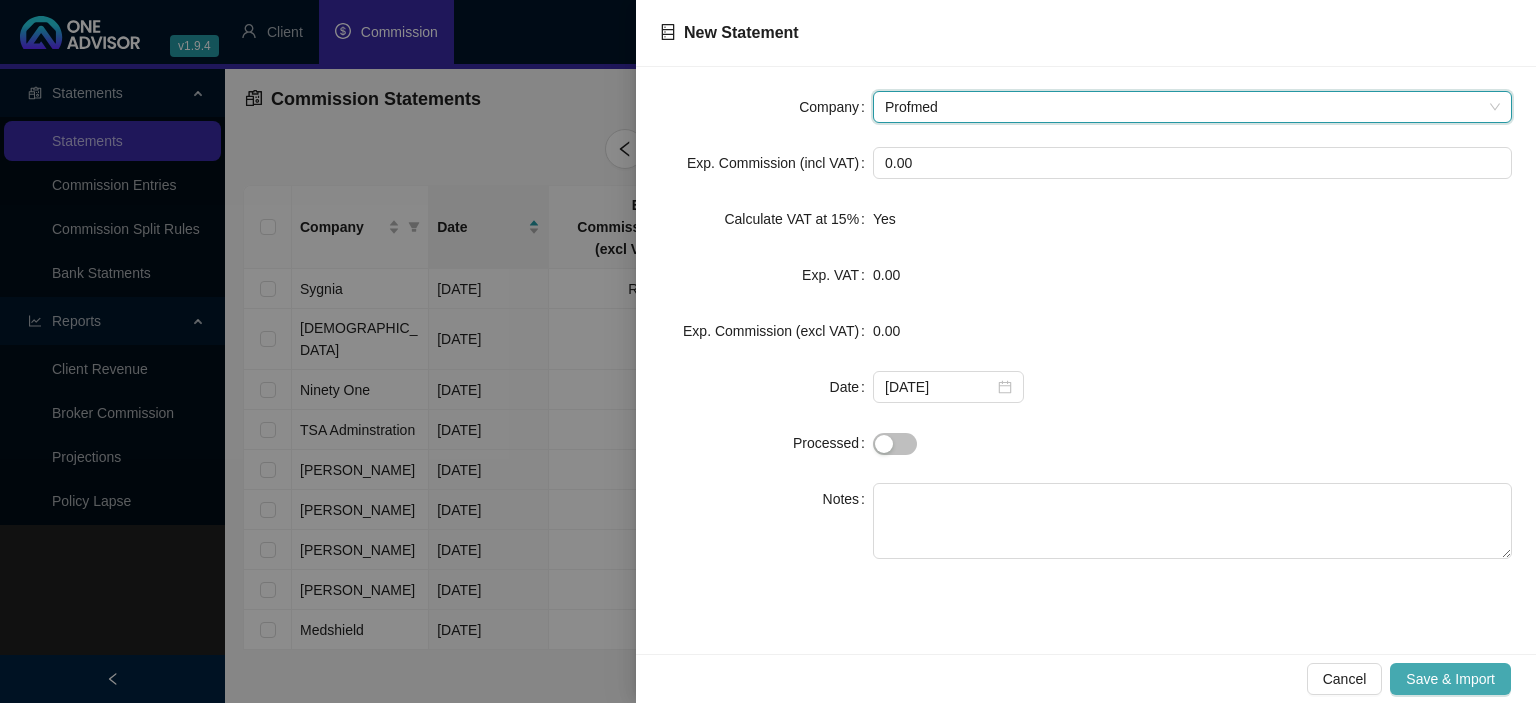 click on "Save & Import" at bounding box center (1450, 679) 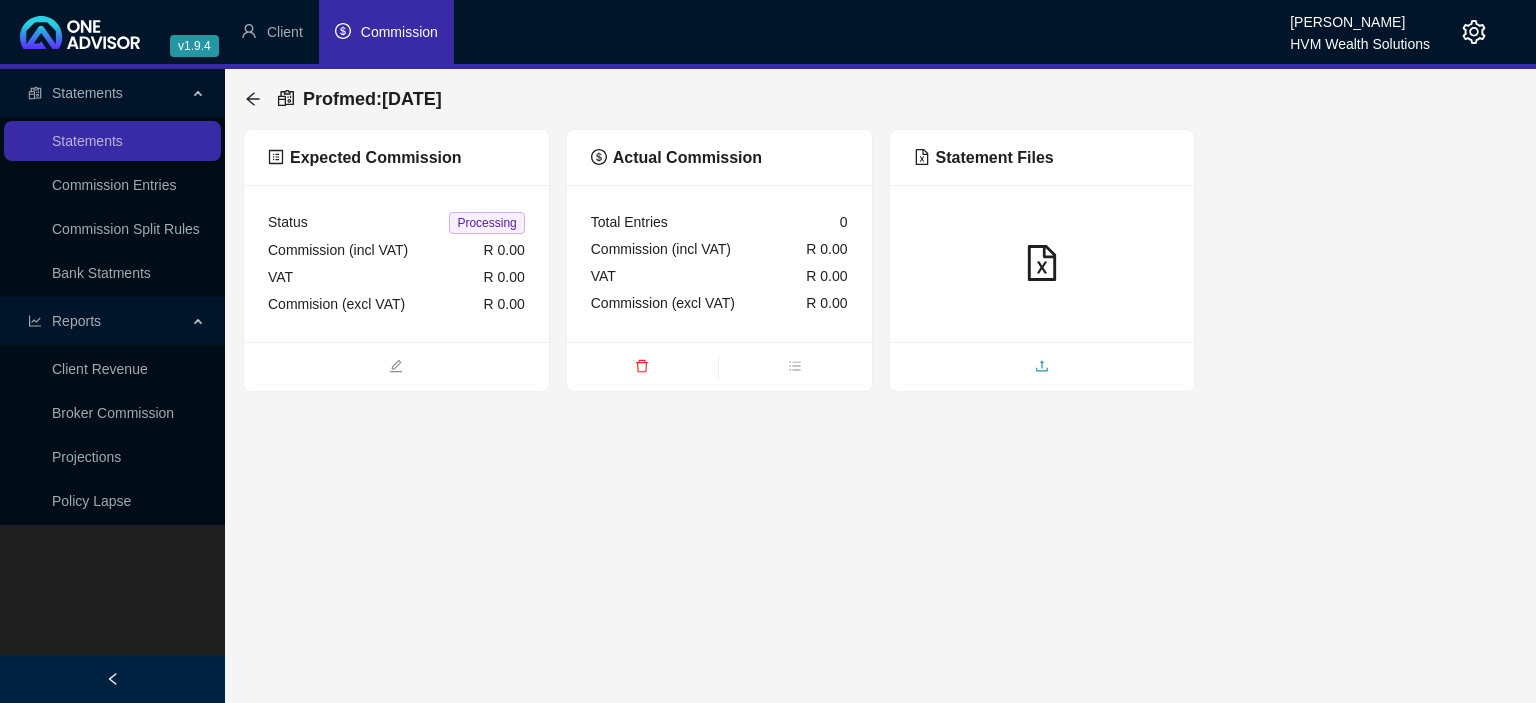 click at bounding box center [1042, 368] 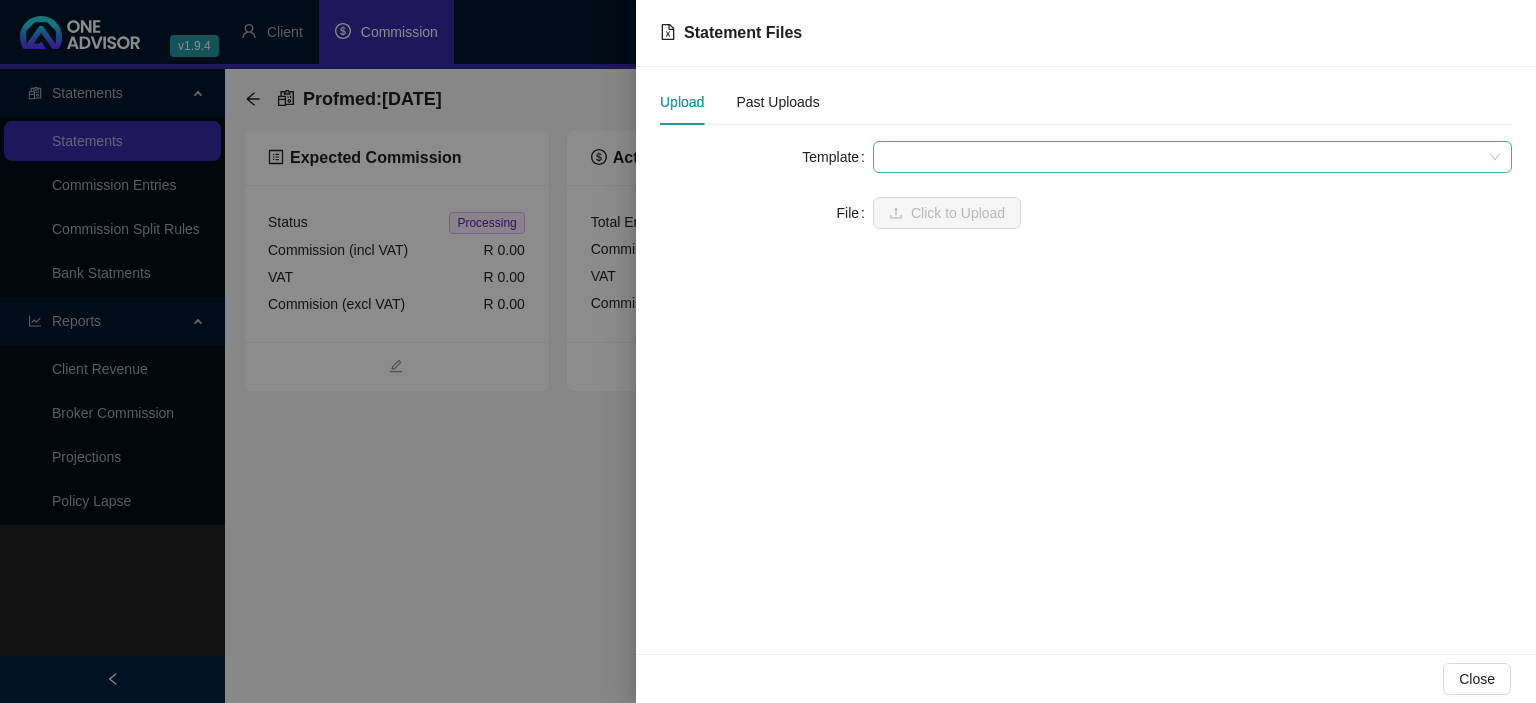 click at bounding box center [1192, 157] 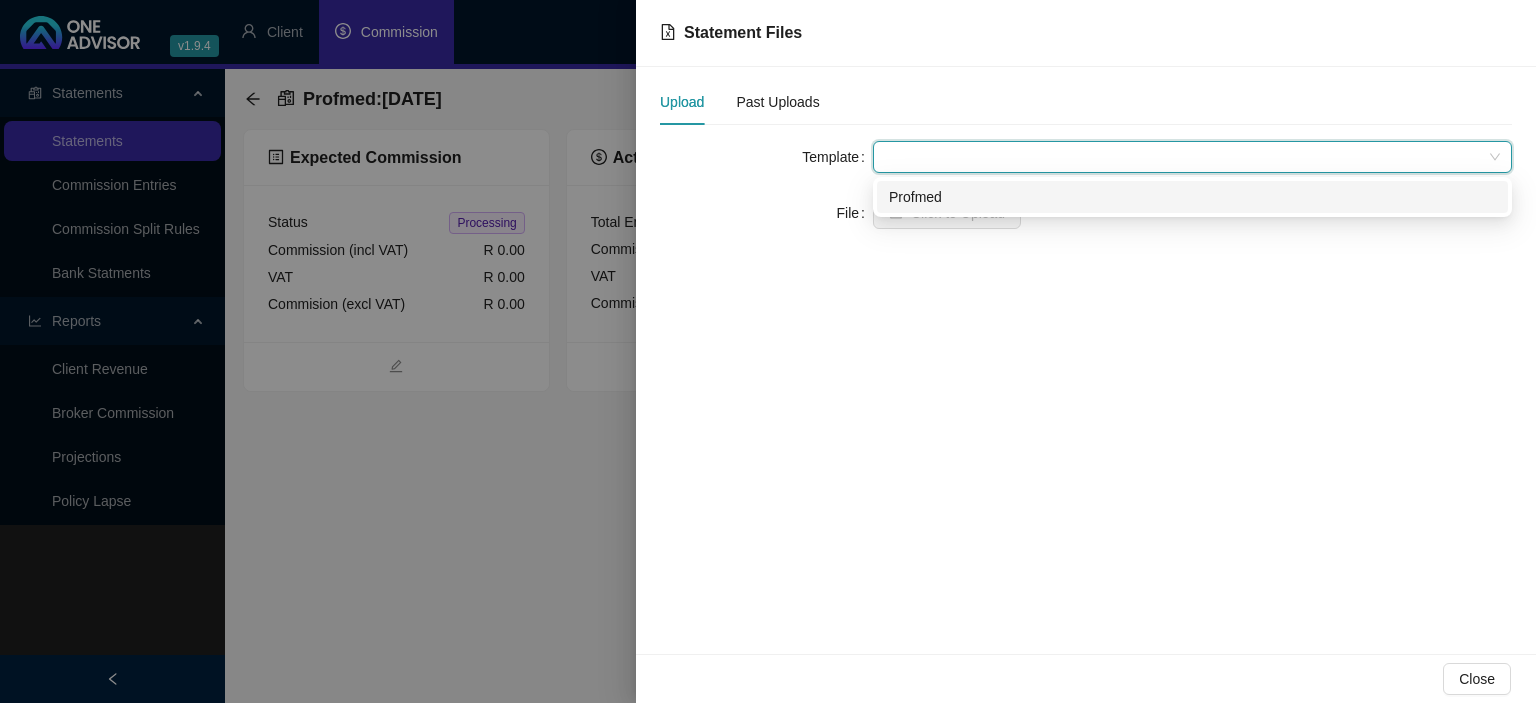 click on "Profmed" at bounding box center [1192, 197] 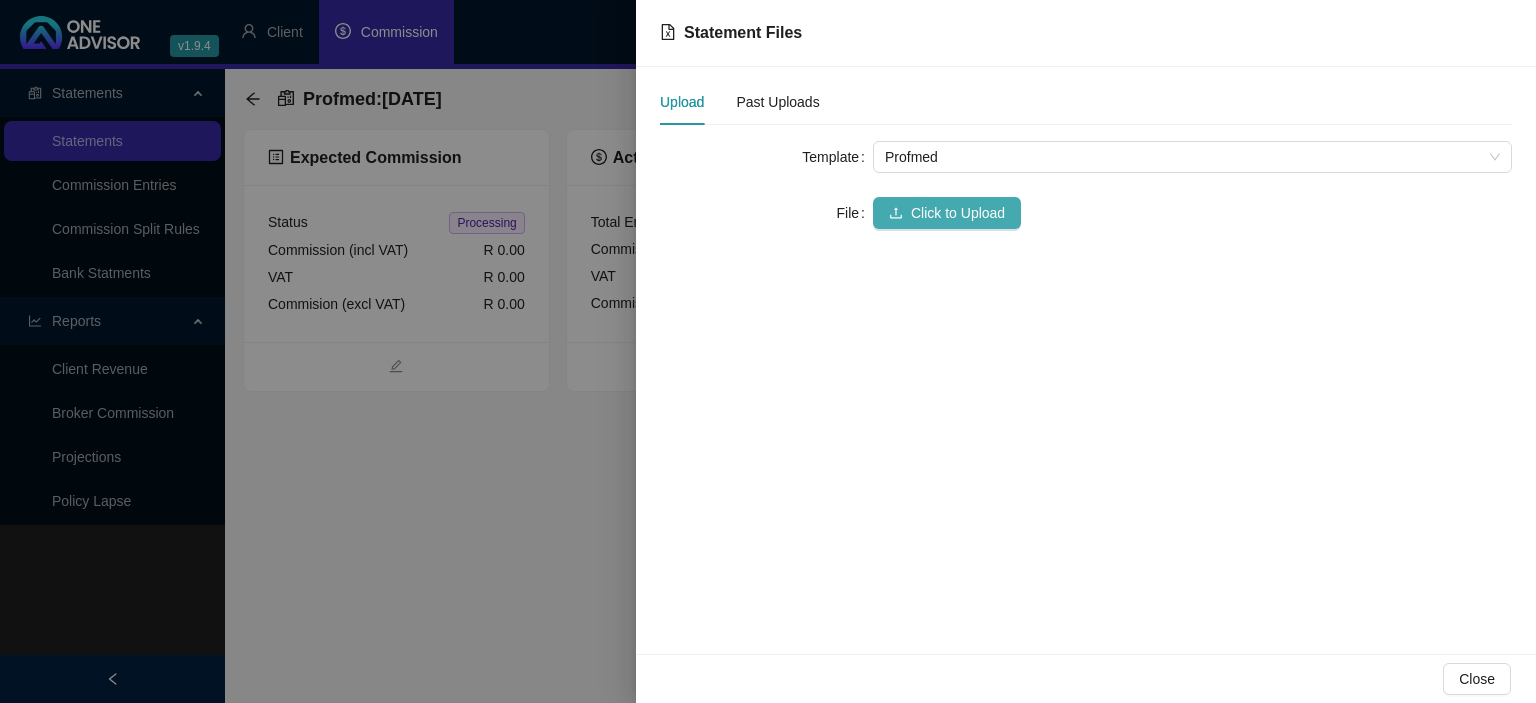 click on "Click to Upload" at bounding box center [958, 213] 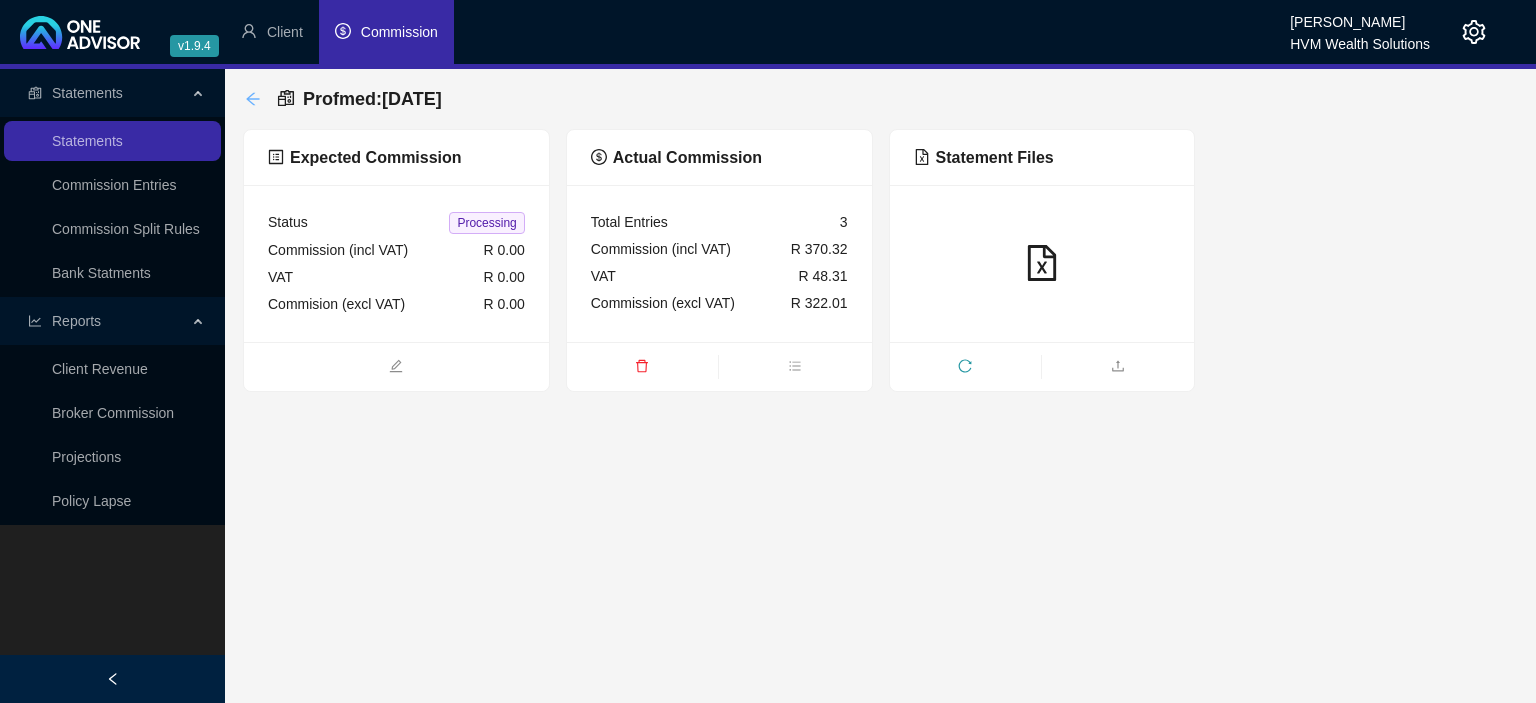click 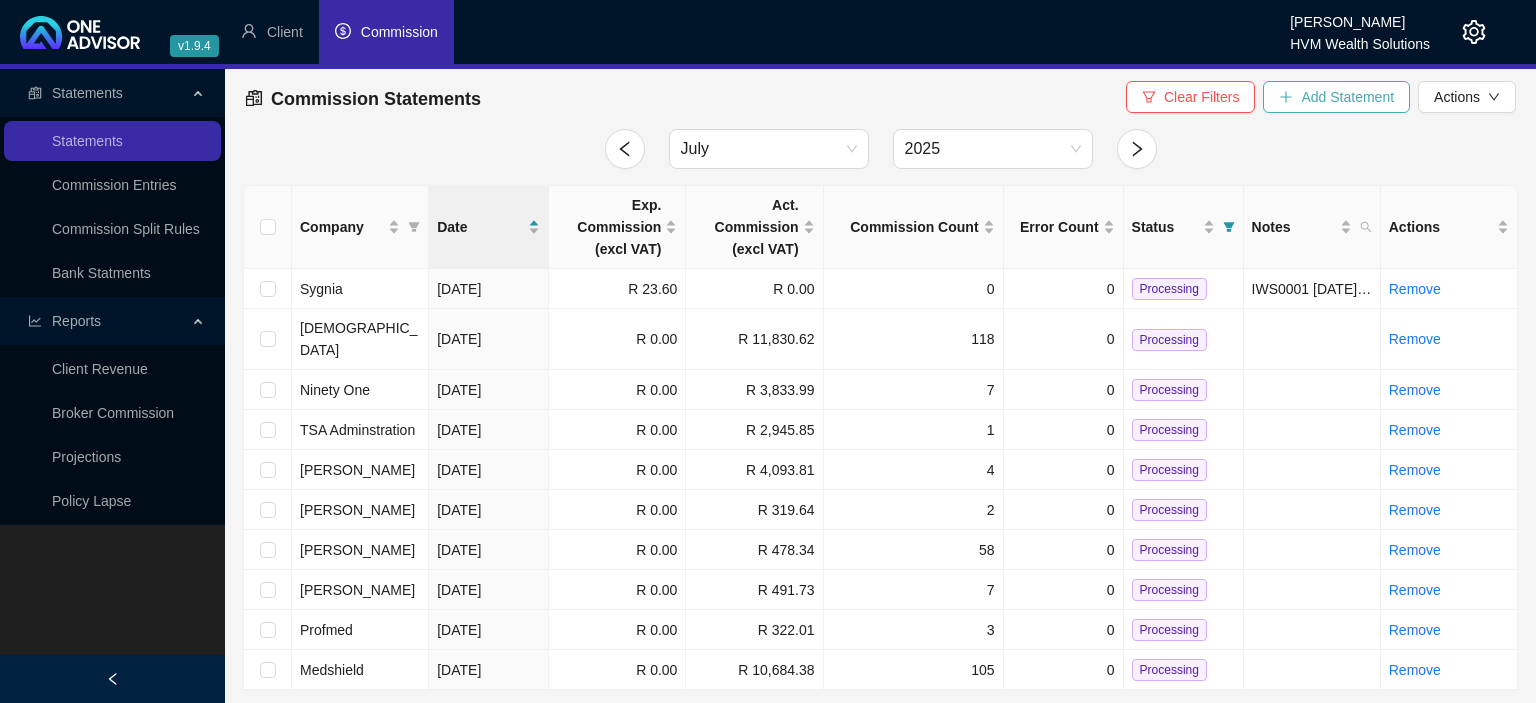 click on "Add Statement" at bounding box center [1347, 97] 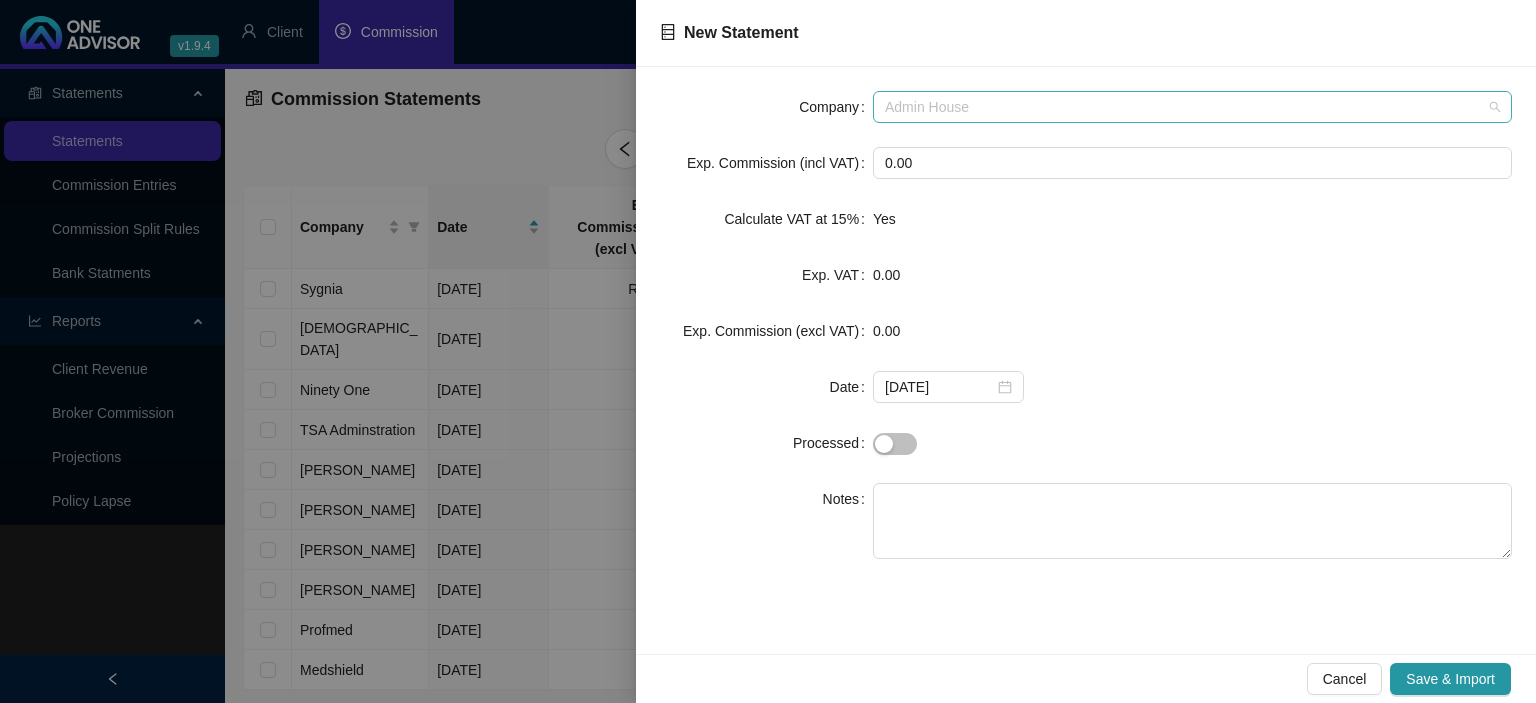 click on "Admin House" at bounding box center (1192, 107) 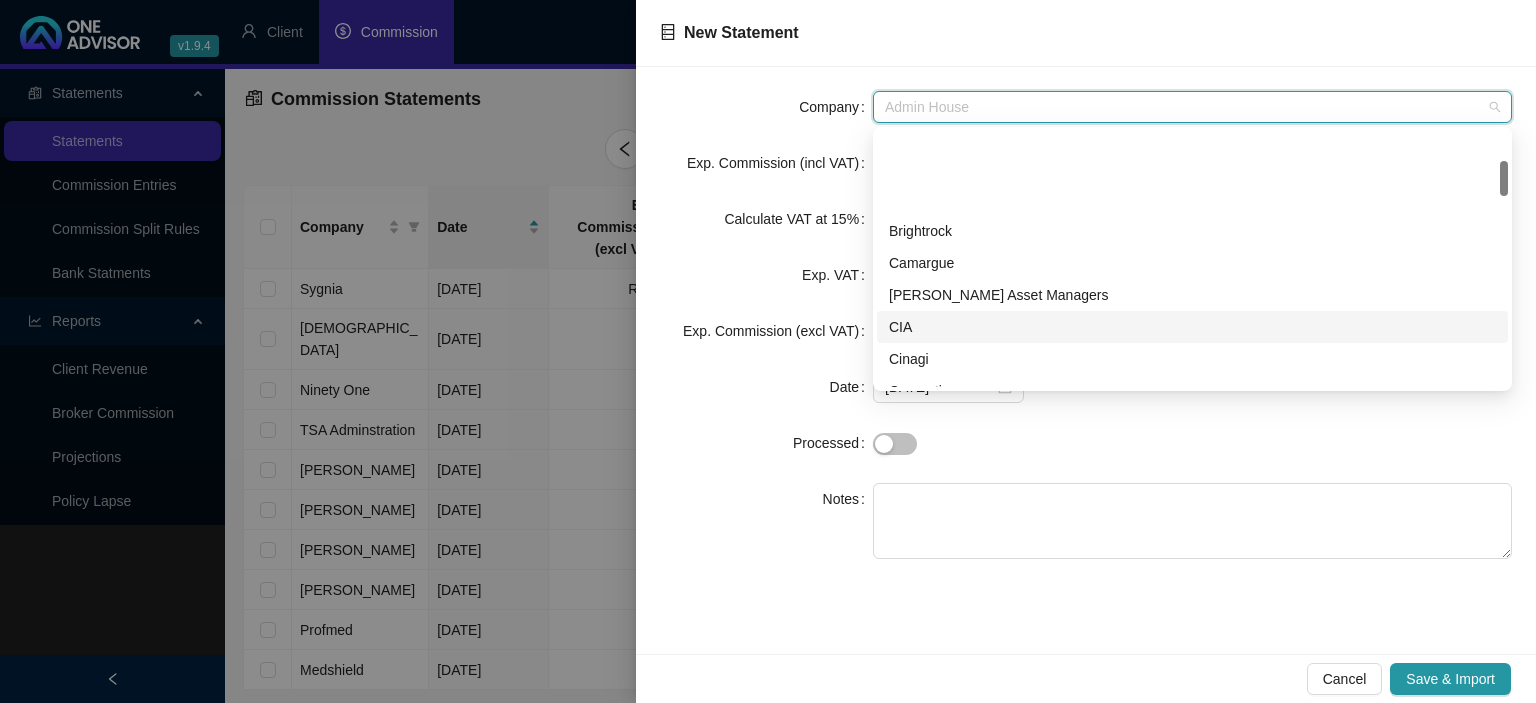 scroll, scrollTop: 216, scrollLeft: 0, axis: vertical 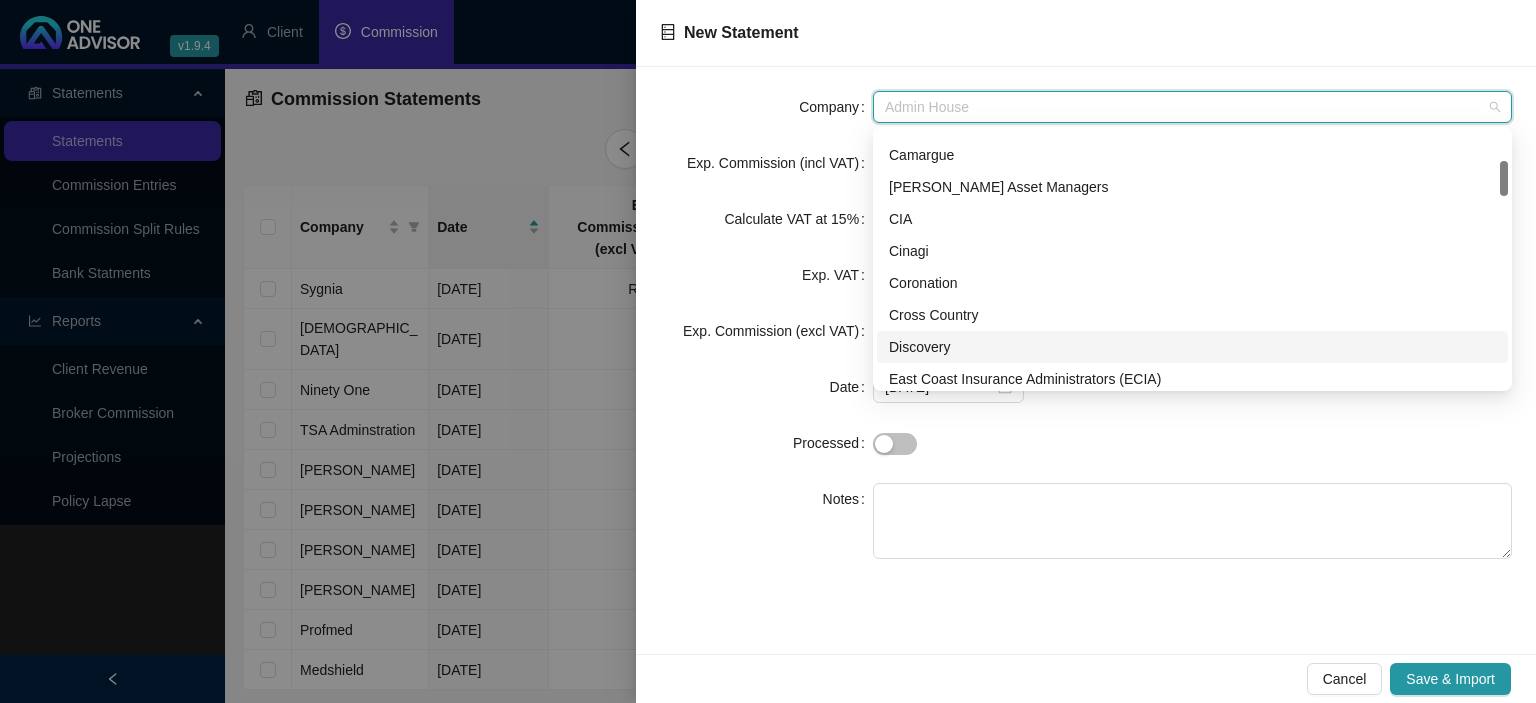click on "Discovery" at bounding box center [1192, 347] 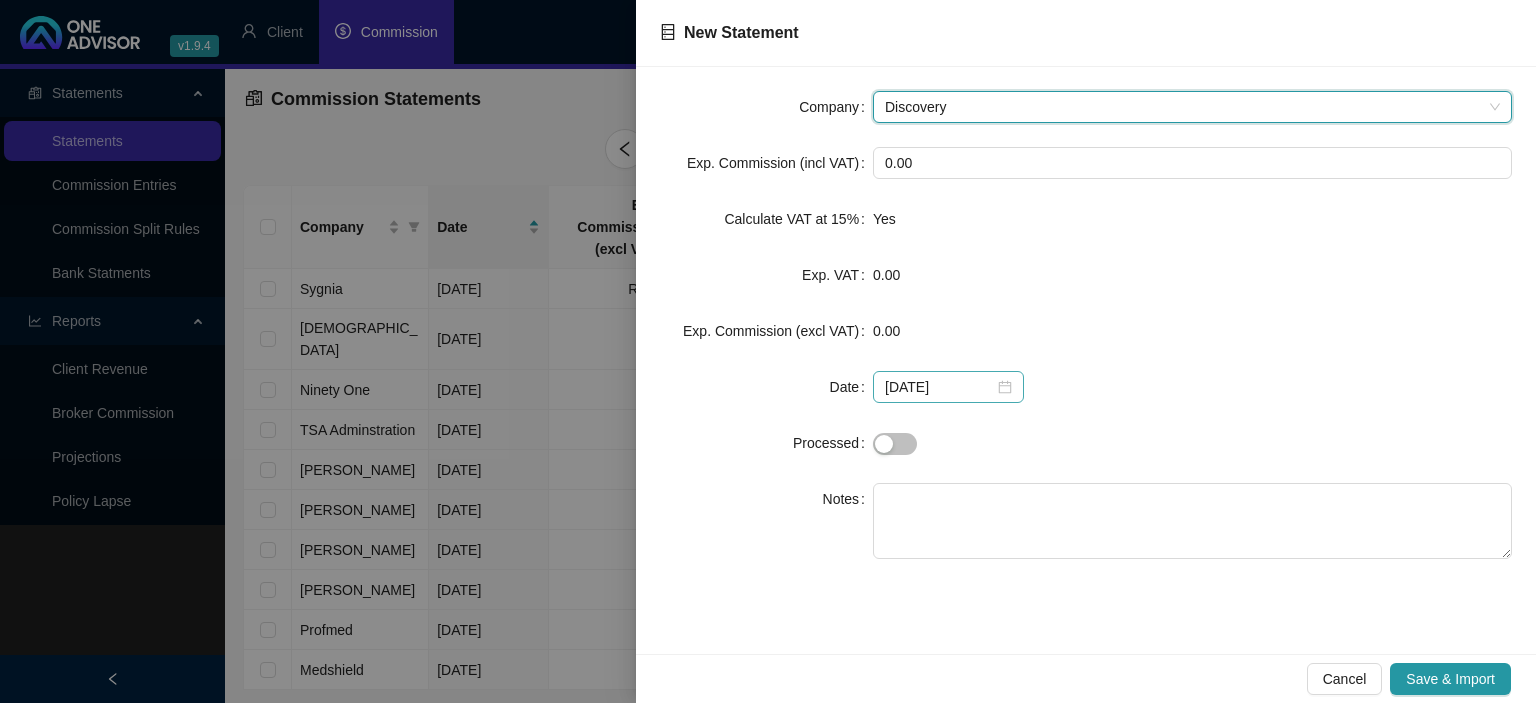 click on "[DATE]" at bounding box center (948, 387) 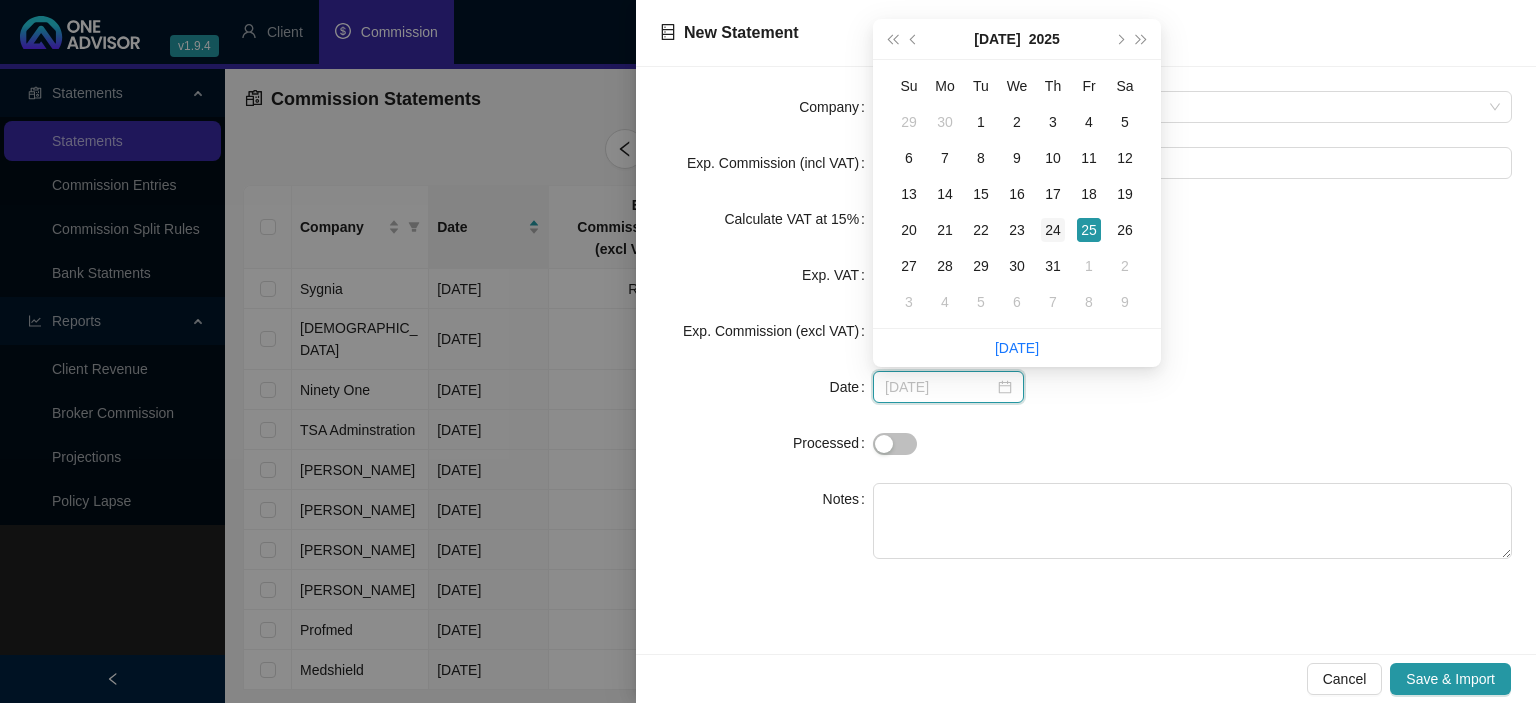 type on "[DATE]" 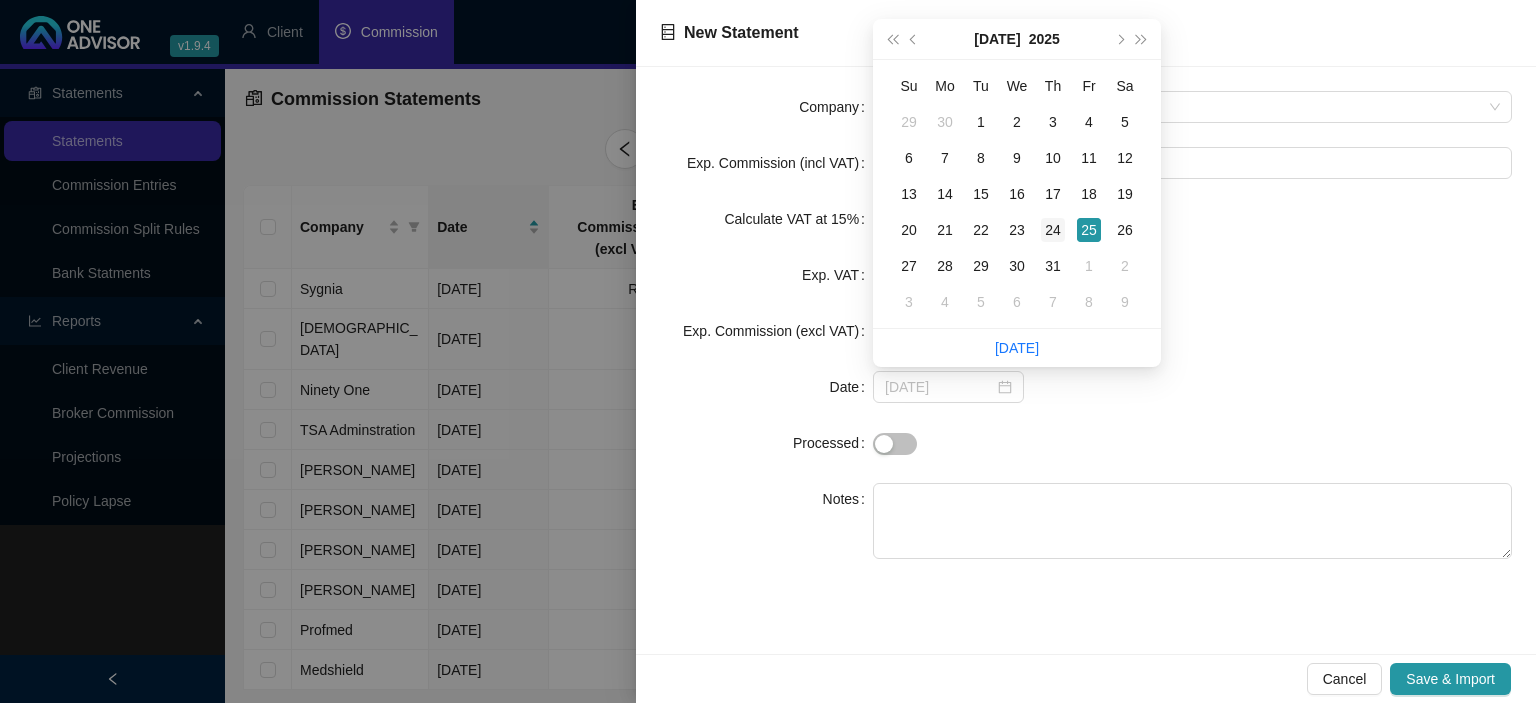 click on "24" at bounding box center (1053, 230) 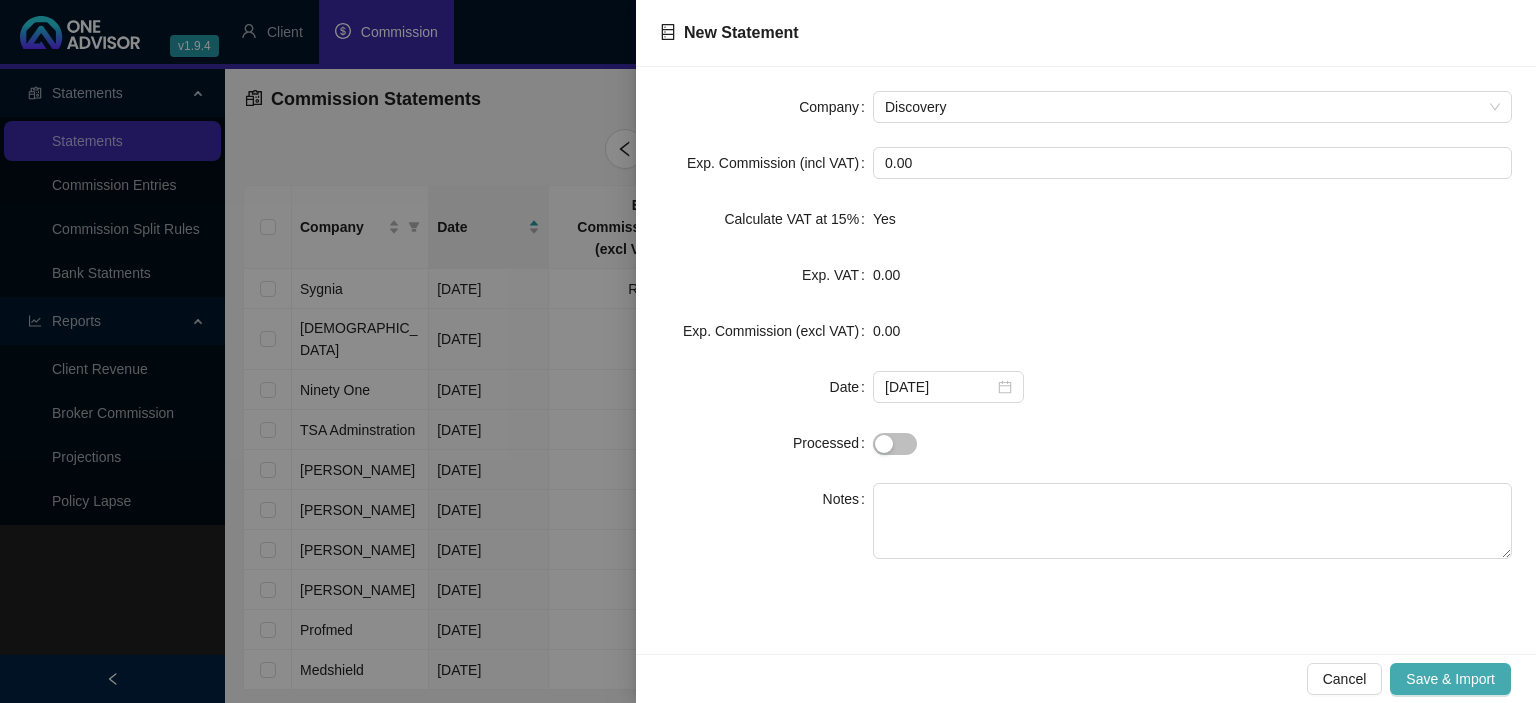 click on "Save & Import" at bounding box center (1450, 679) 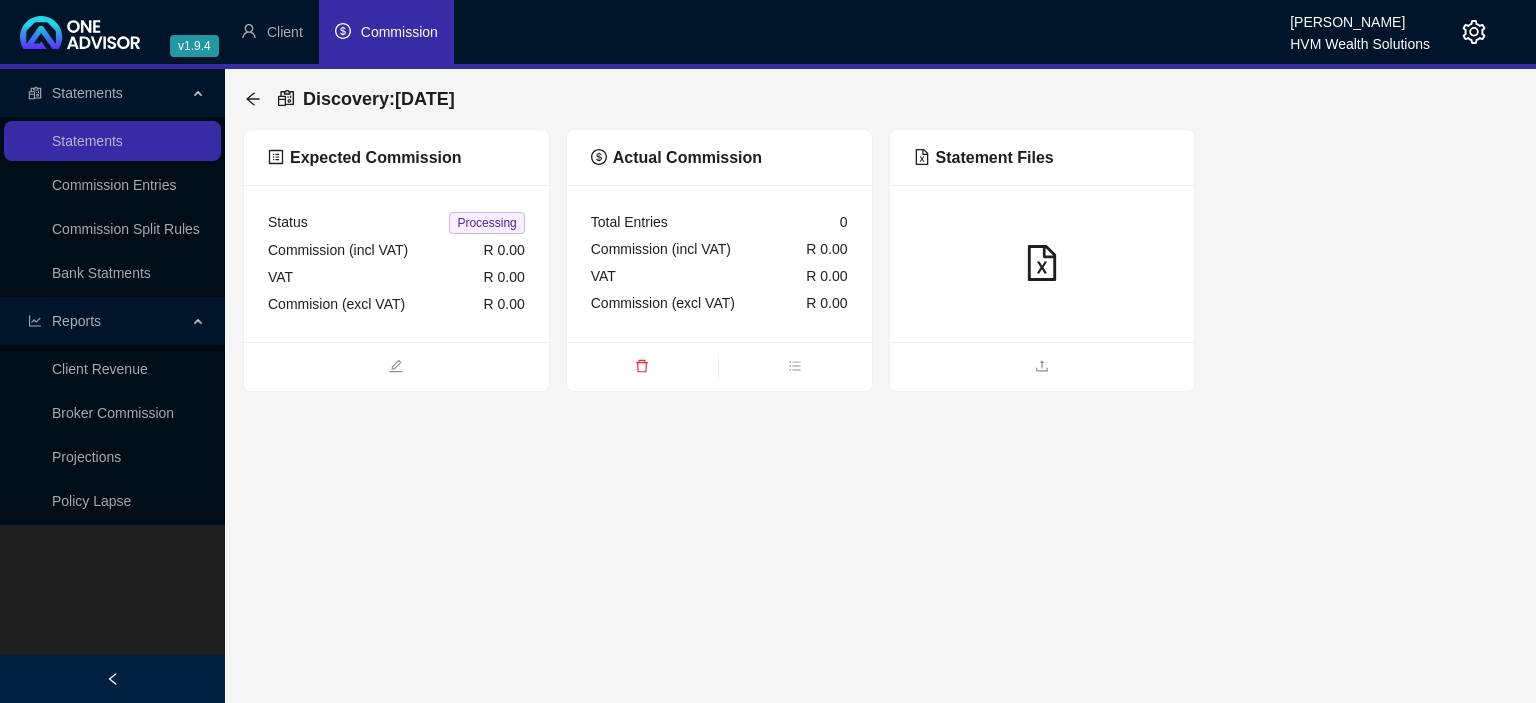 click at bounding box center [1042, 366] 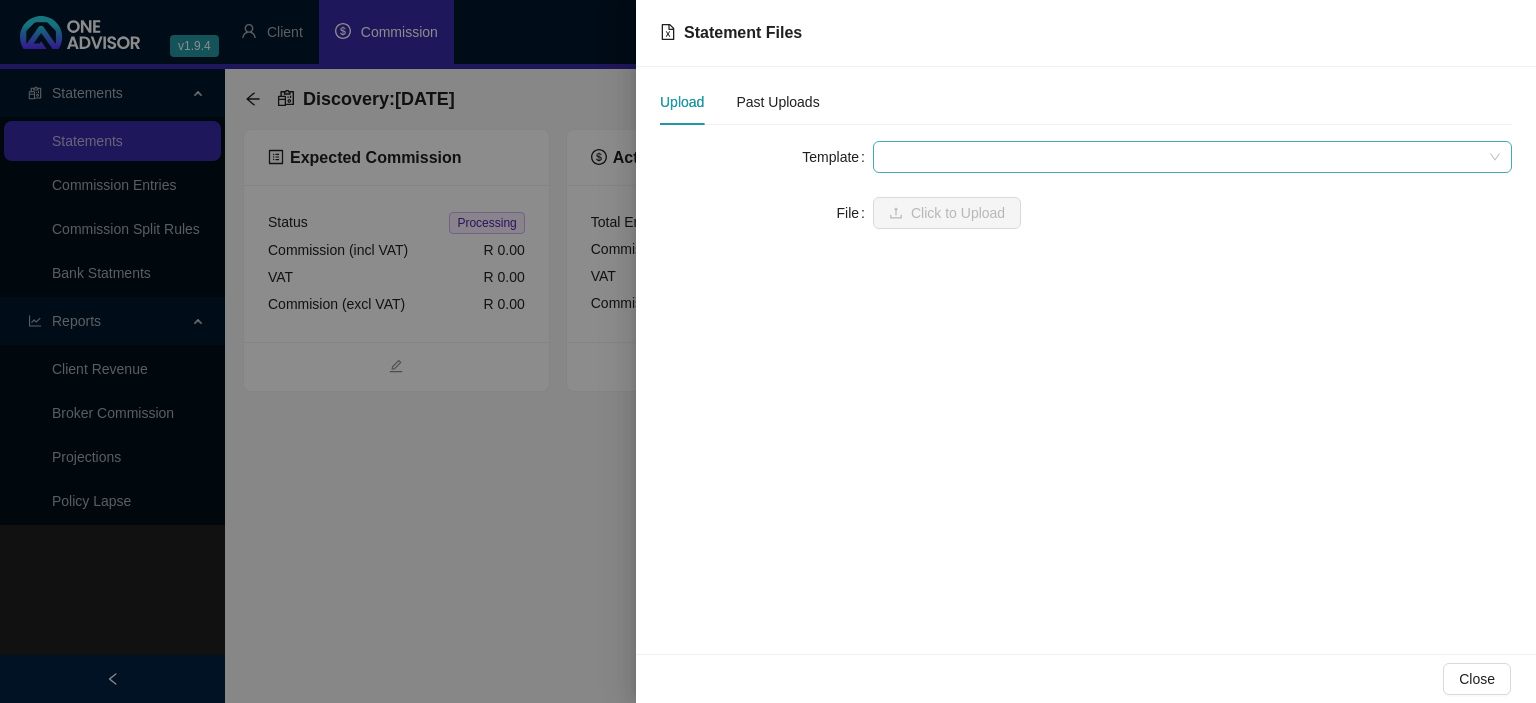 click at bounding box center (1192, 157) 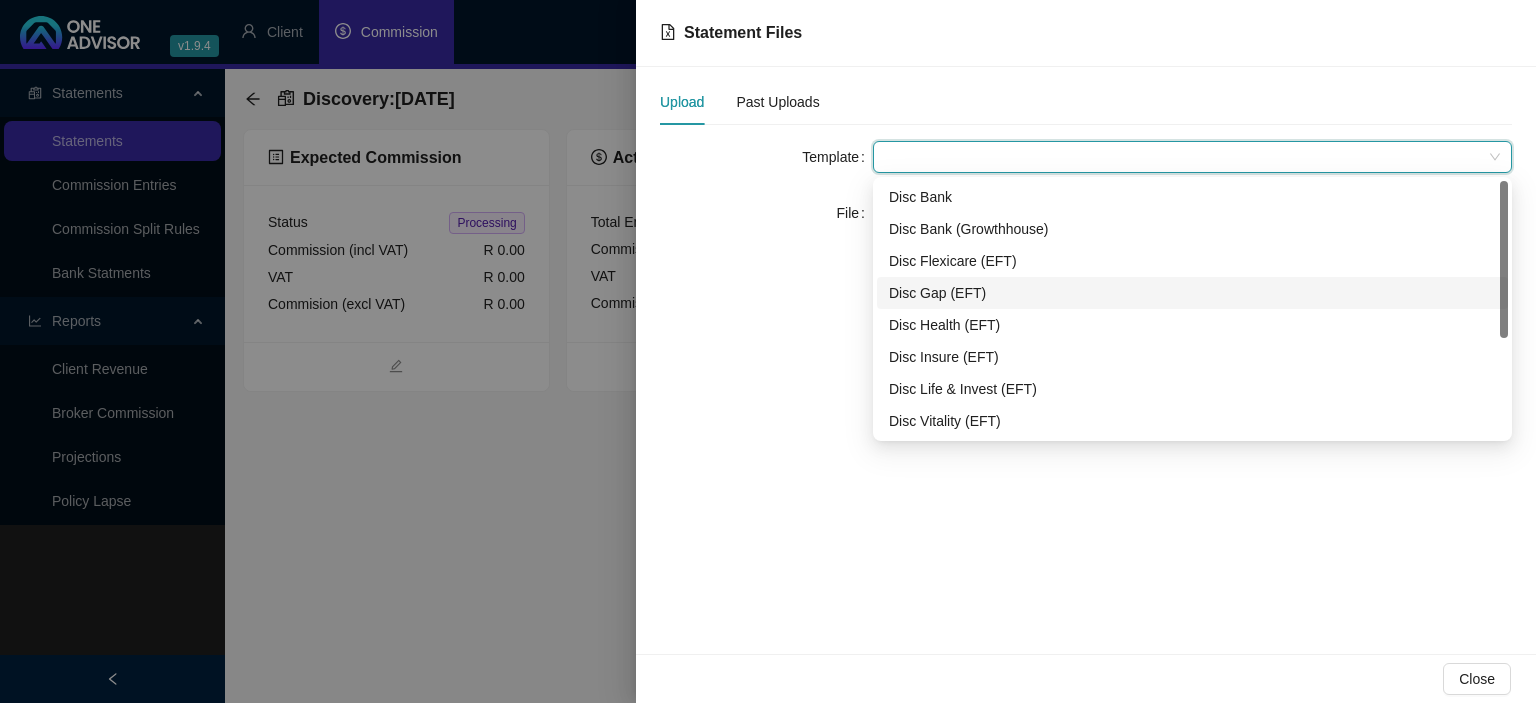 click on "Disc Gap (EFT)" at bounding box center (1192, 293) 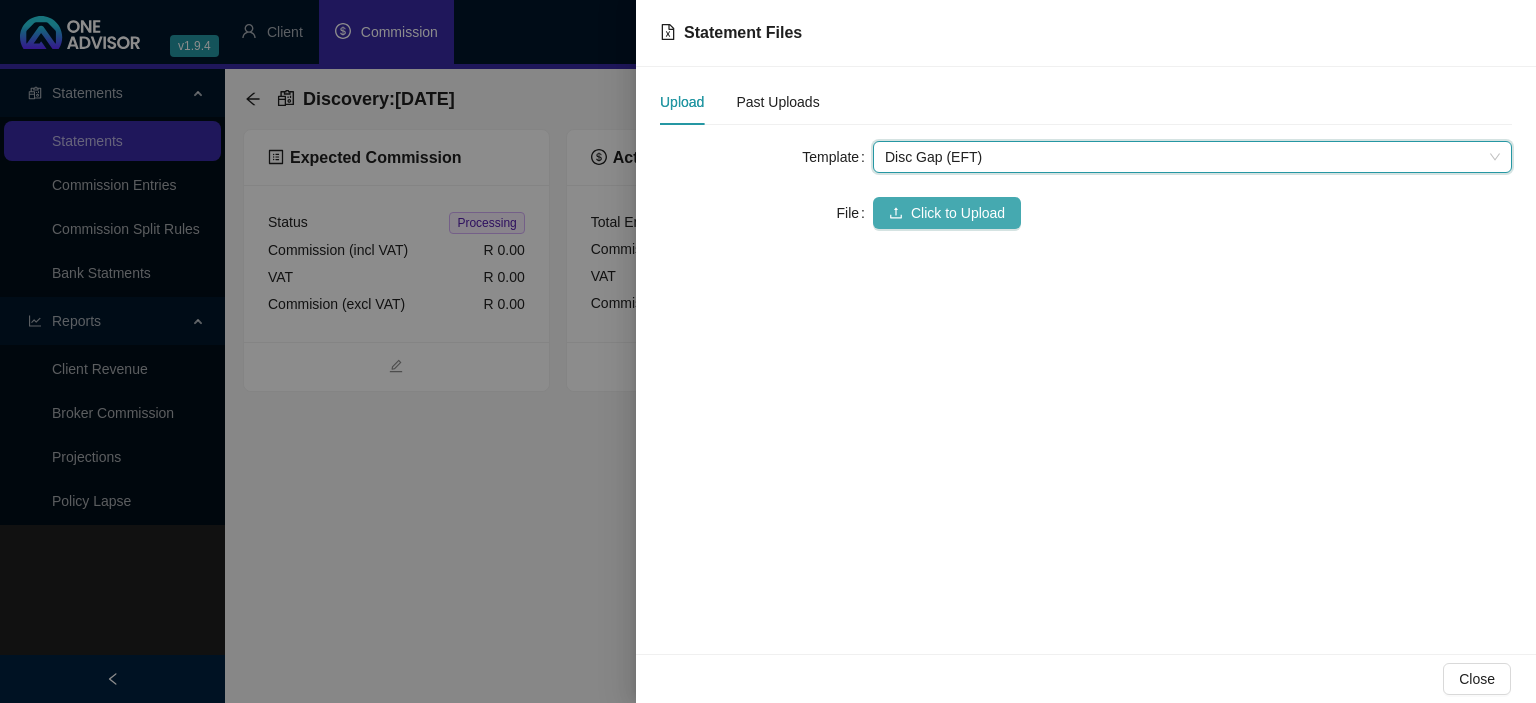 click on "Click to Upload" at bounding box center (947, 213) 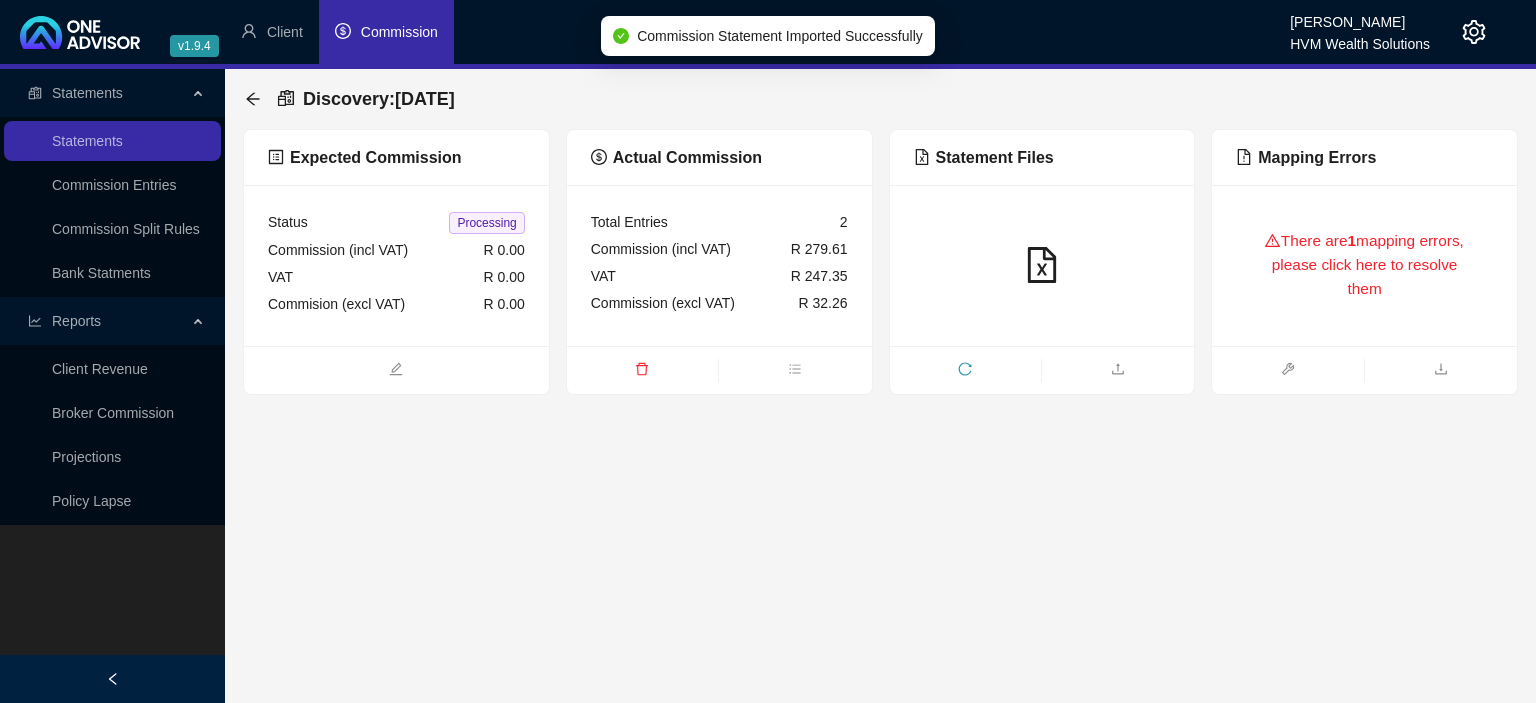 click on "There are  1  mapping errors, please click here to resolve them" at bounding box center (1364, 265) 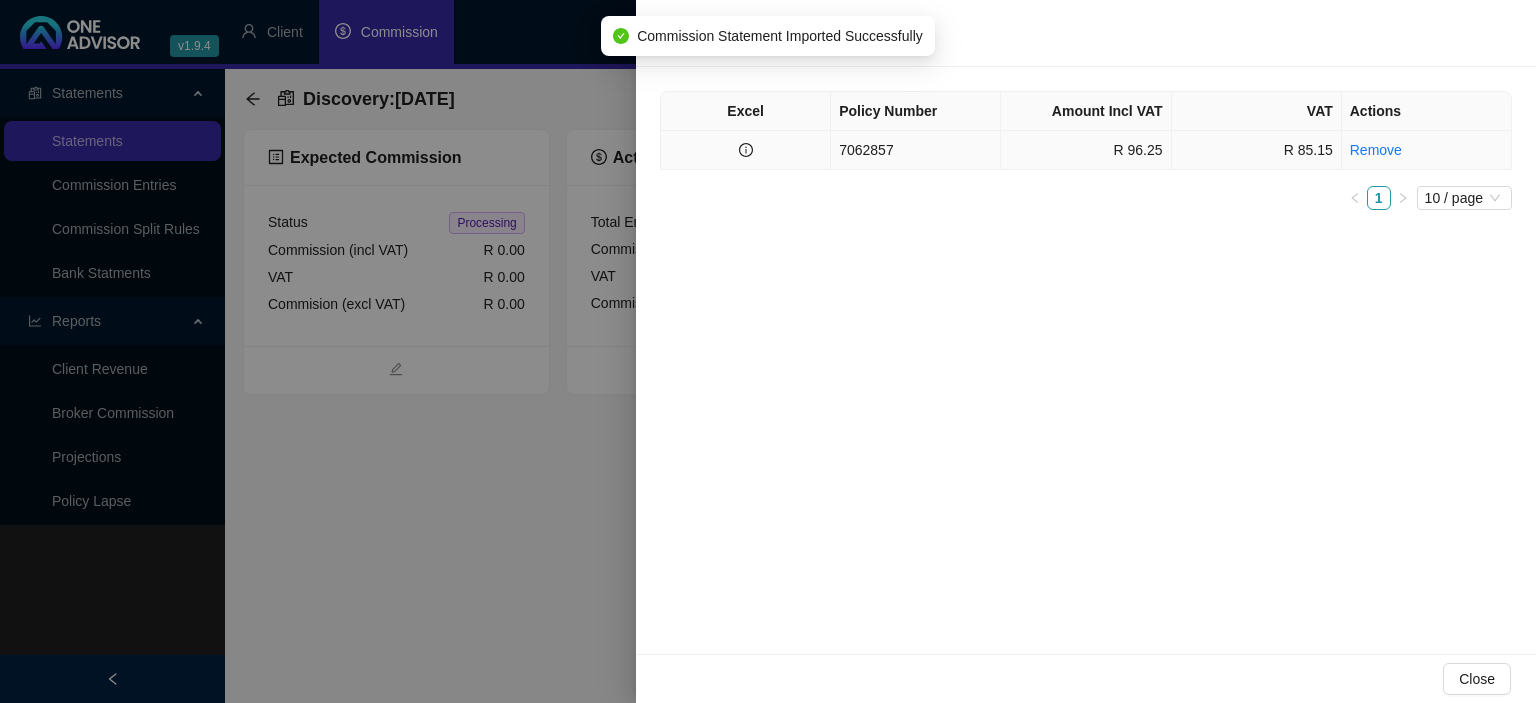 click on "7062857" at bounding box center [916, 150] 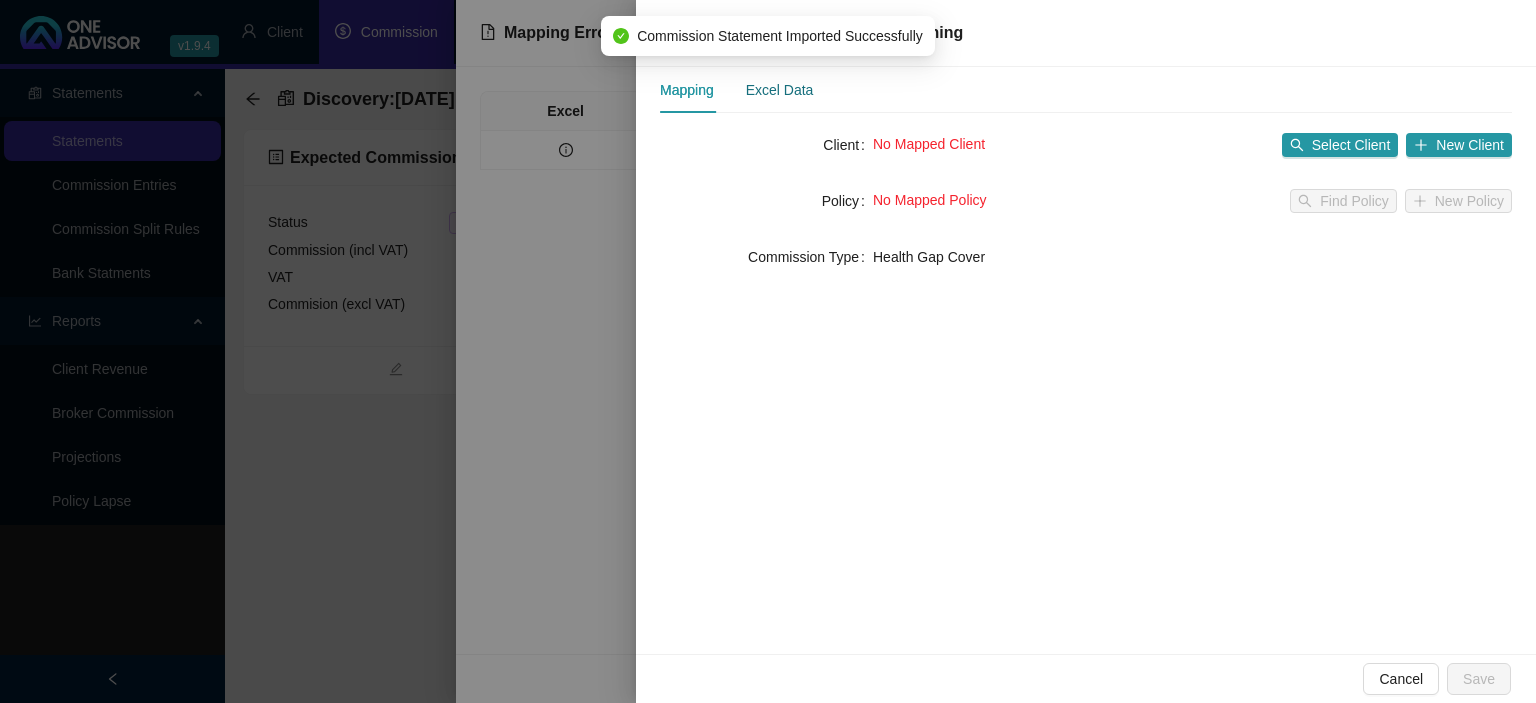 click on "Excel Data" at bounding box center (780, 90) 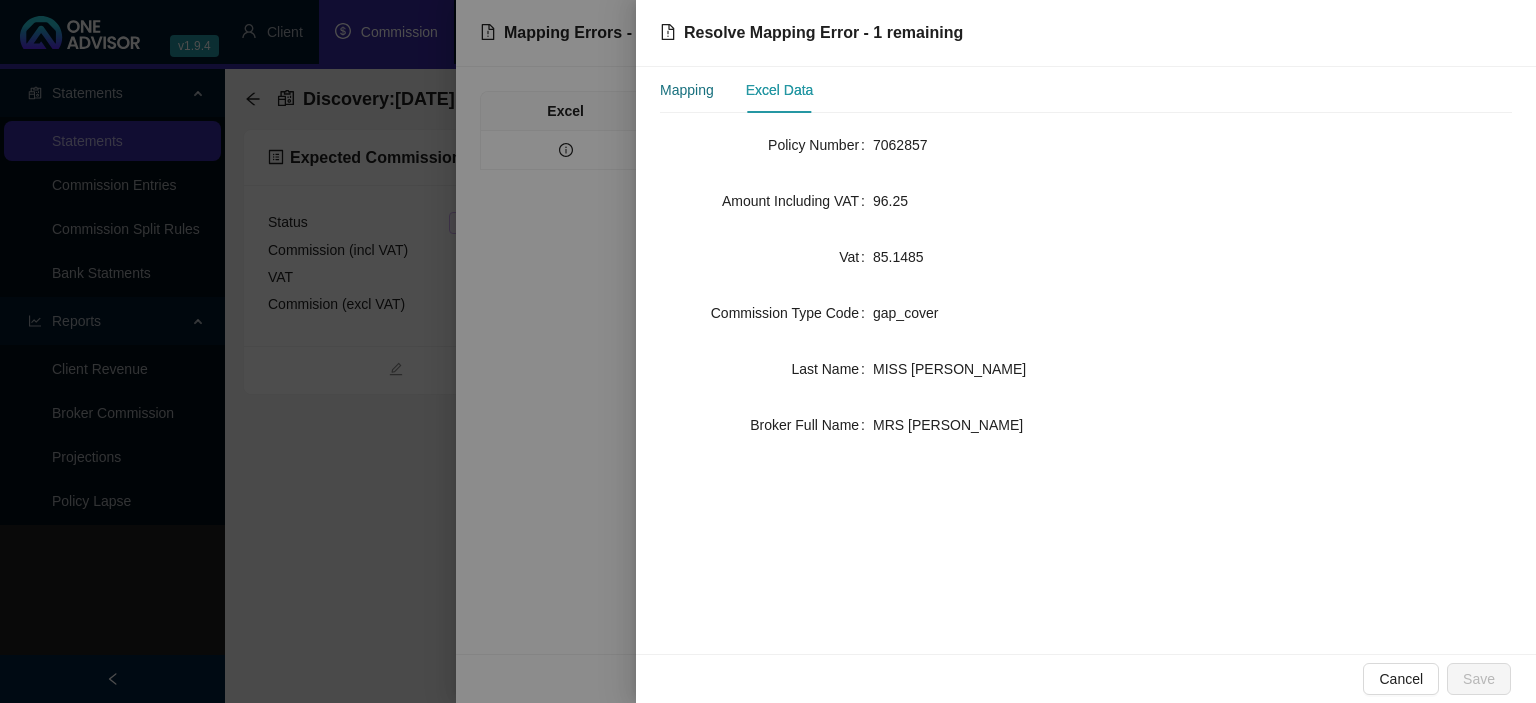 click on "Mapping" at bounding box center (687, 90) 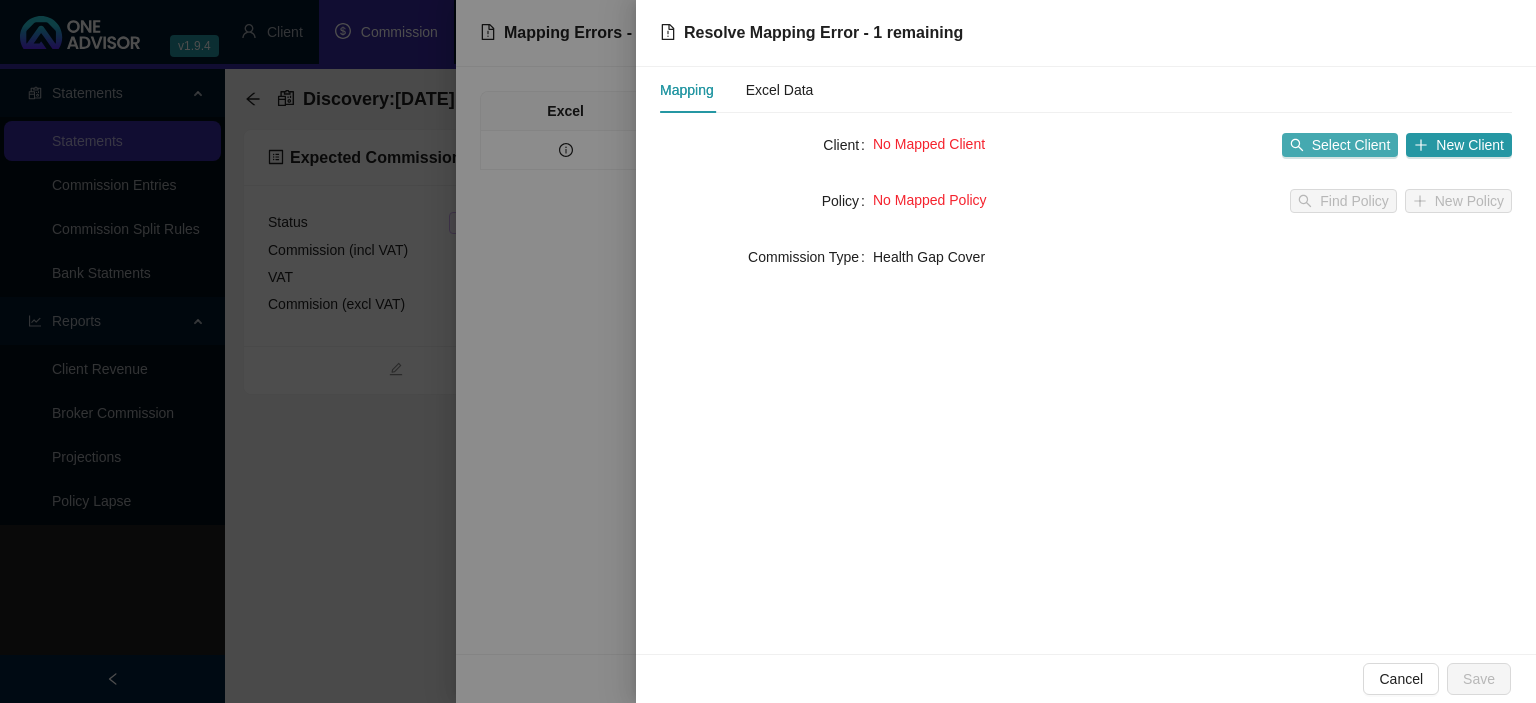 click on "Select Client" at bounding box center (1351, 145) 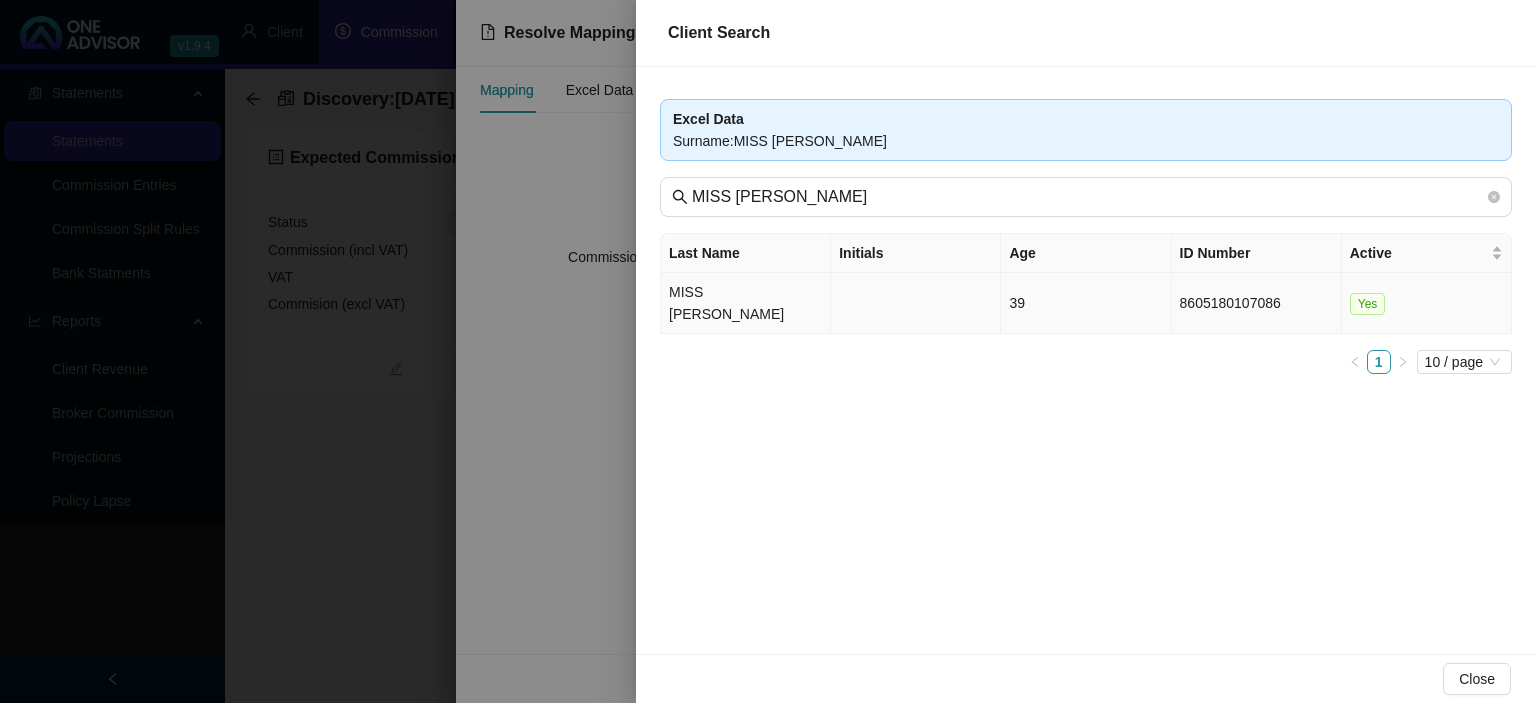 click on "MISS [PERSON_NAME]" at bounding box center (746, 303) 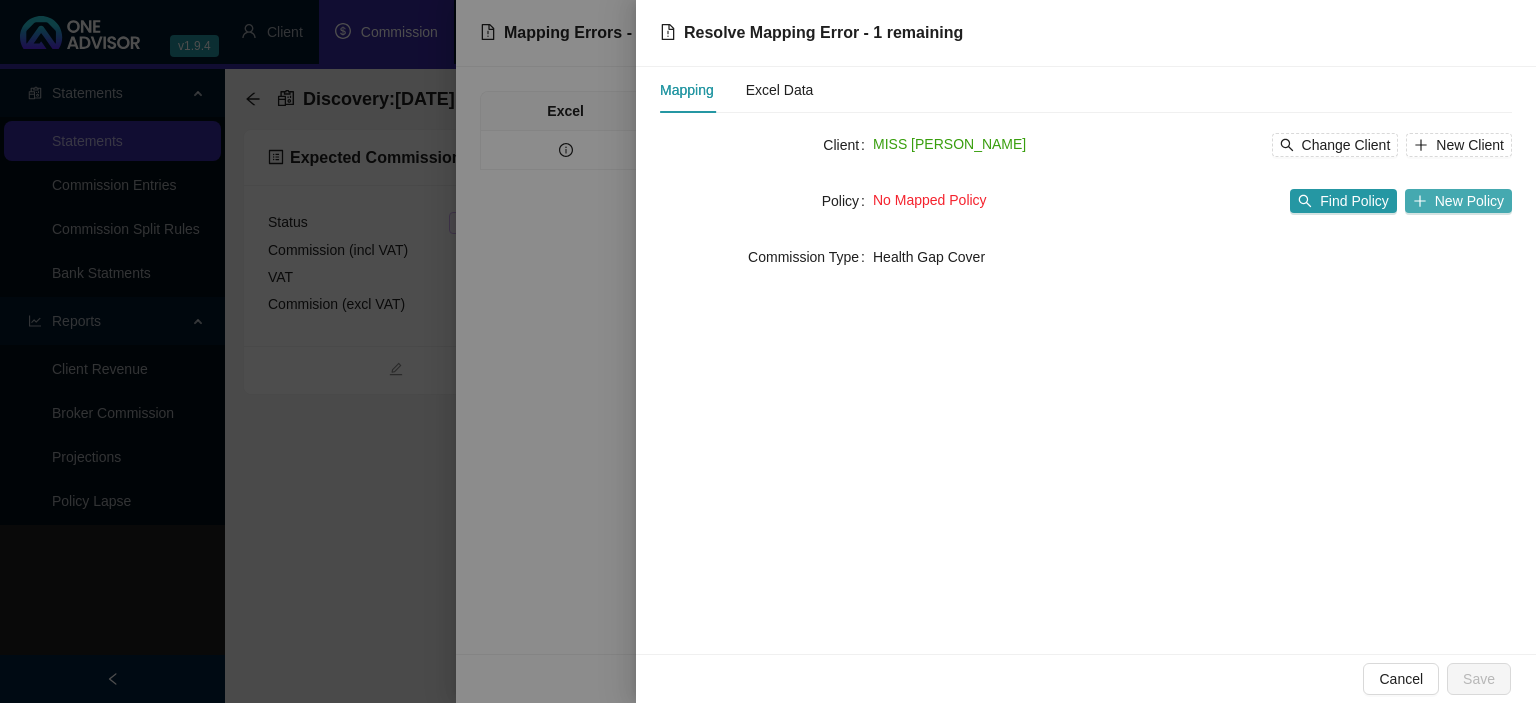 click on "New Policy" at bounding box center (1469, 201) 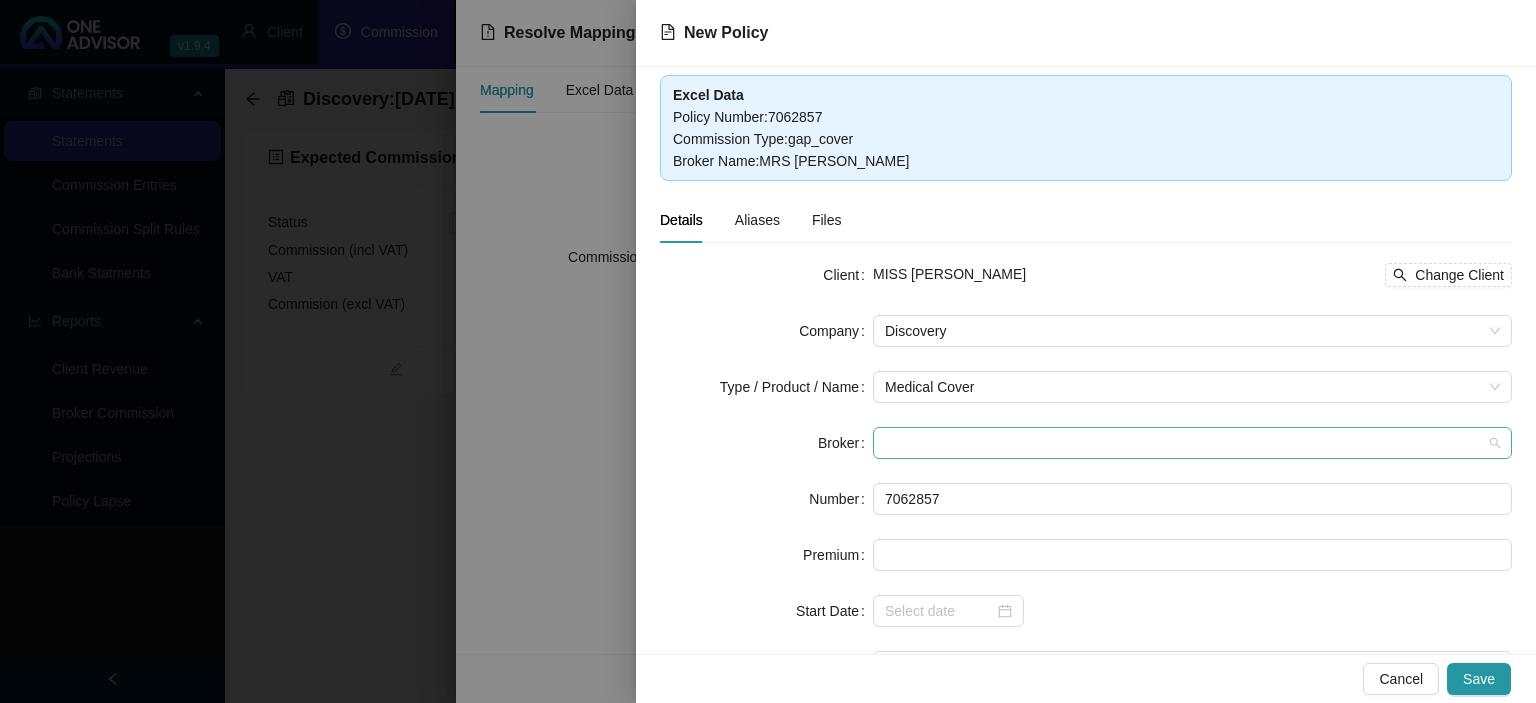 click at bounding box center [1192, 443] 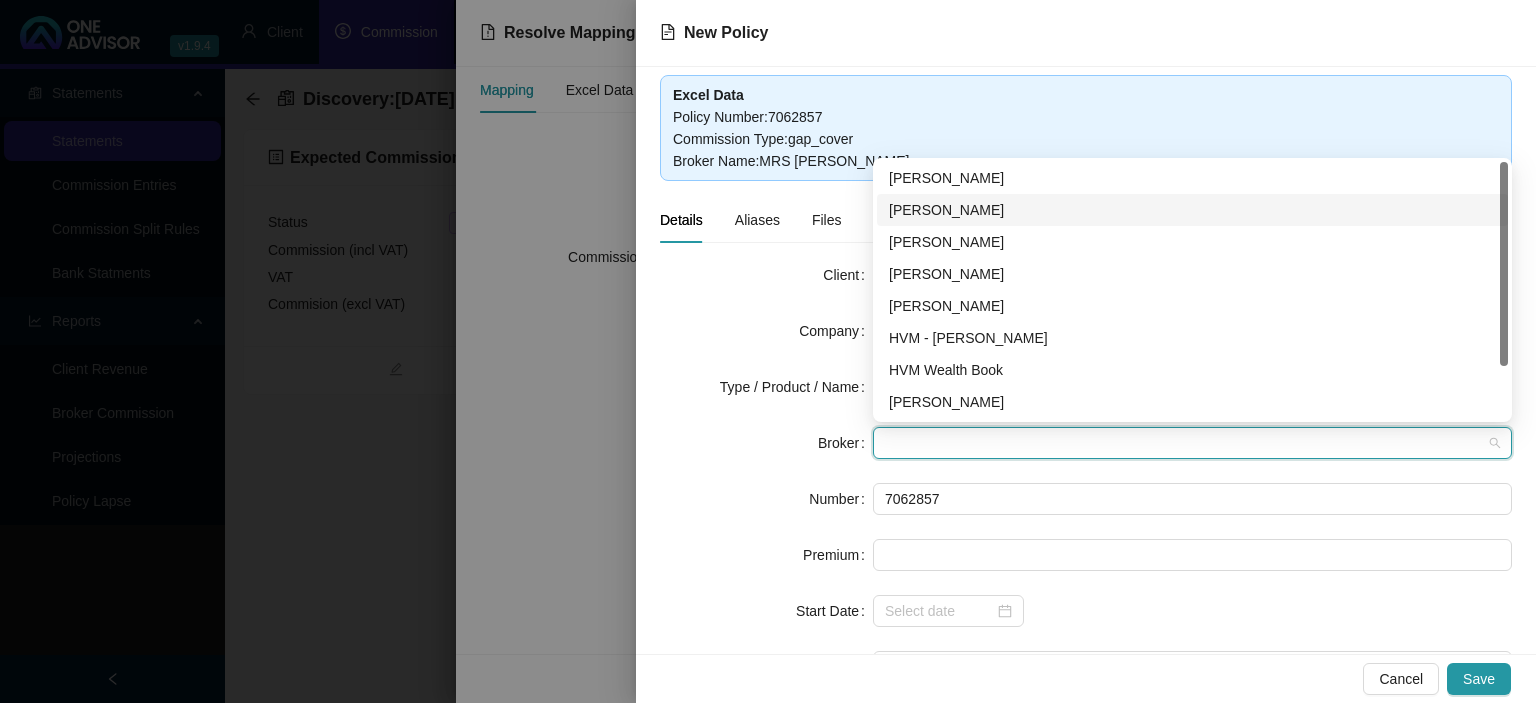 click on "[PERSON_NAME]" at bounding box center [1192, 210] 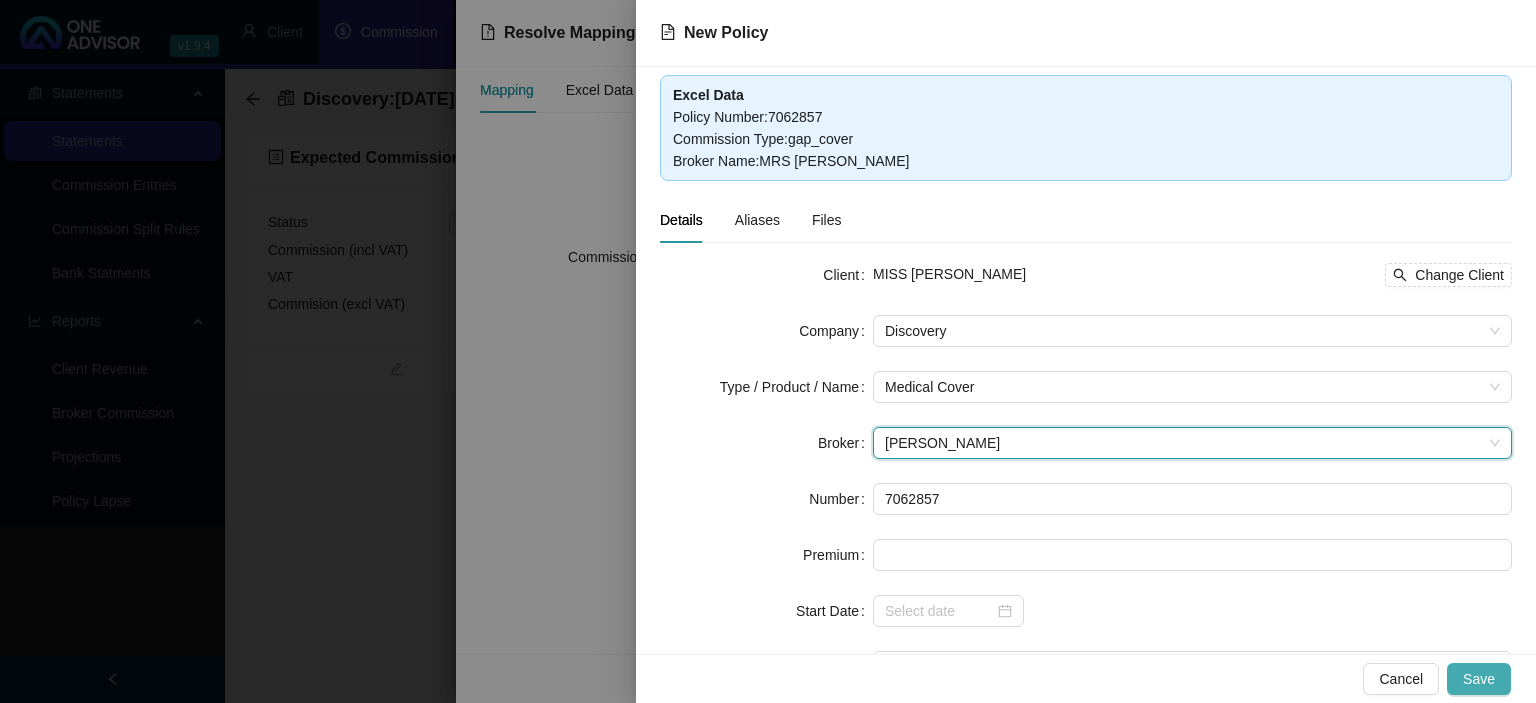 click on "Save" at bounding box center [1479, 679] 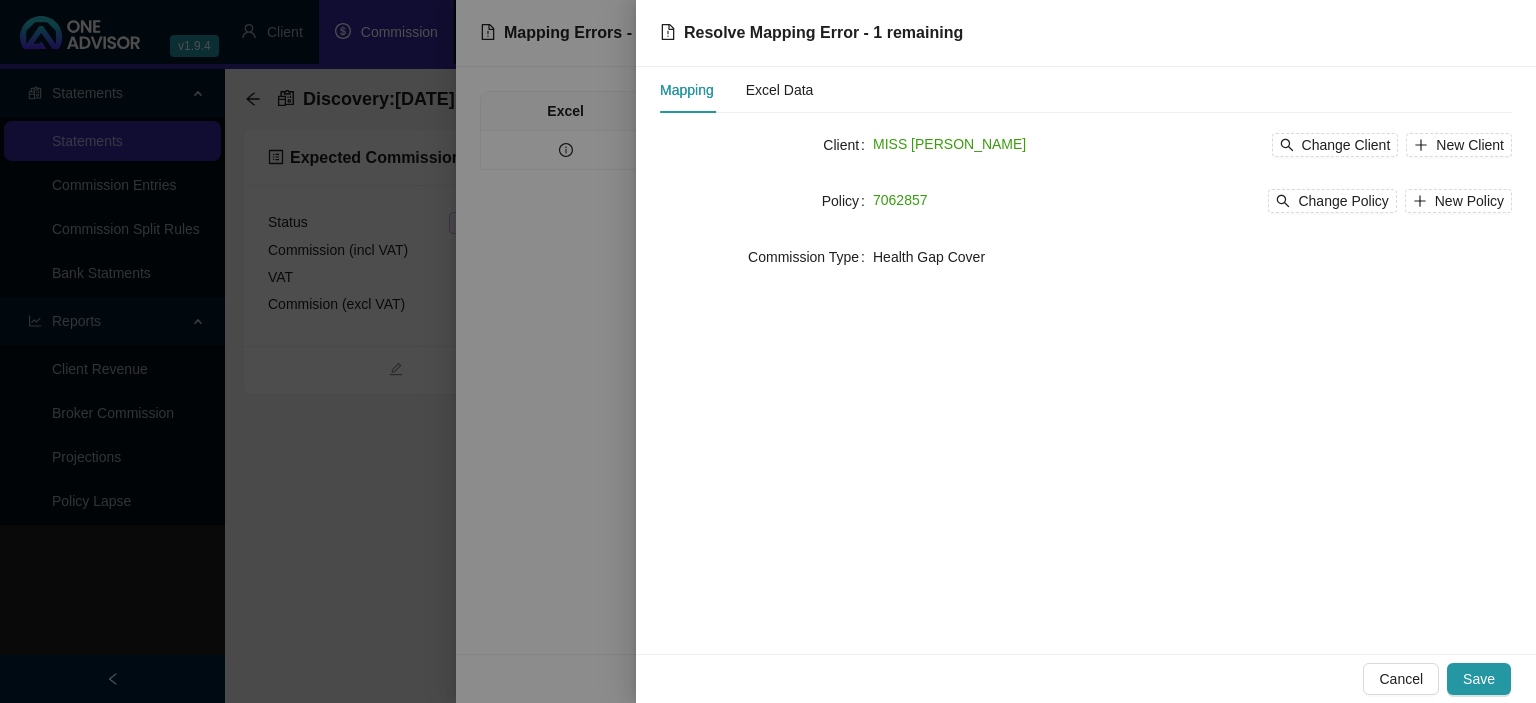 click on "Save" at bounding box center (1479, 679) 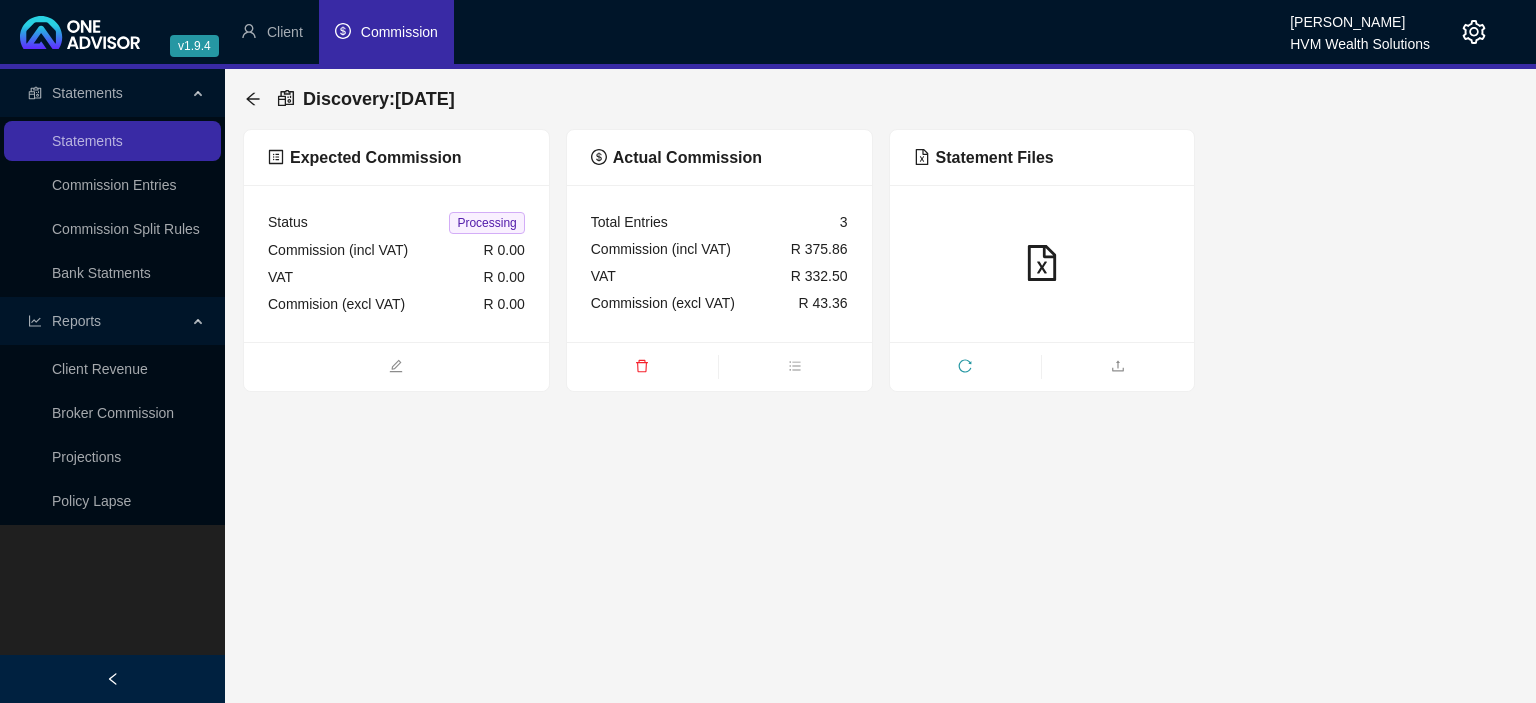 click 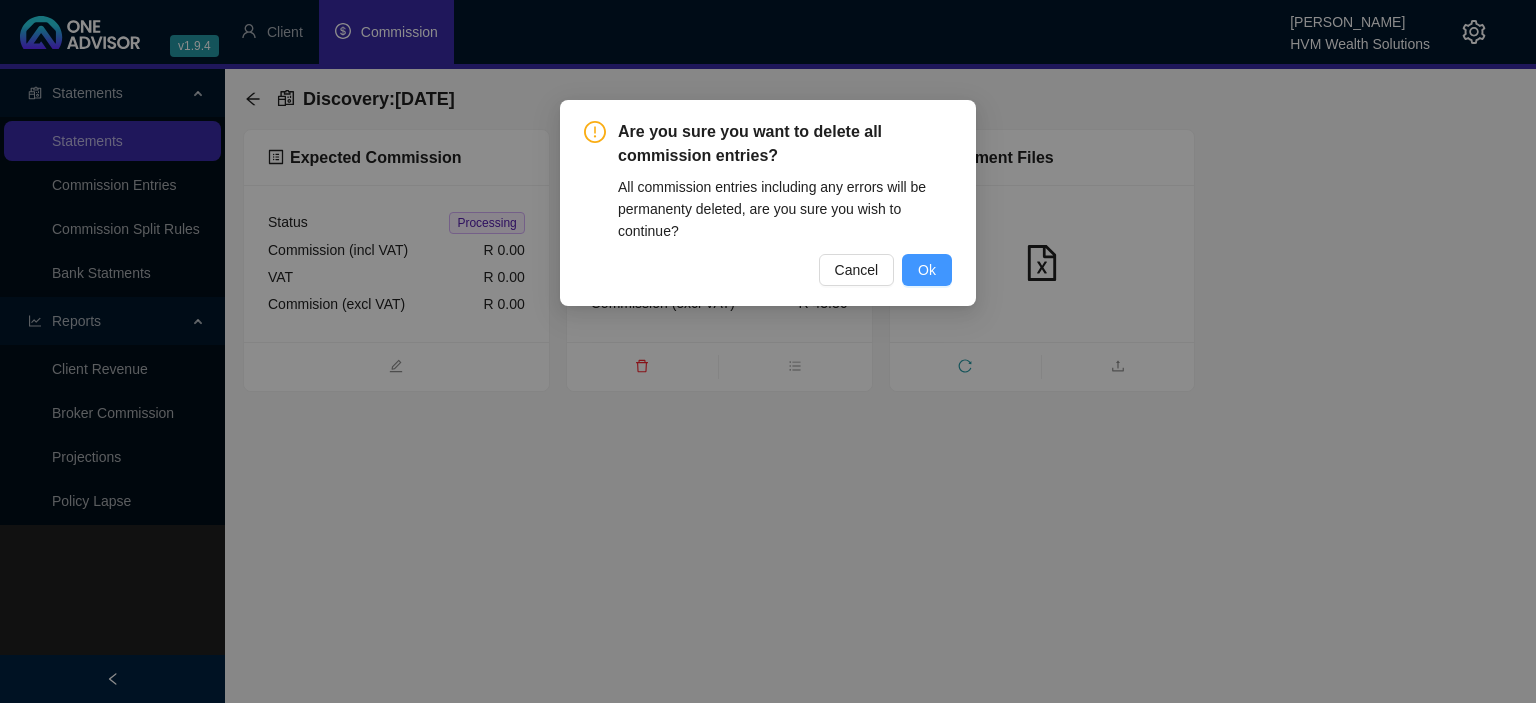 click on "Ok" at bounding box center [927, 270] 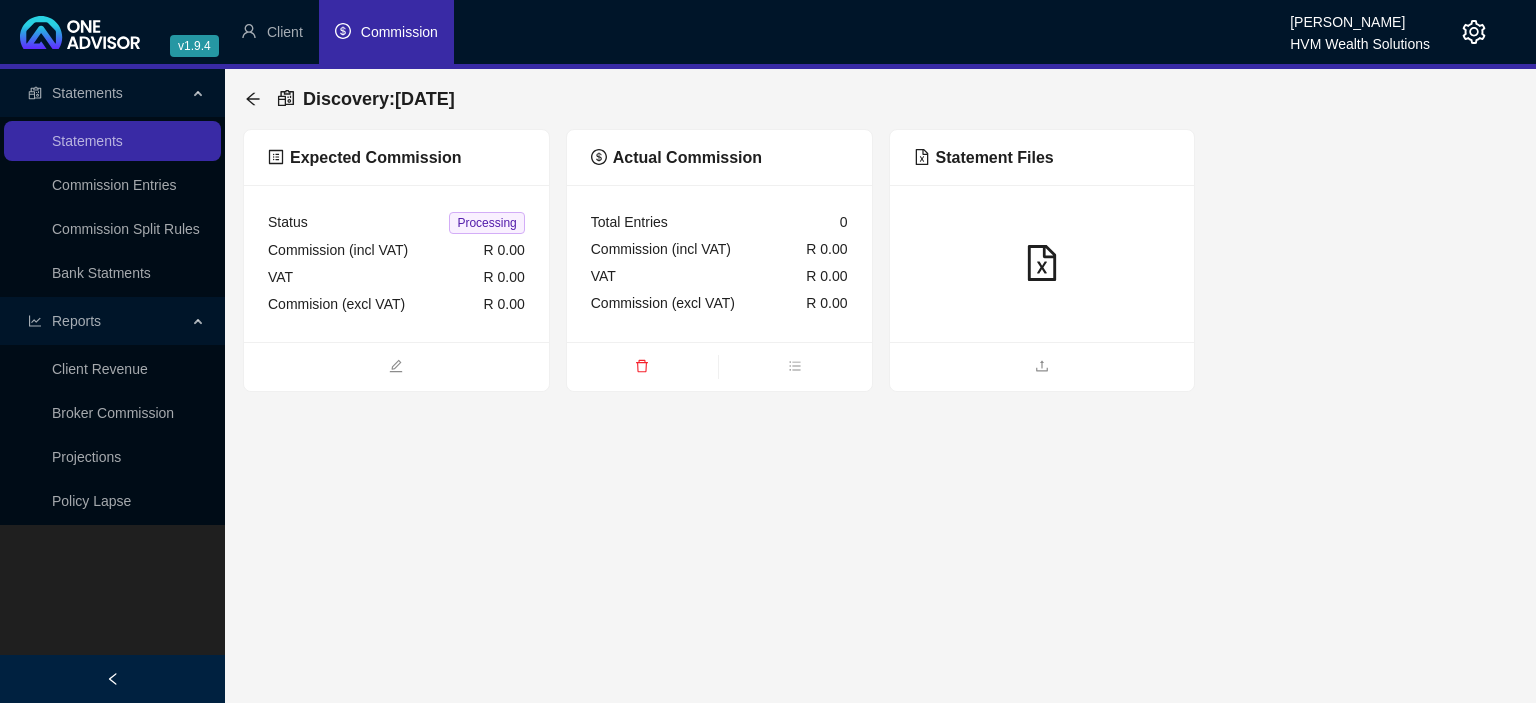 click at bounding box center [1042, 366] 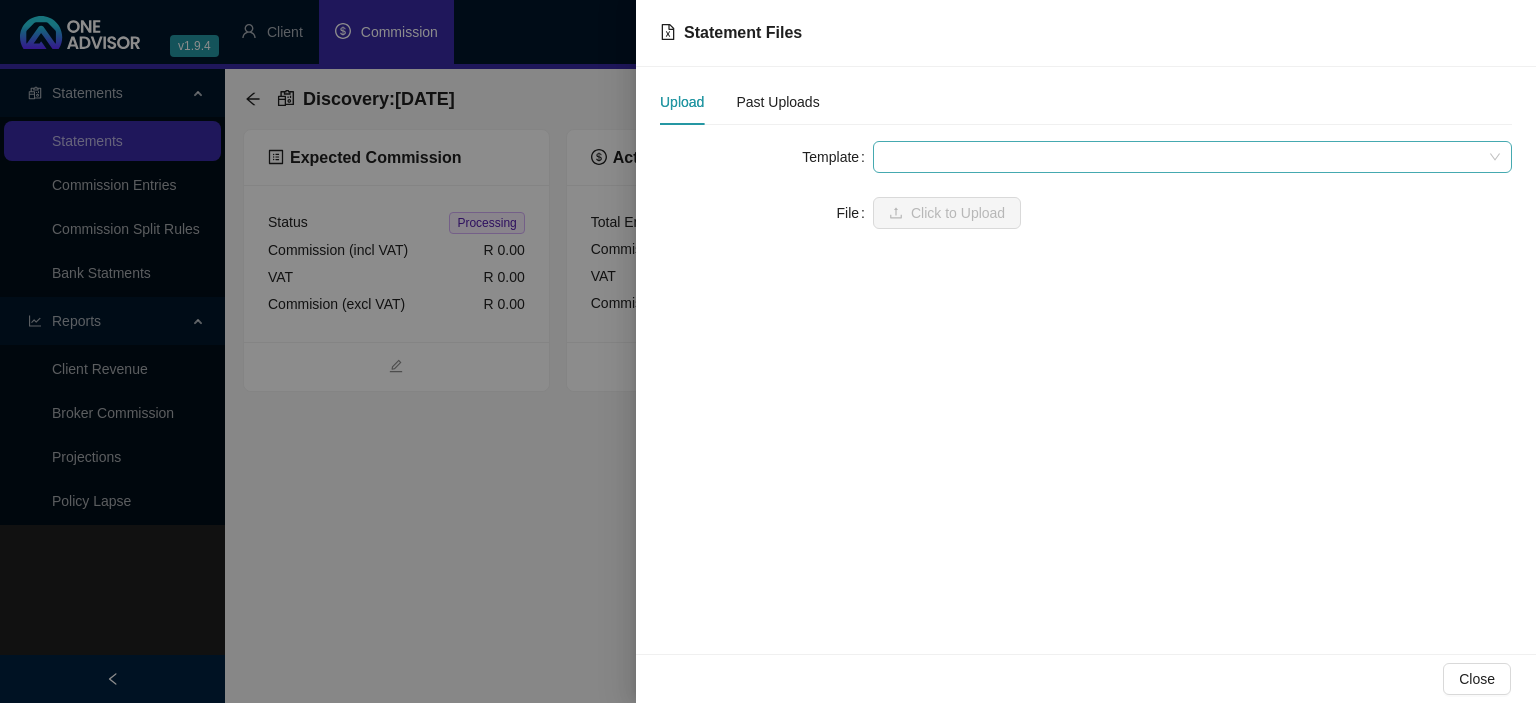 click at bounding box center (1192, 157) 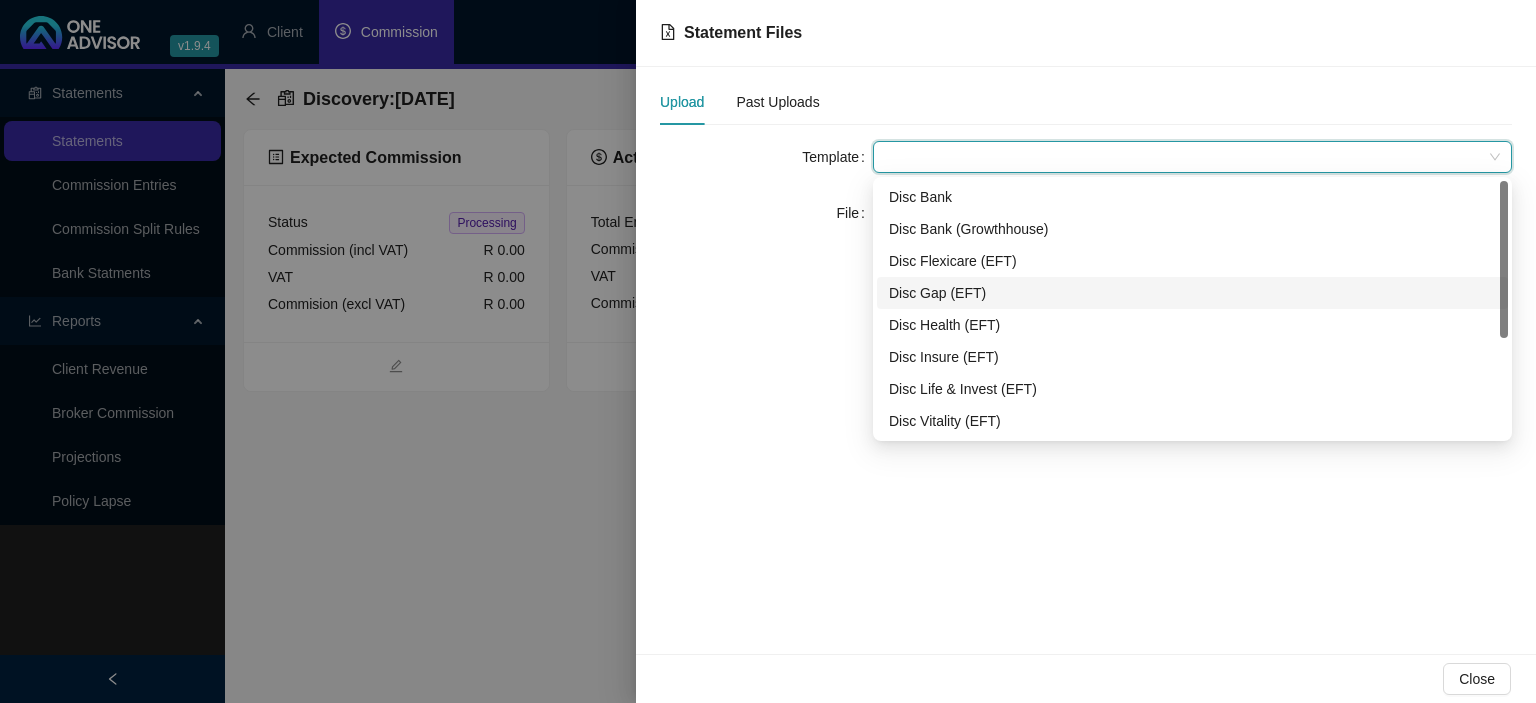 click on "Disc Gap (EFT)" at bounding box center [1192, 293] 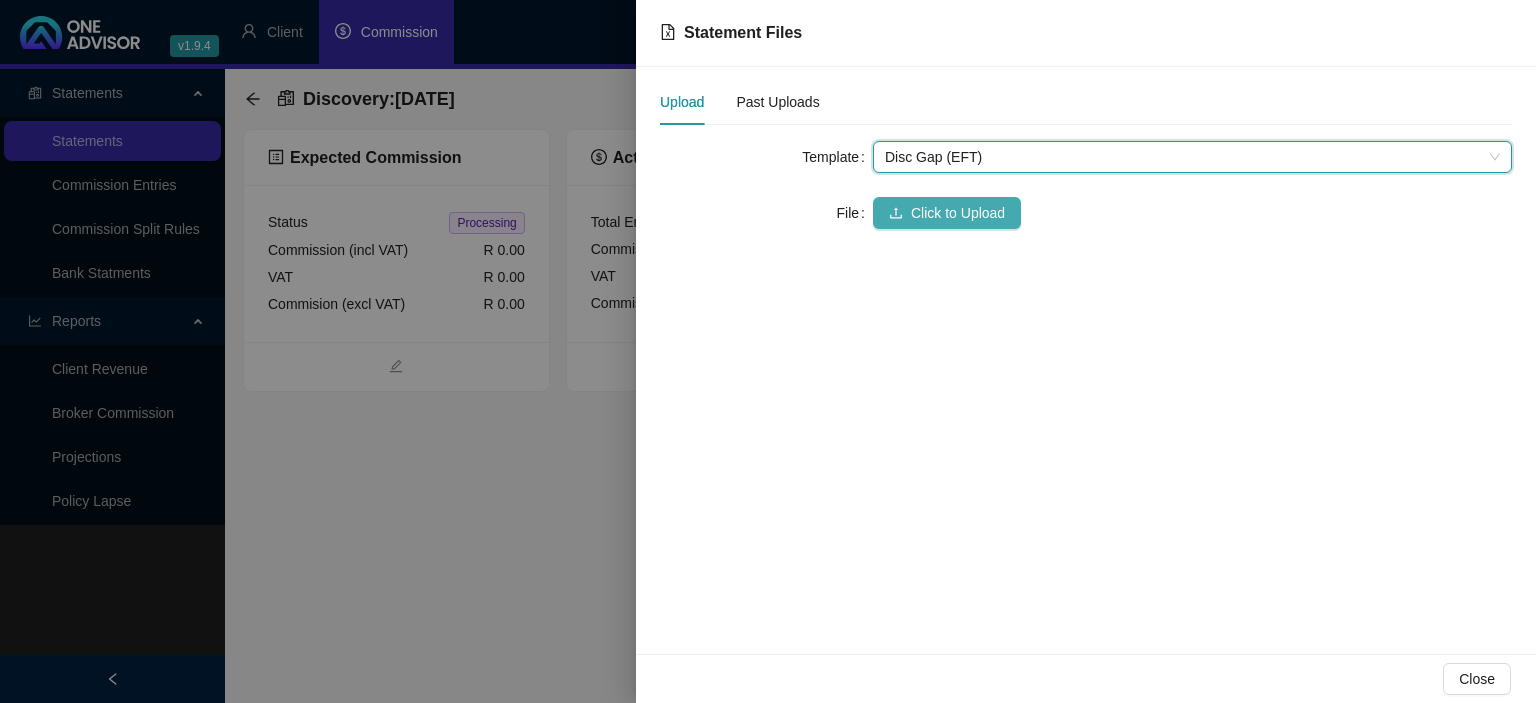 click on "Click to Upload" at bounding box center (947, 213) 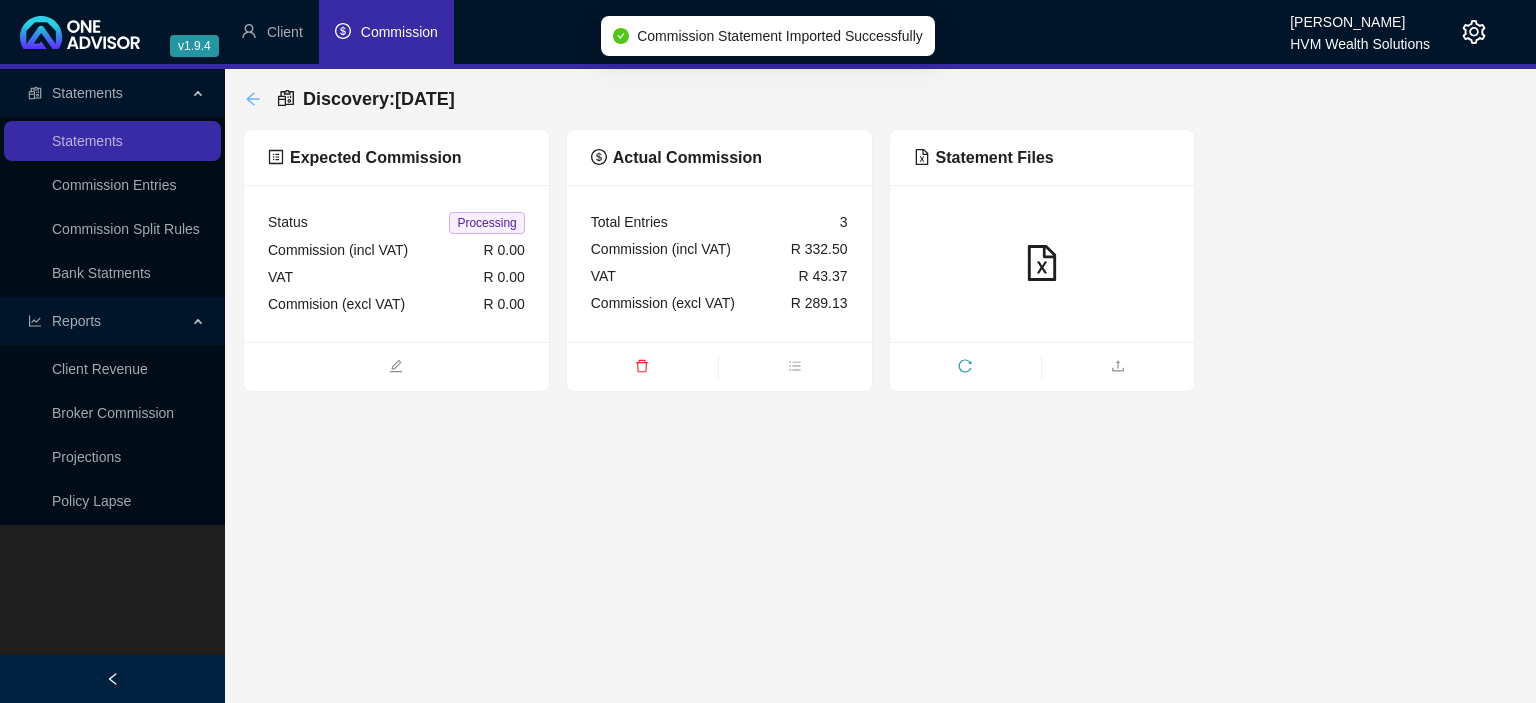 click 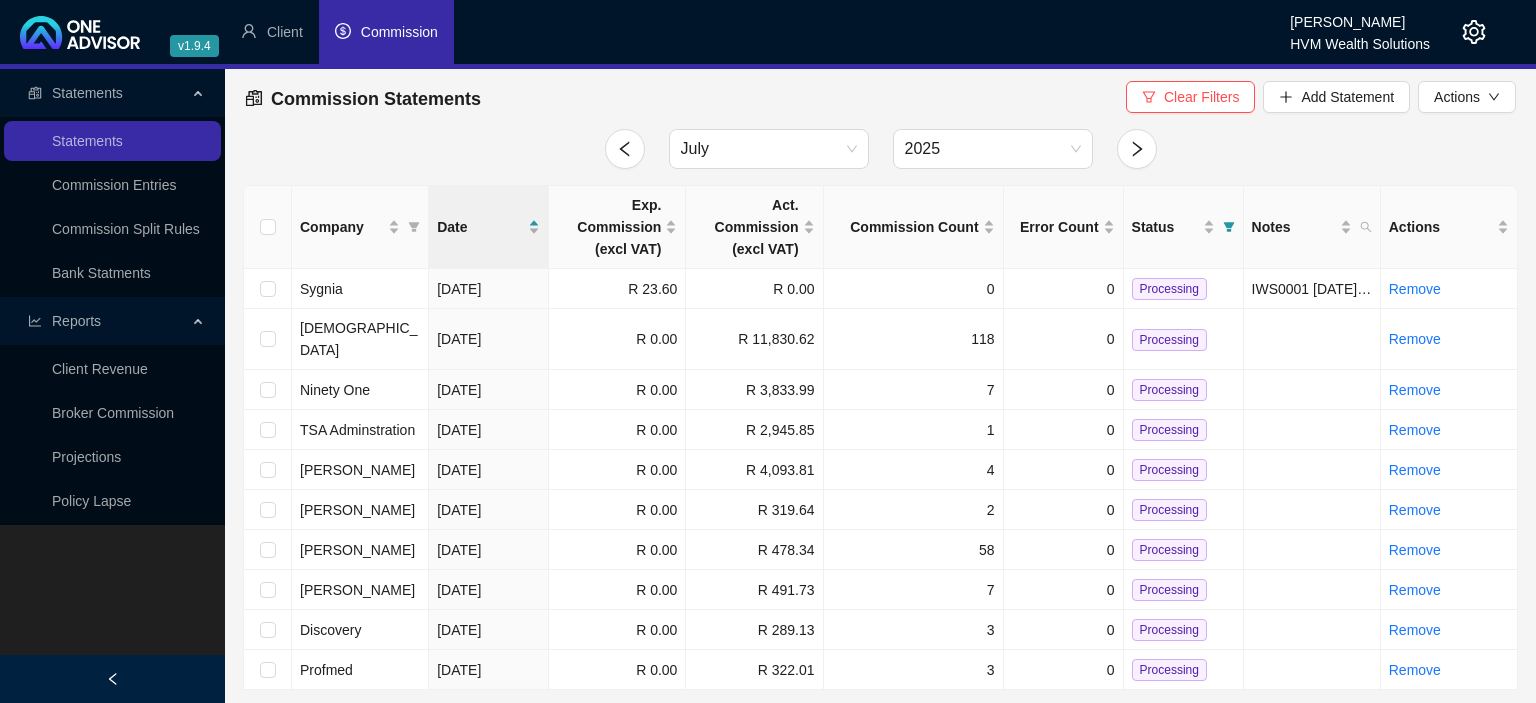 click 